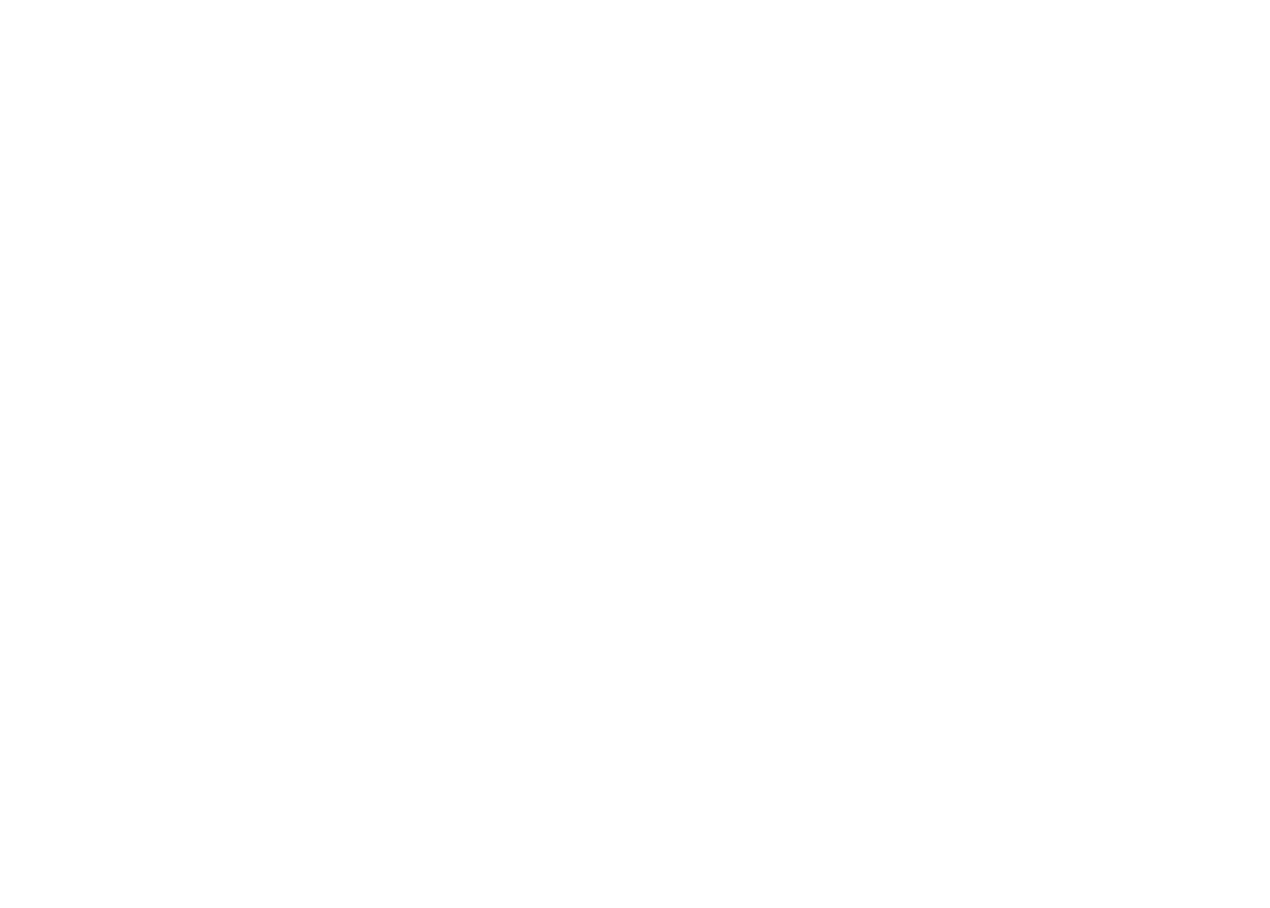 scroll, scrollTop: 0, scrollLeft: 0, axis: both 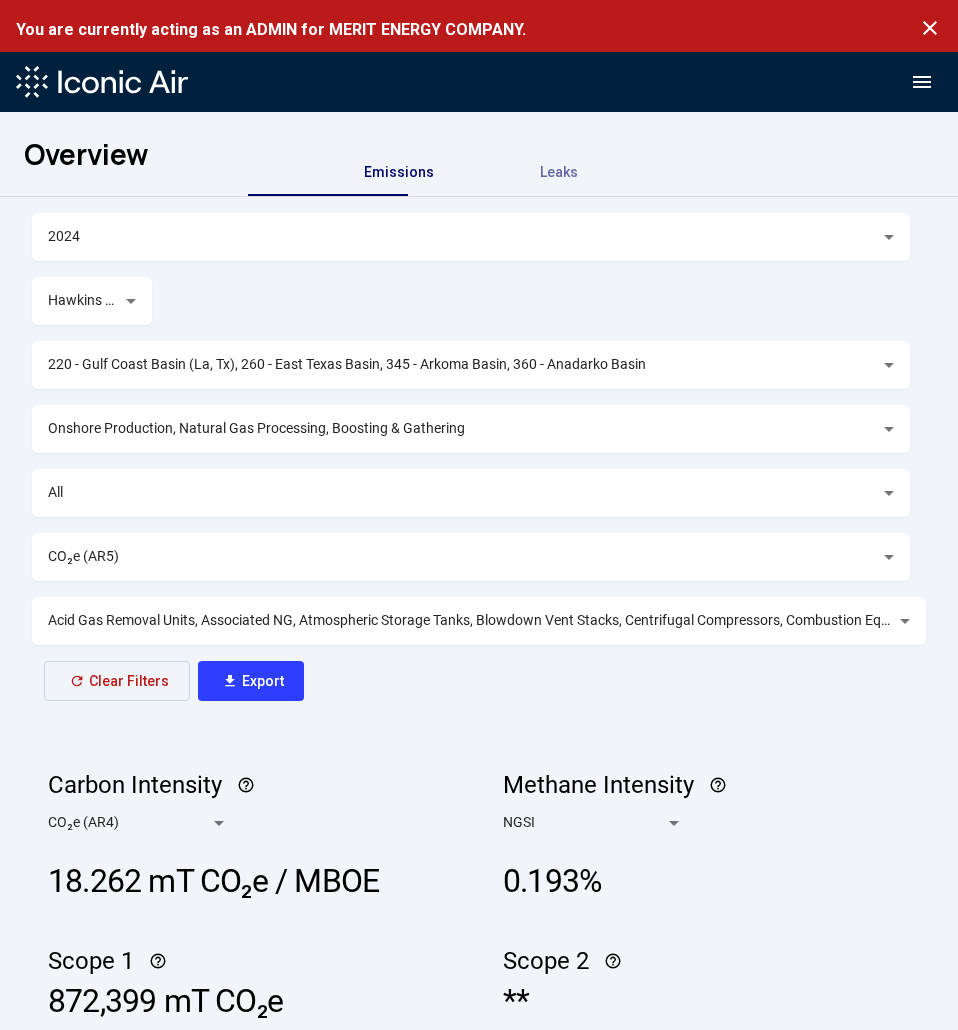 click on "close" 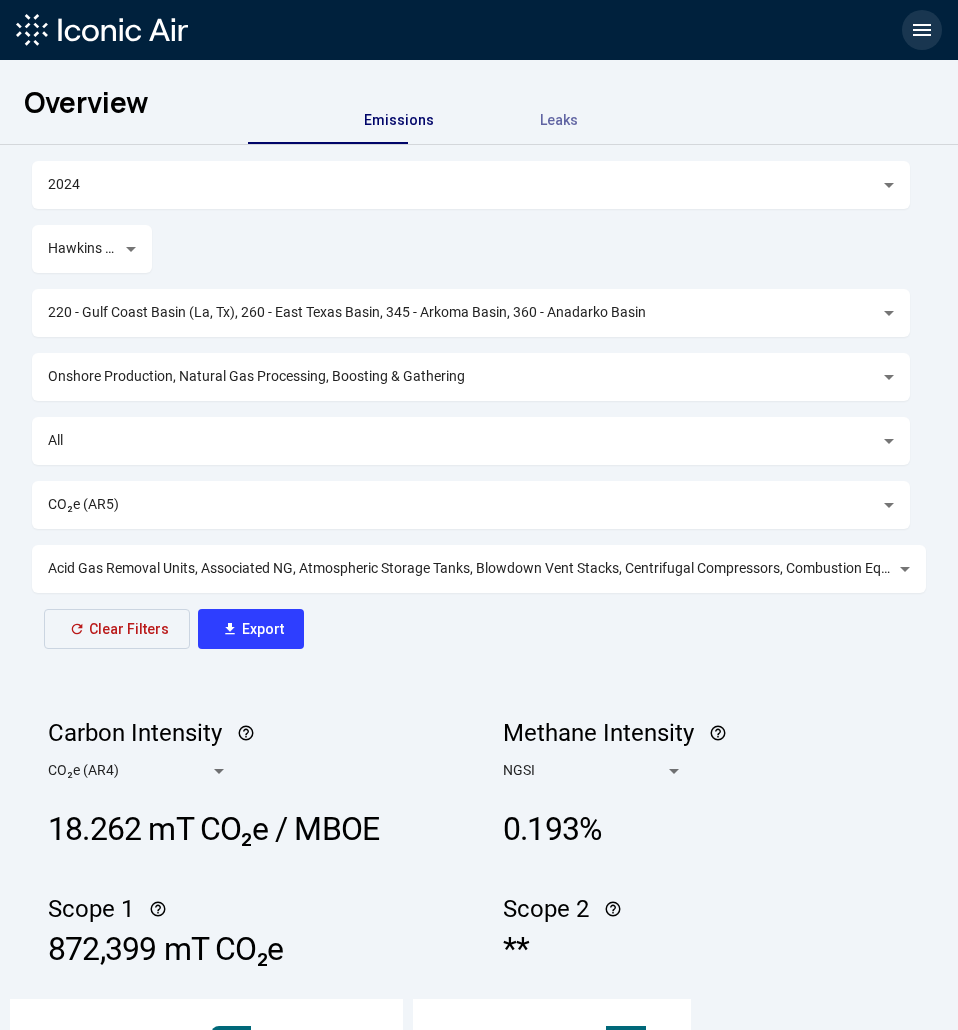 click on "menu" at bounding box center [922, 30] 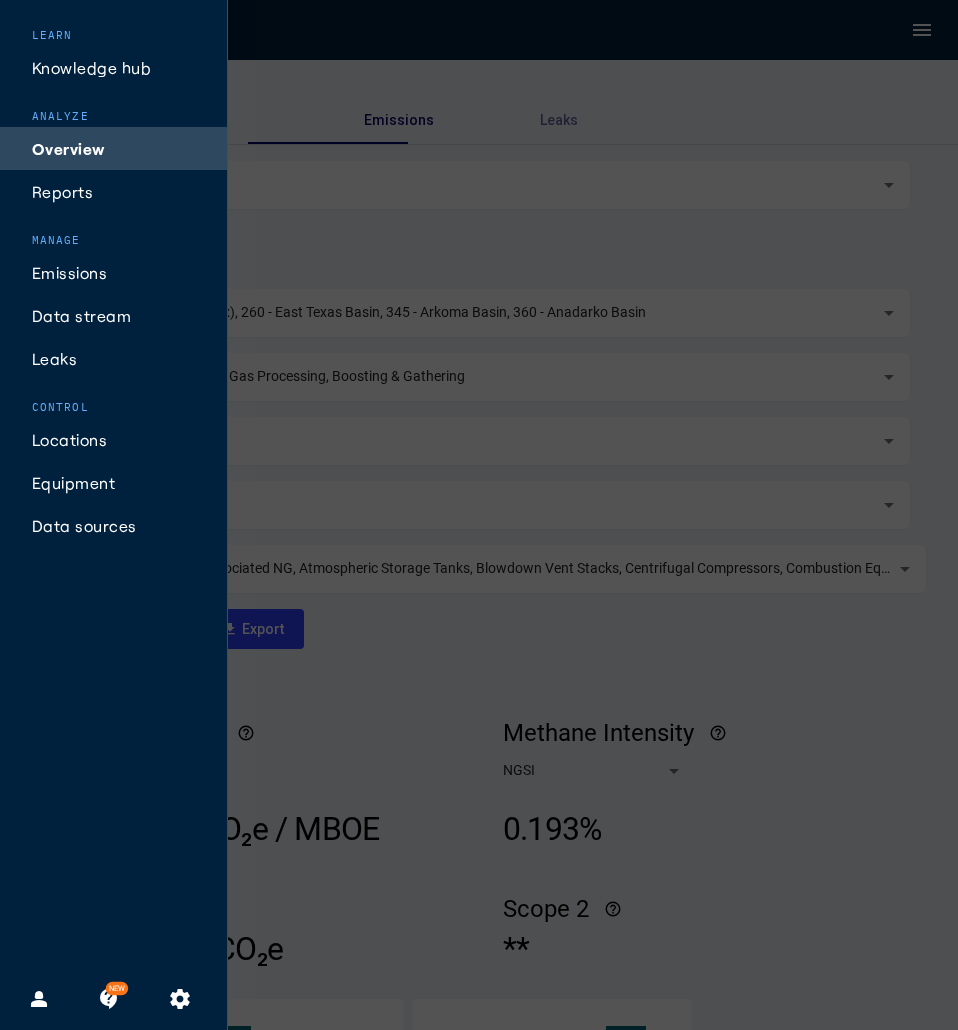 click on "Locations" 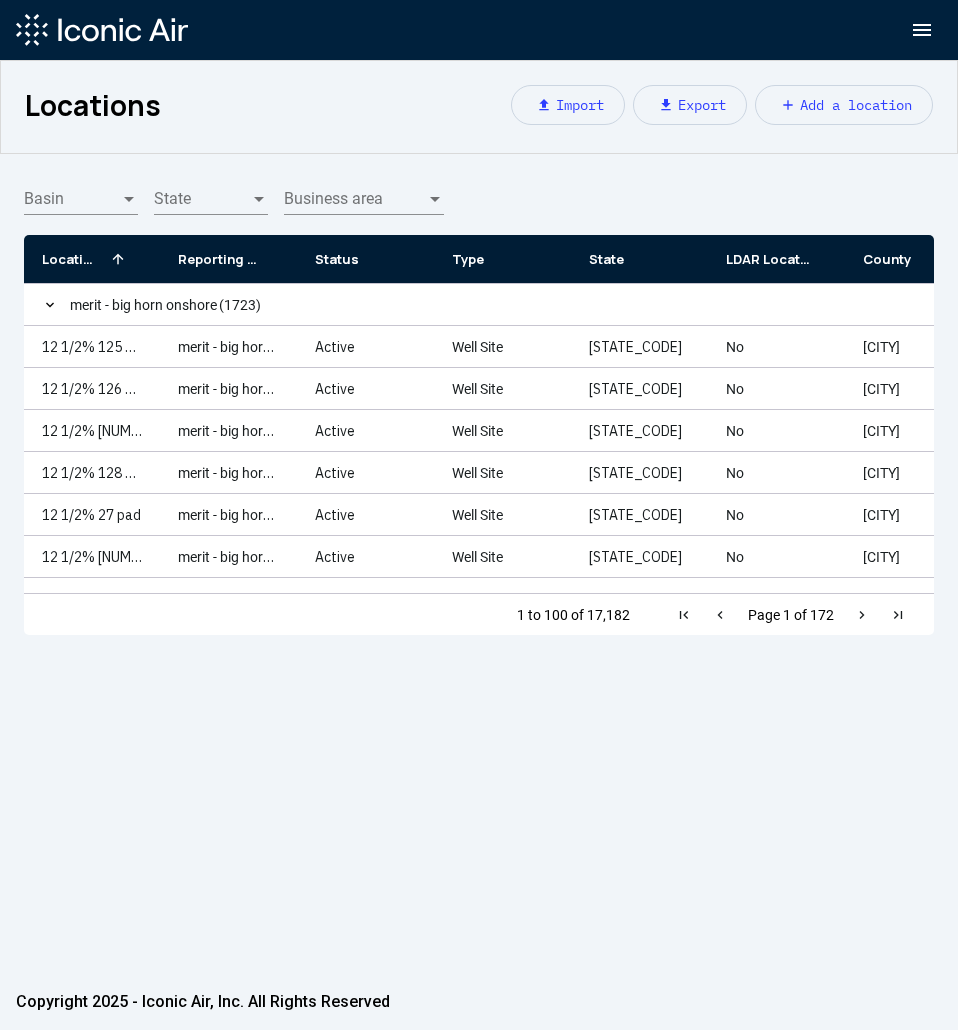 click on "Add a location" 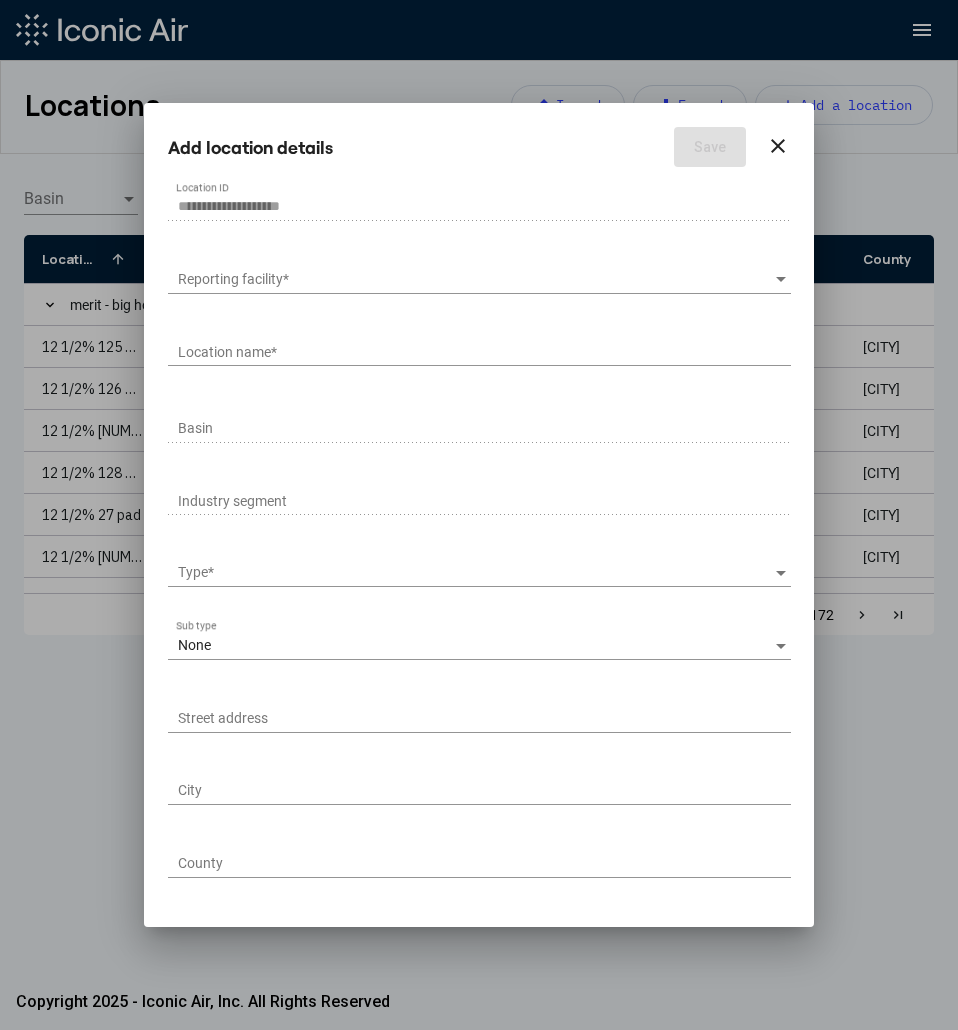 click on "Reporting facility  *" at bounding box center (479, 274) 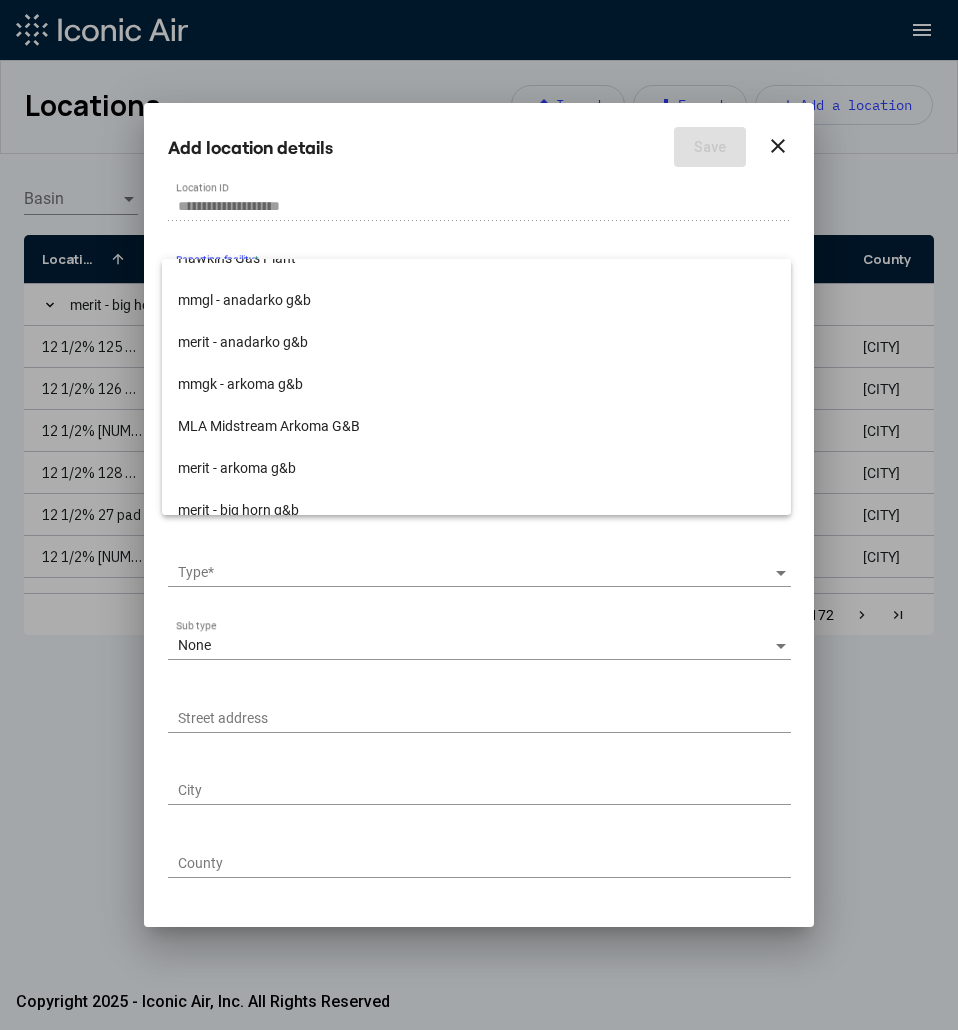 scroll, scrollTop: 111, scrollLeft: 0, axis: vertical 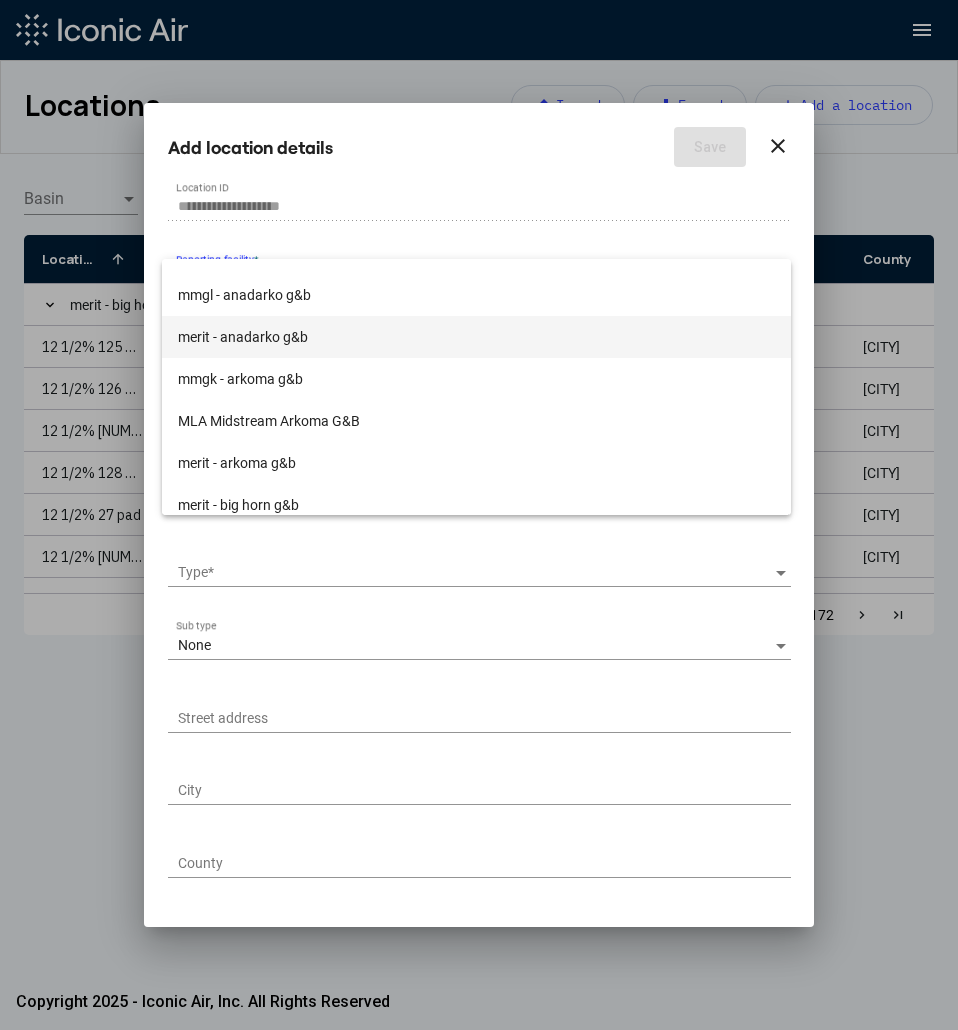 click on "merit - anadarko g&b" at bounding box center (477, 337) 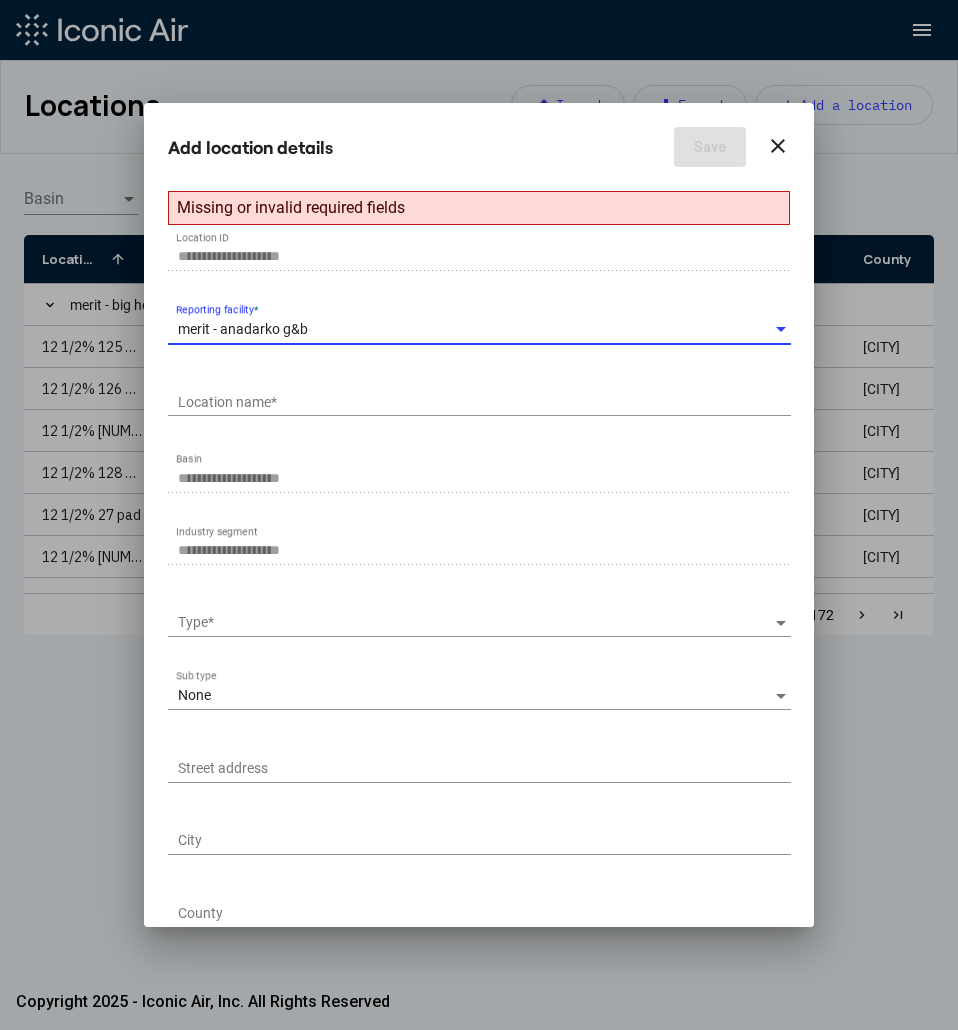 click on "Location name  *" at bounding box center (484, 402) 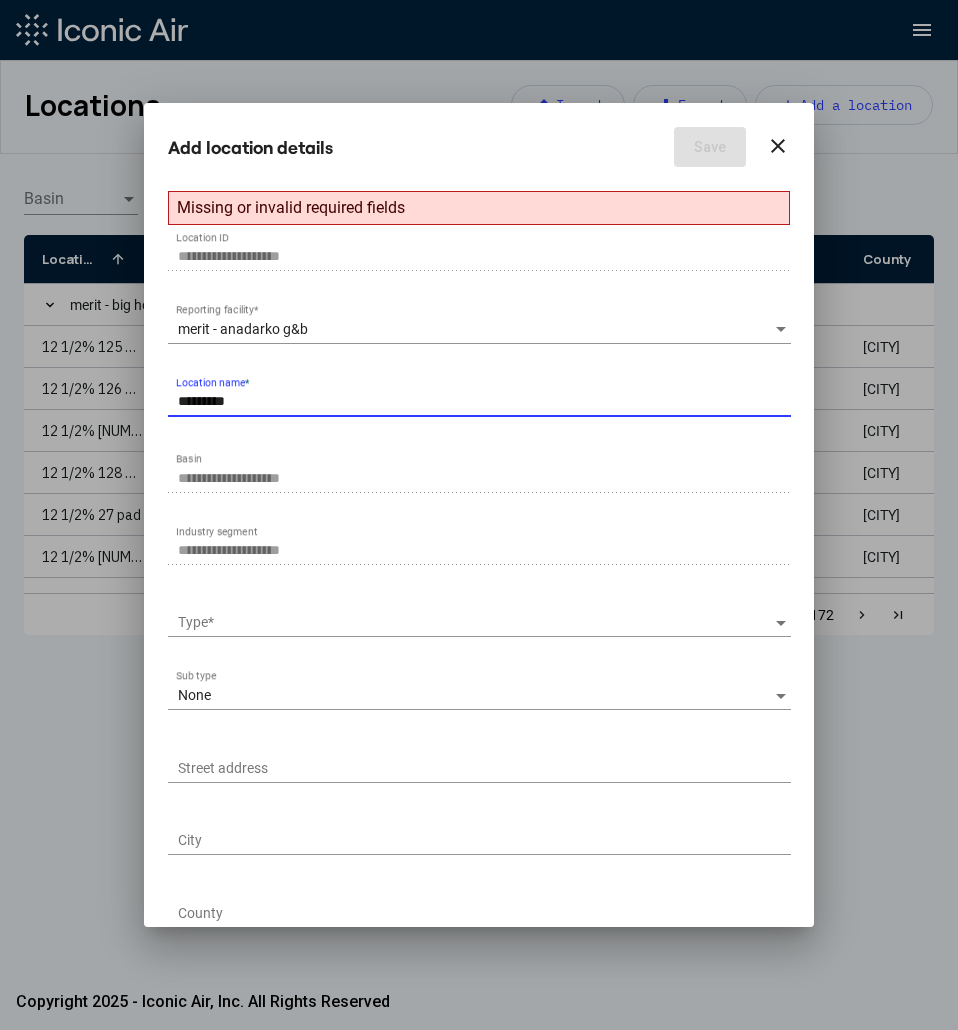 type on "*********" 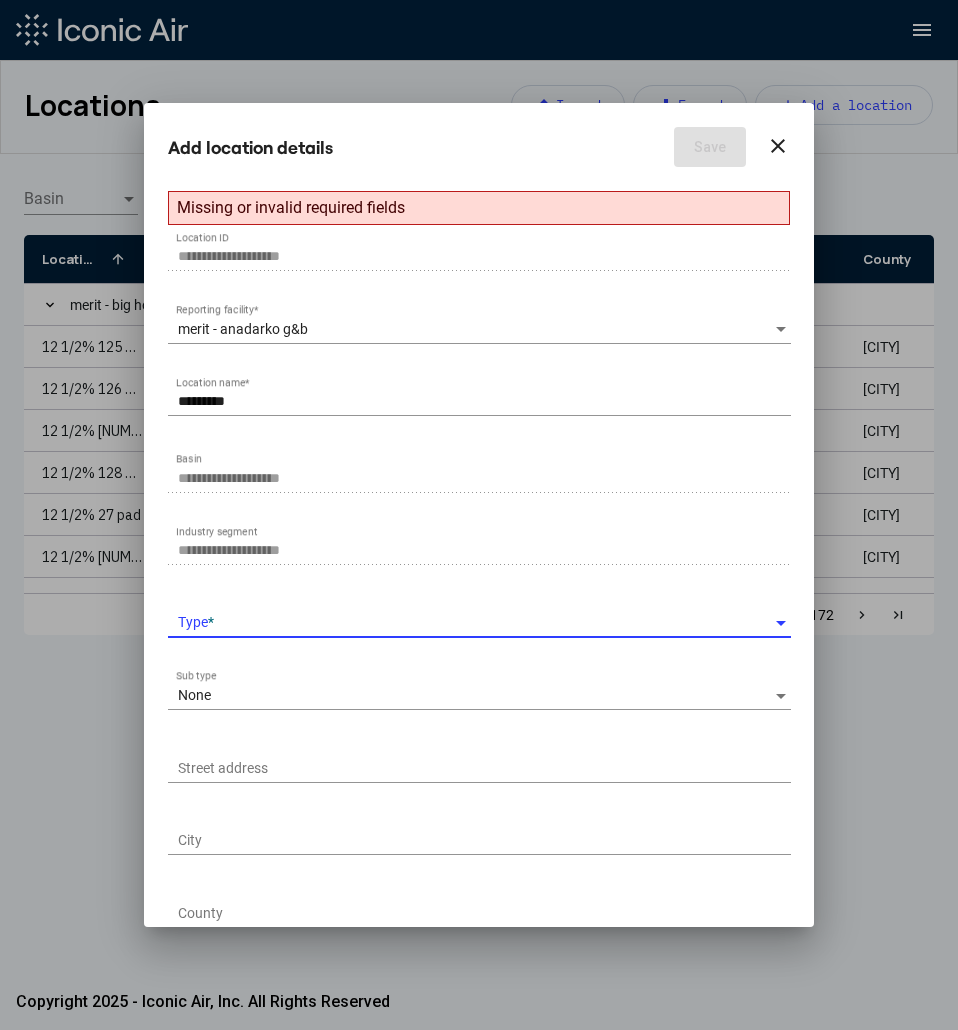 click at bounding box center [476, 623] 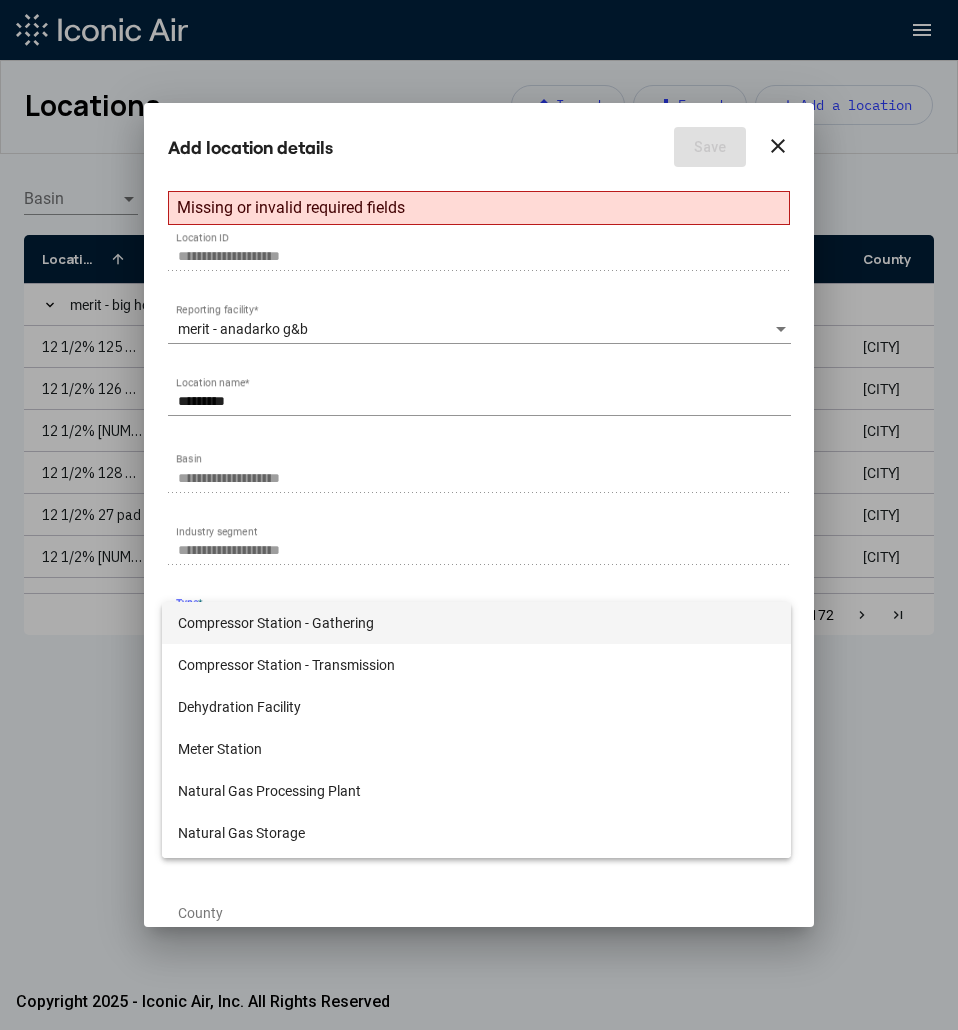 click on "Compressor Station - Gathering" at bounding box center (477, 623) 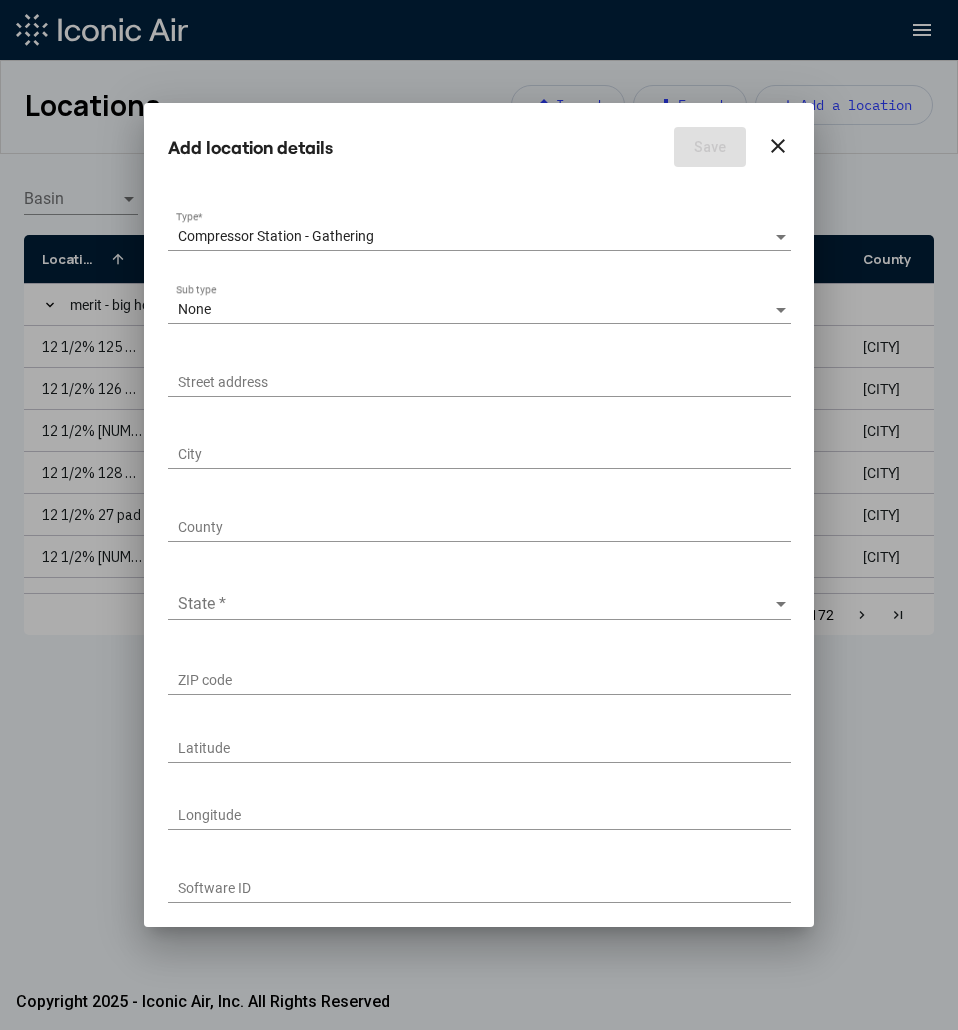 scroll, scrollTop: 411, scrollLeft: 0, axis: vertical 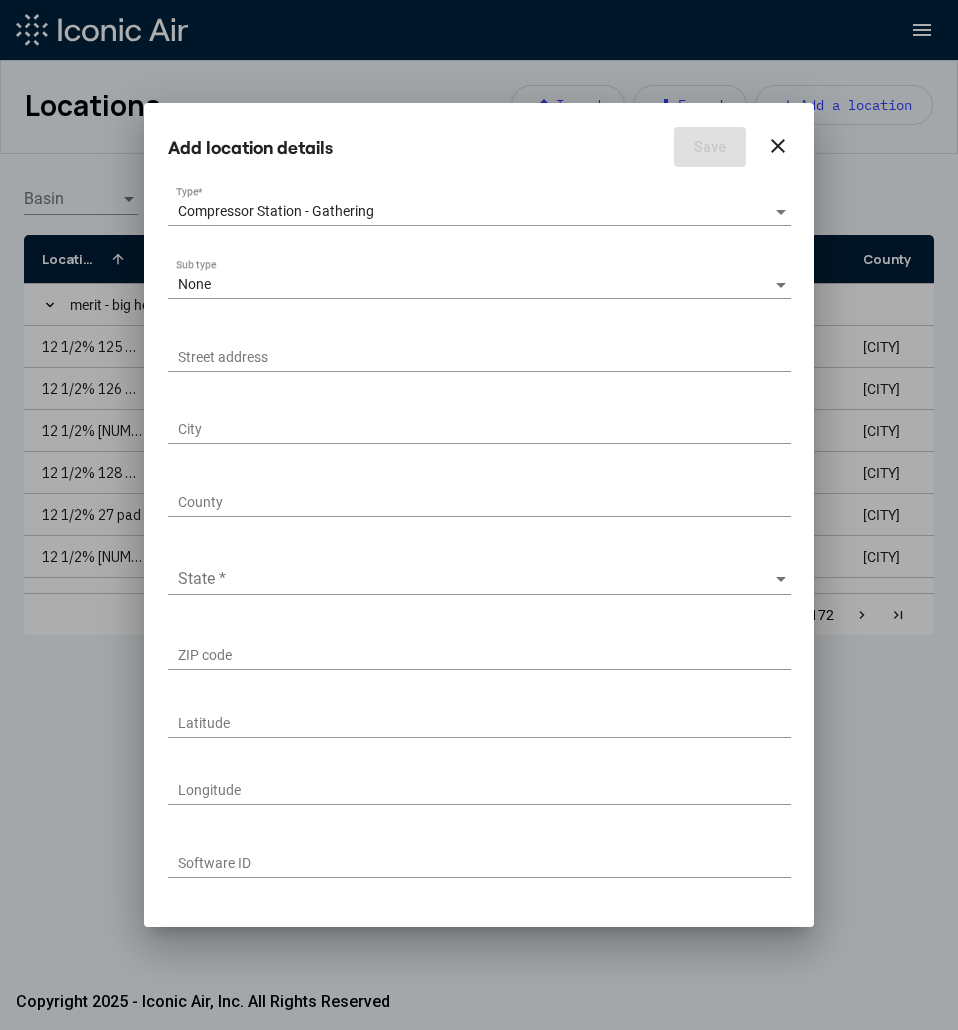 click on "State *" at bounding box center (479, 572) 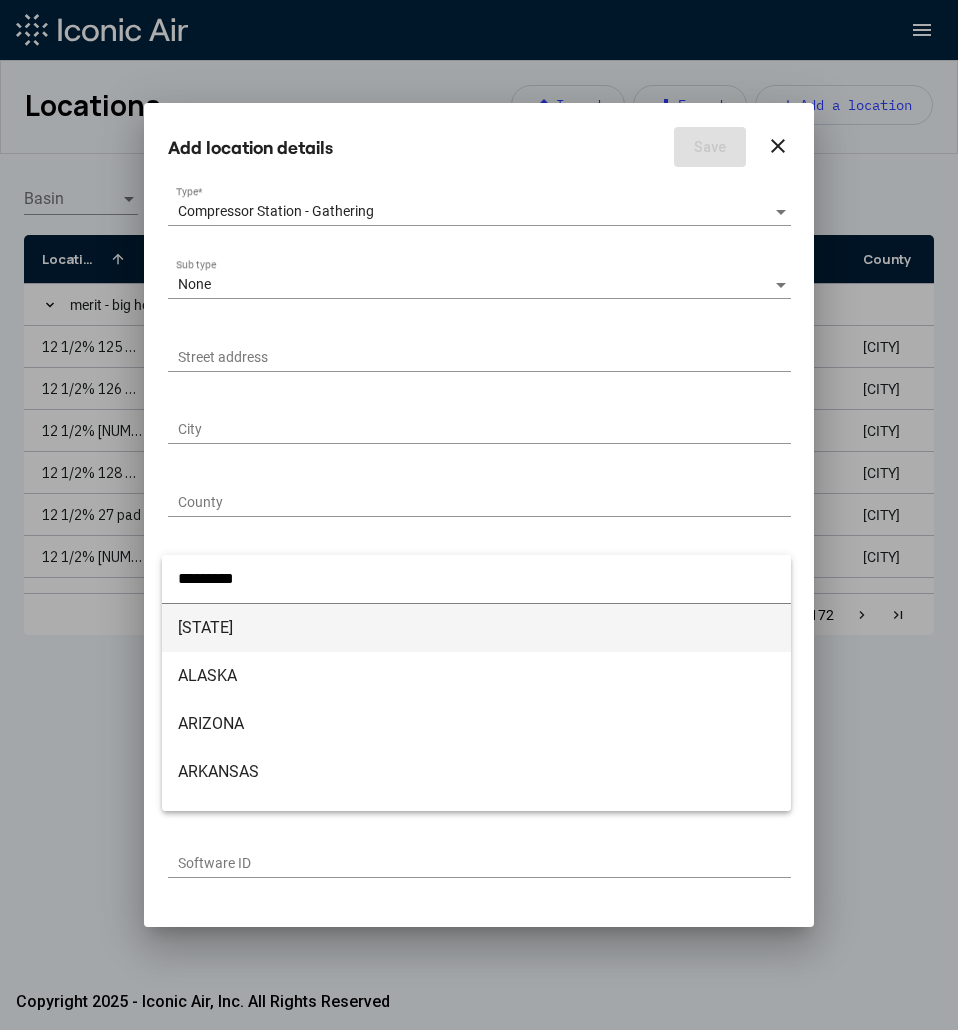 click at bounding box center [477, 578] 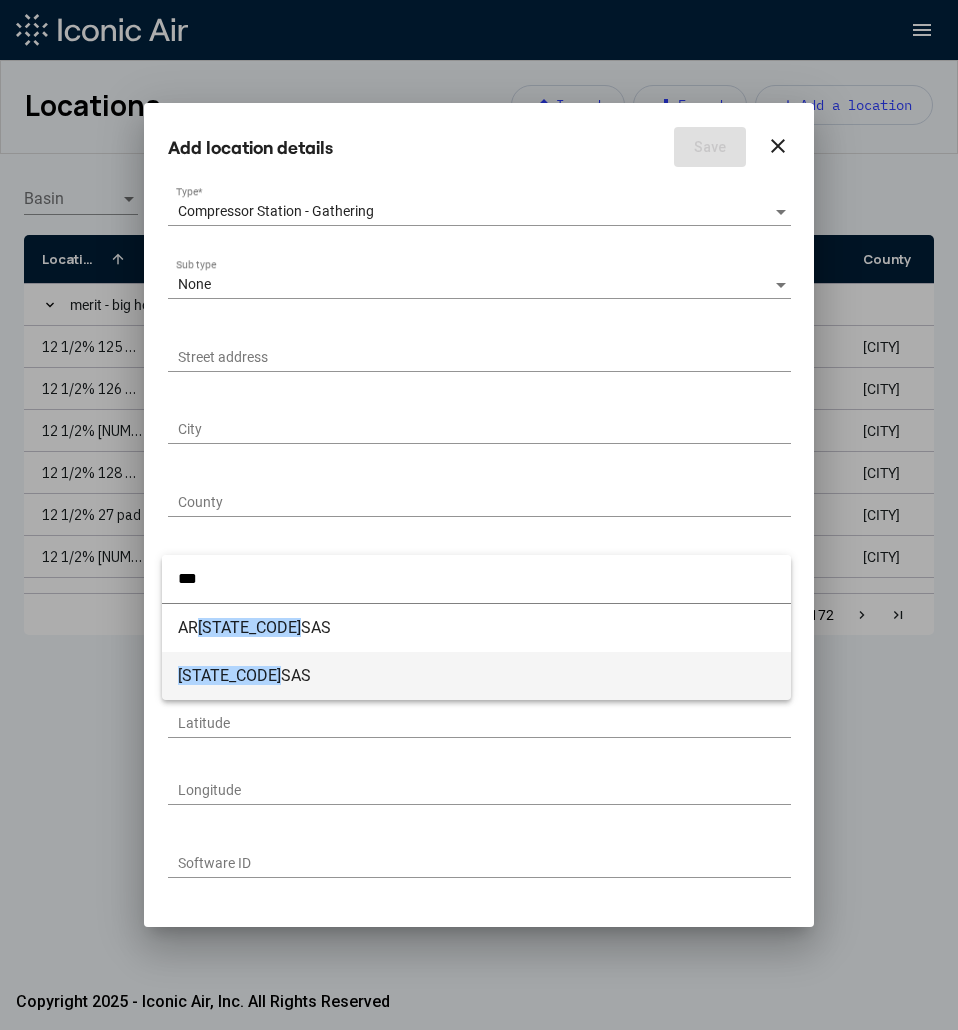 type on "***" 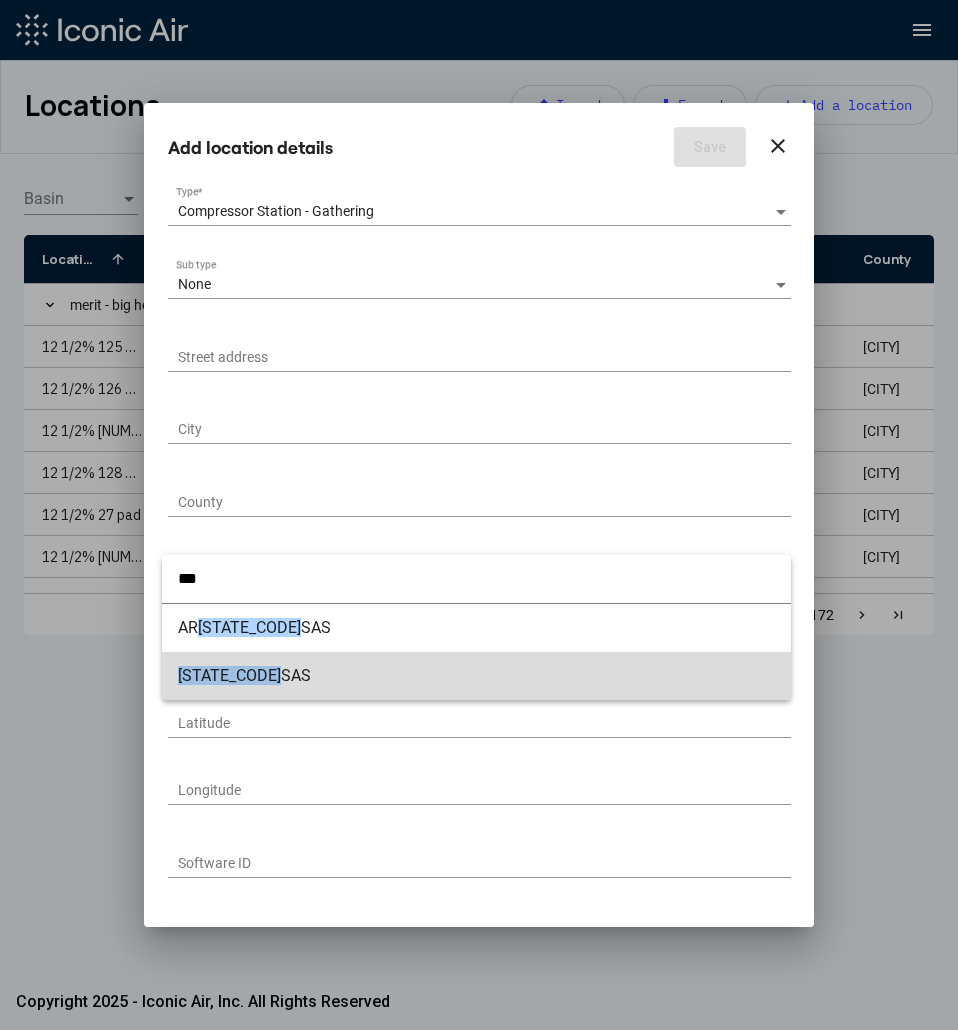 click on "[STATE]" at bounding box center [477, 676] 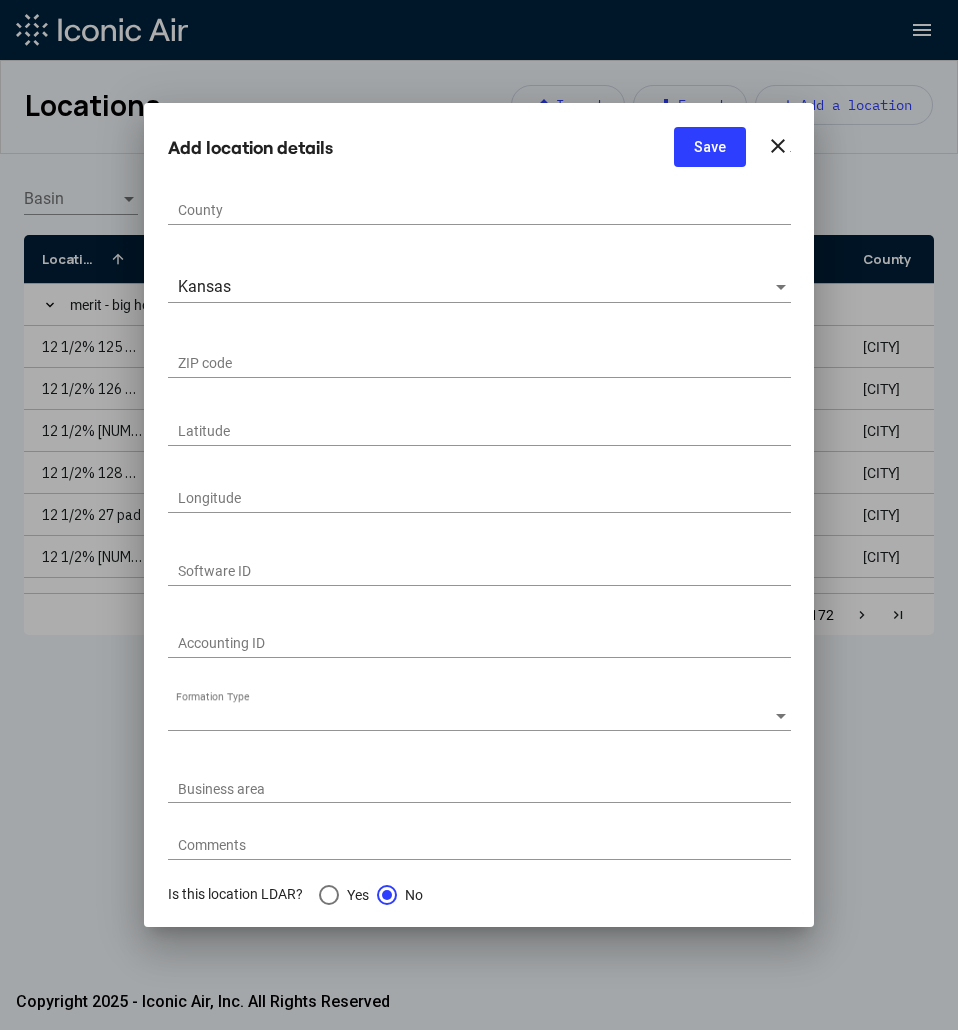 scroll, scrollTop: 671, scrollLeft: 0, axis: vertical 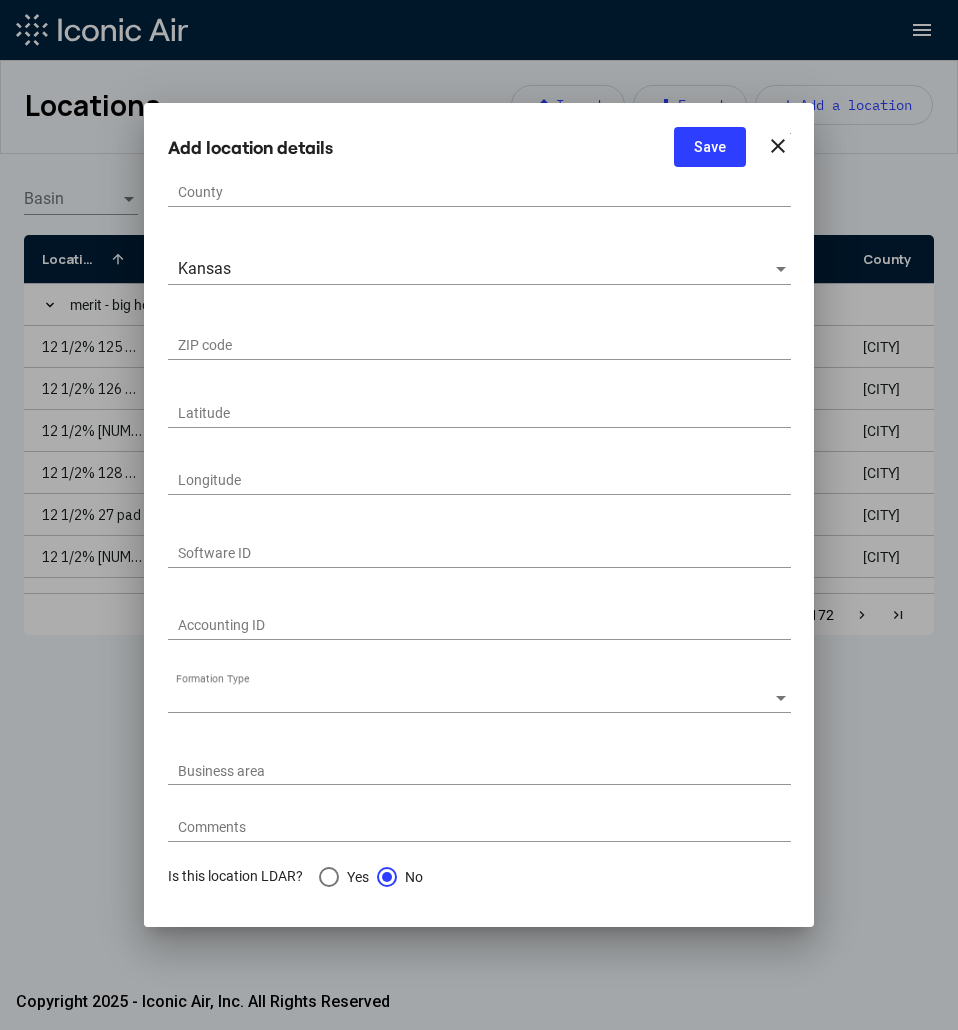 click on "Save" at bounding box center (710, 147) 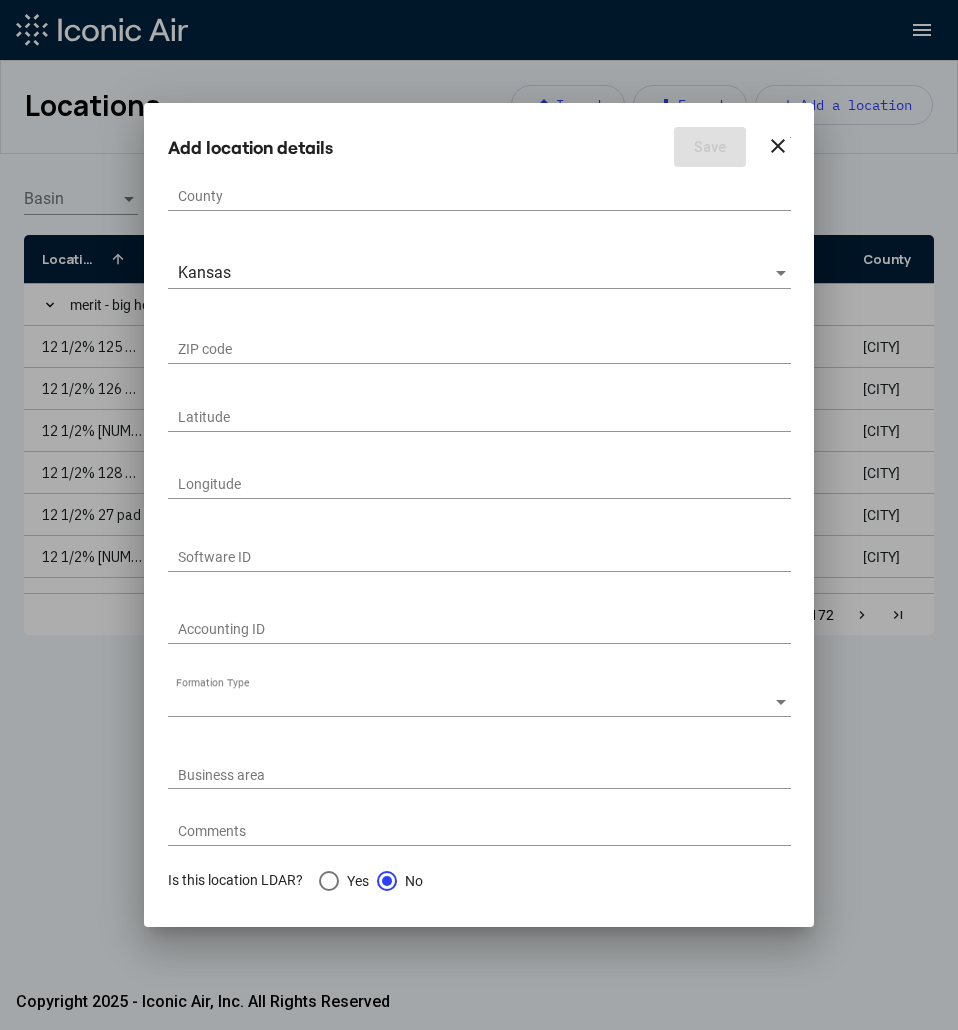 scroll, scrollTop: 675, scrollLeft: 0, axis: vertical 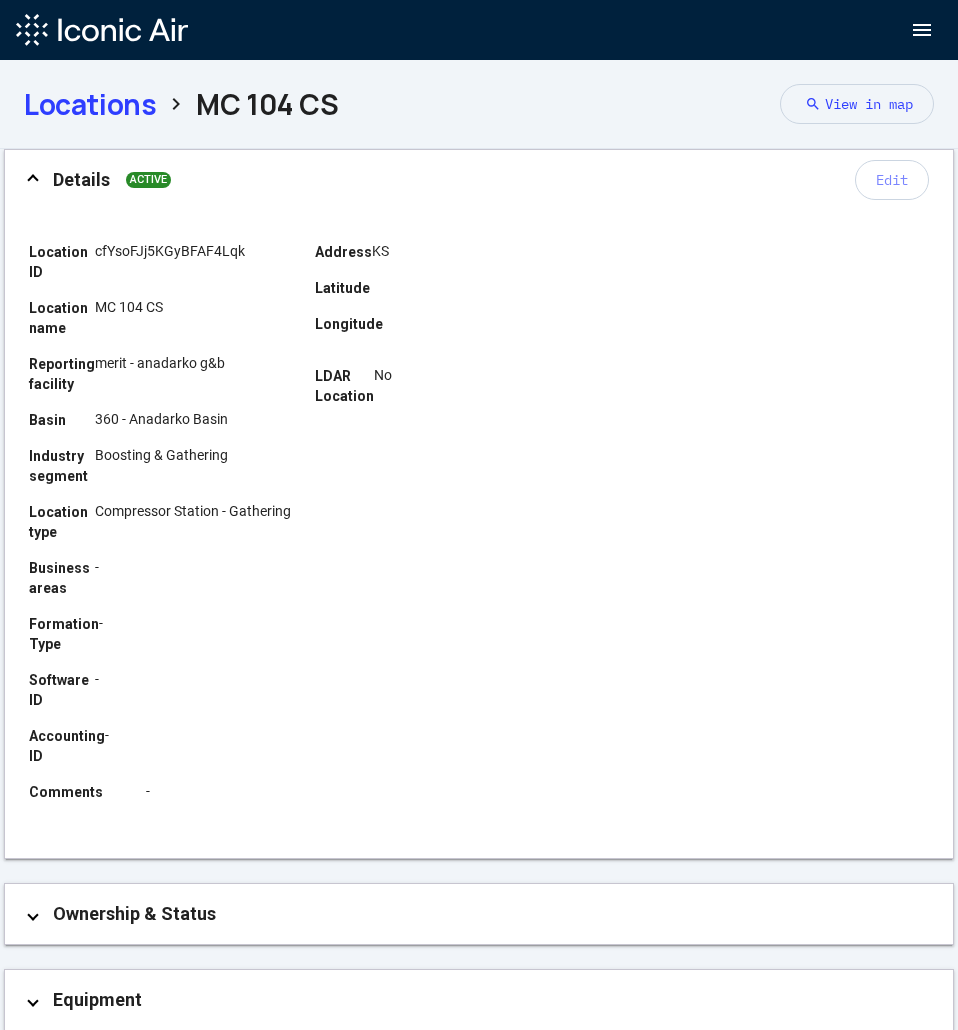 click on "Equipment" at bounding box center (483, 1000) 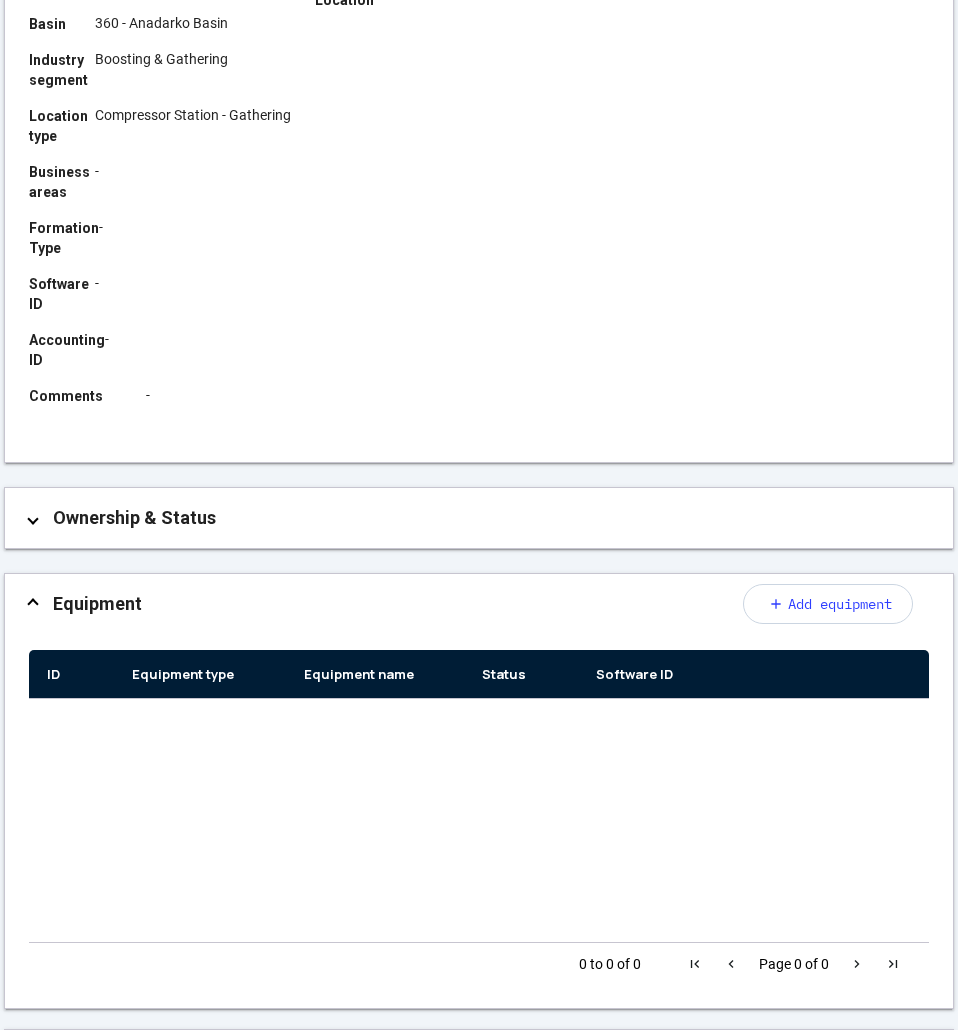 scroll, scrollTop: 590, scrollLeft: 0, axis: vertical 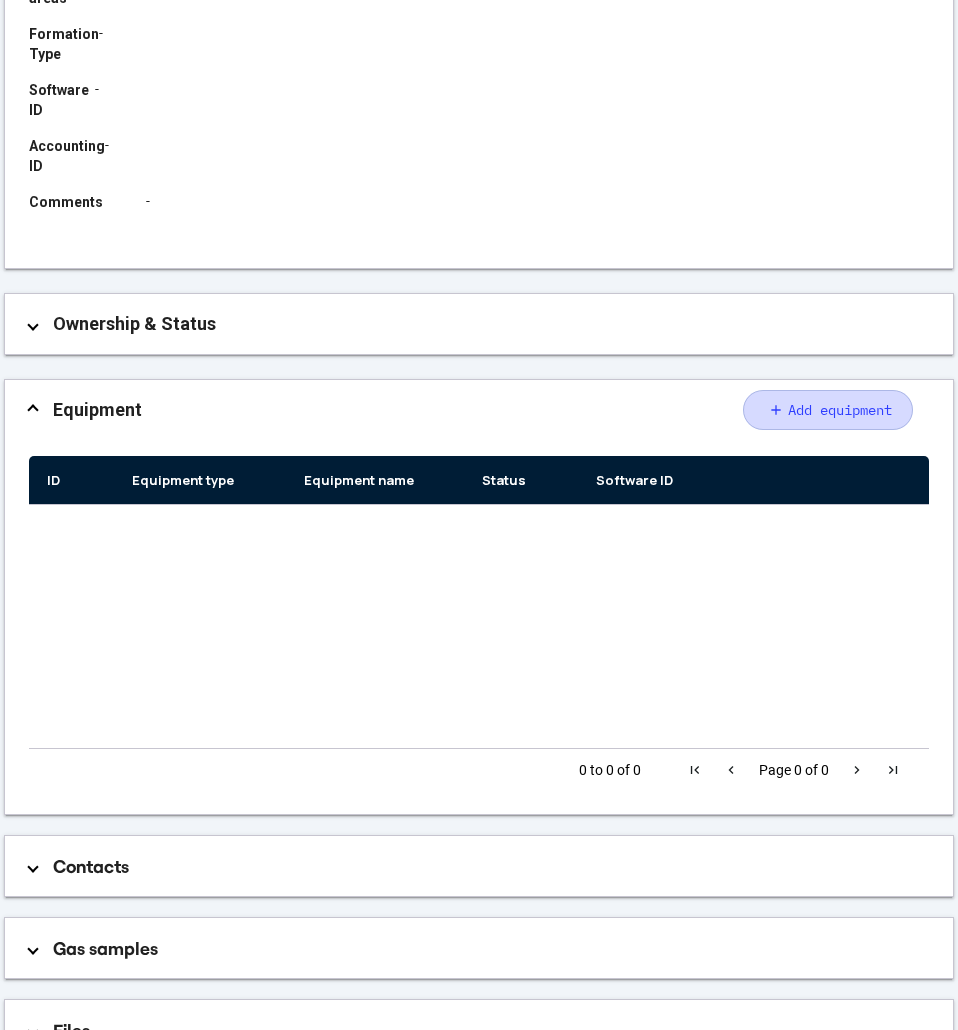click on "add  Add equipment" at bounding box center (828, 410) 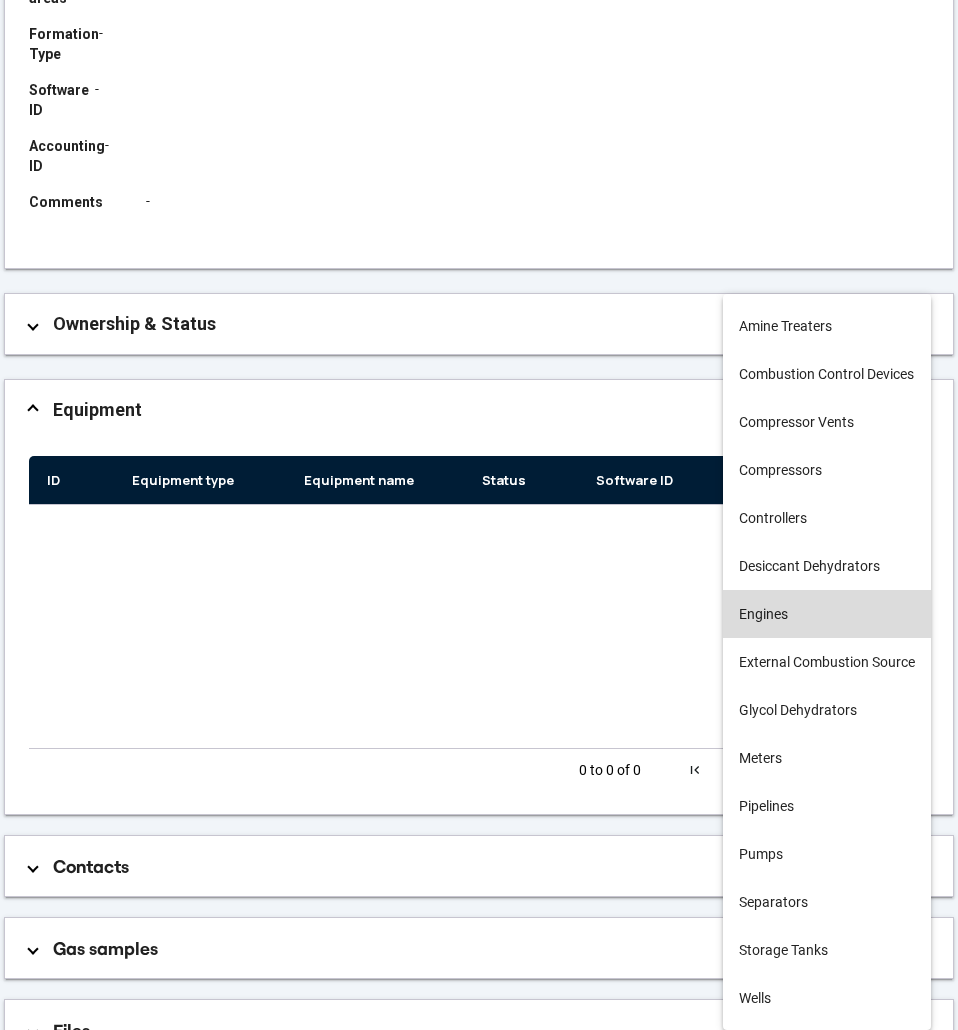 click on "Engines" at bounding box center (827, 614) 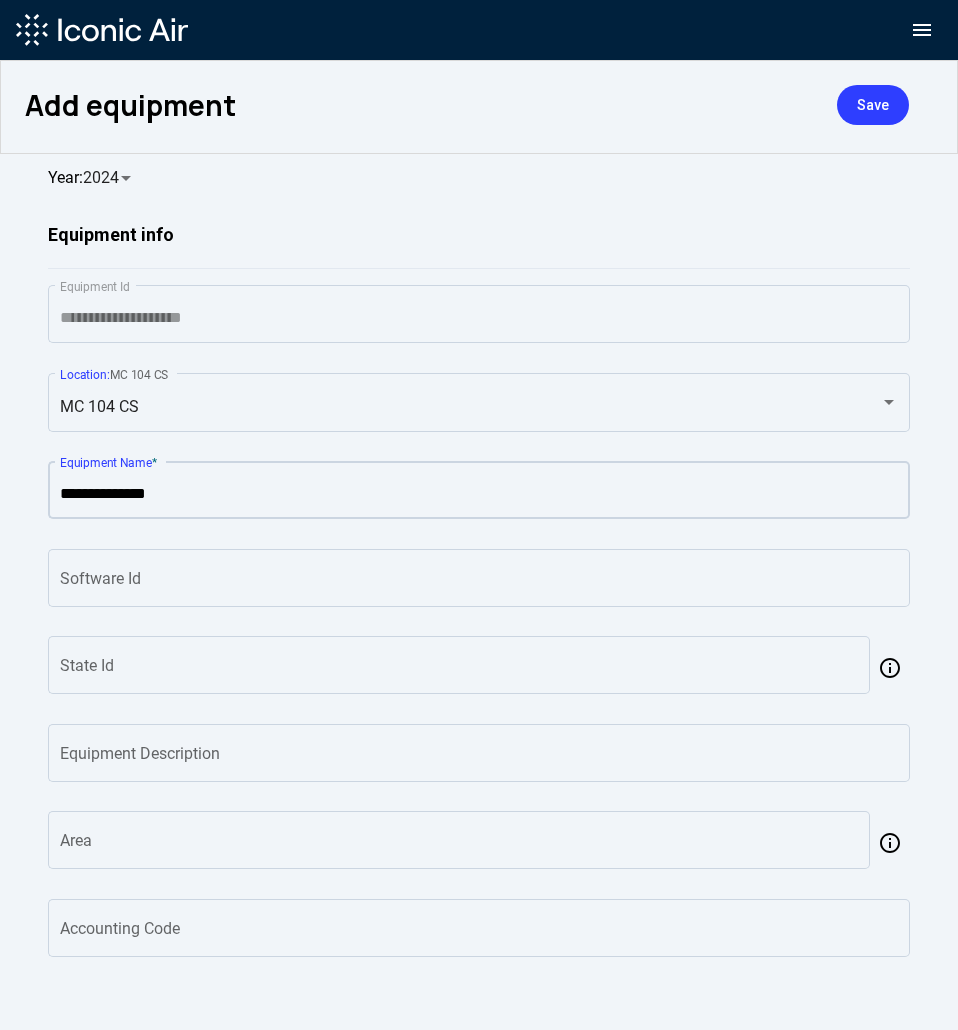 click on "Equipment Name  *" at bounding box center (479, 494) 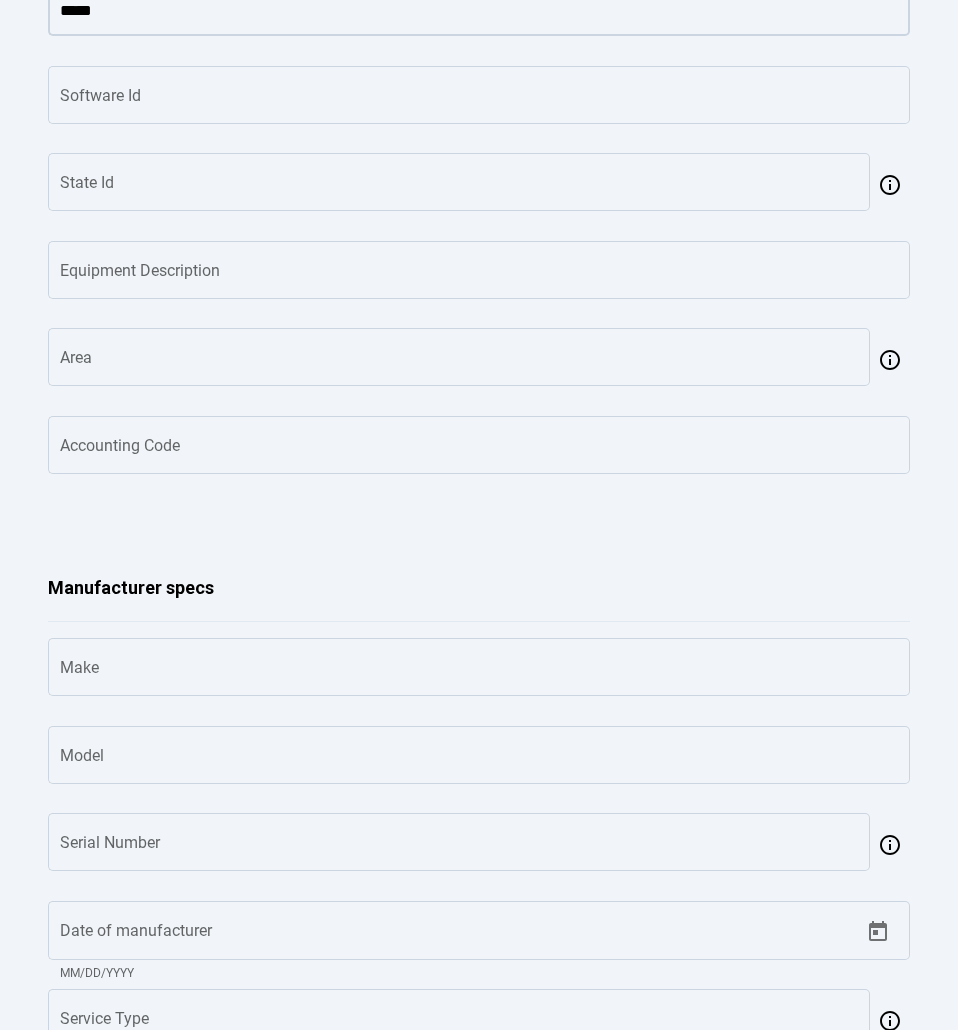 scroll, scrollTop: 528, scrollLeft: 0, axis: vertical 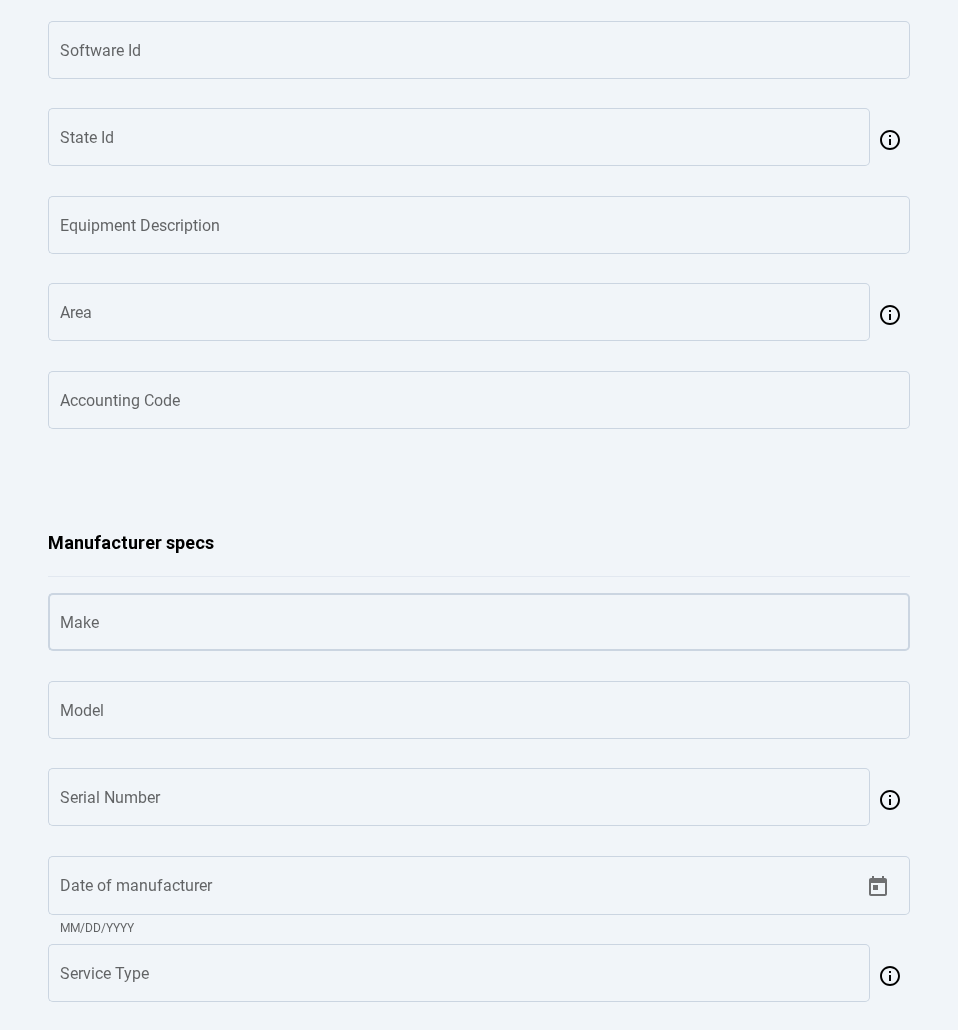 type on "*****" 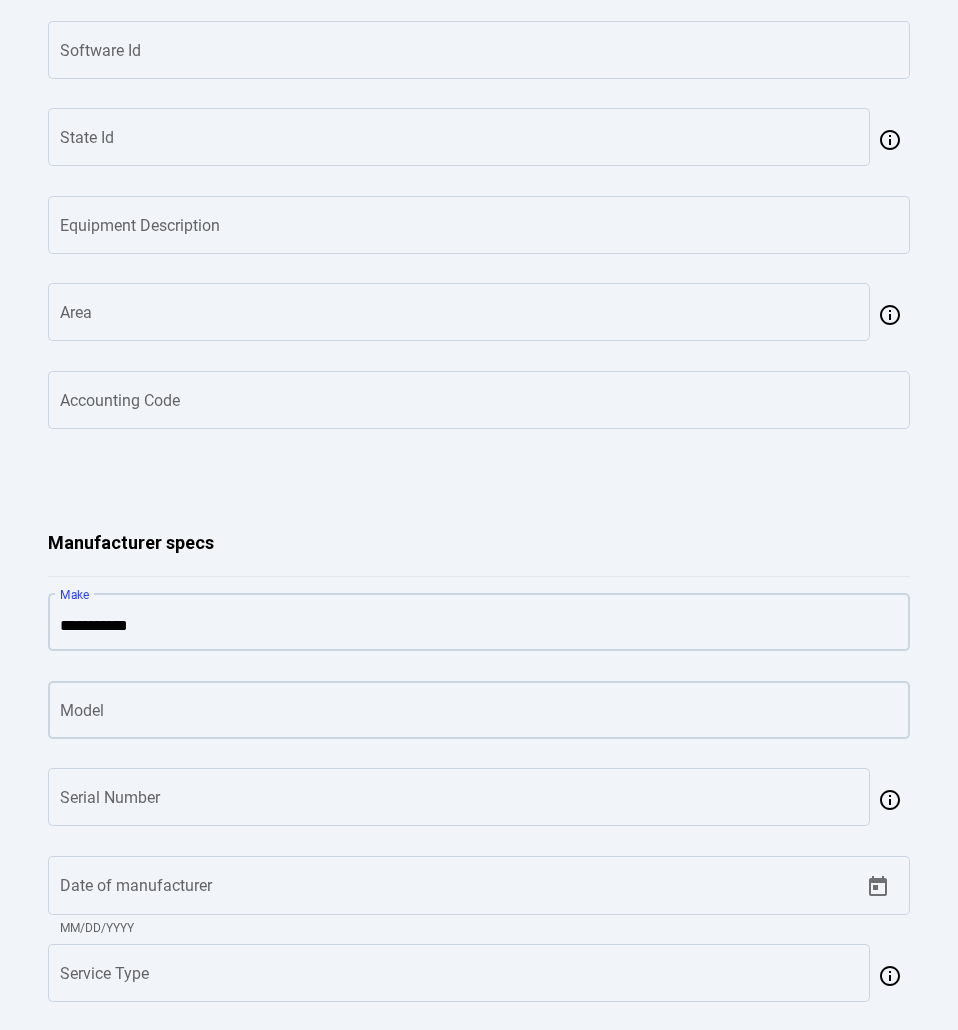 type on "**********" 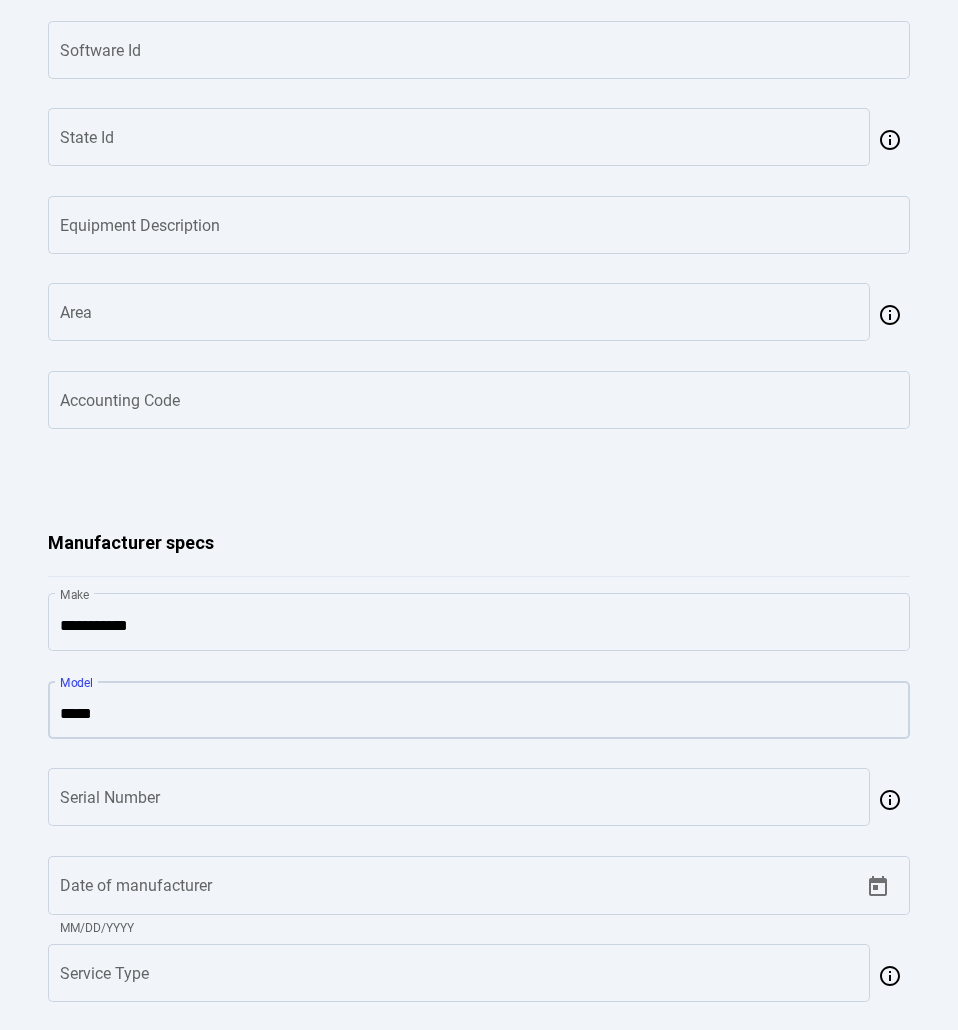 click on "Model" at bounding box center [479, 714] 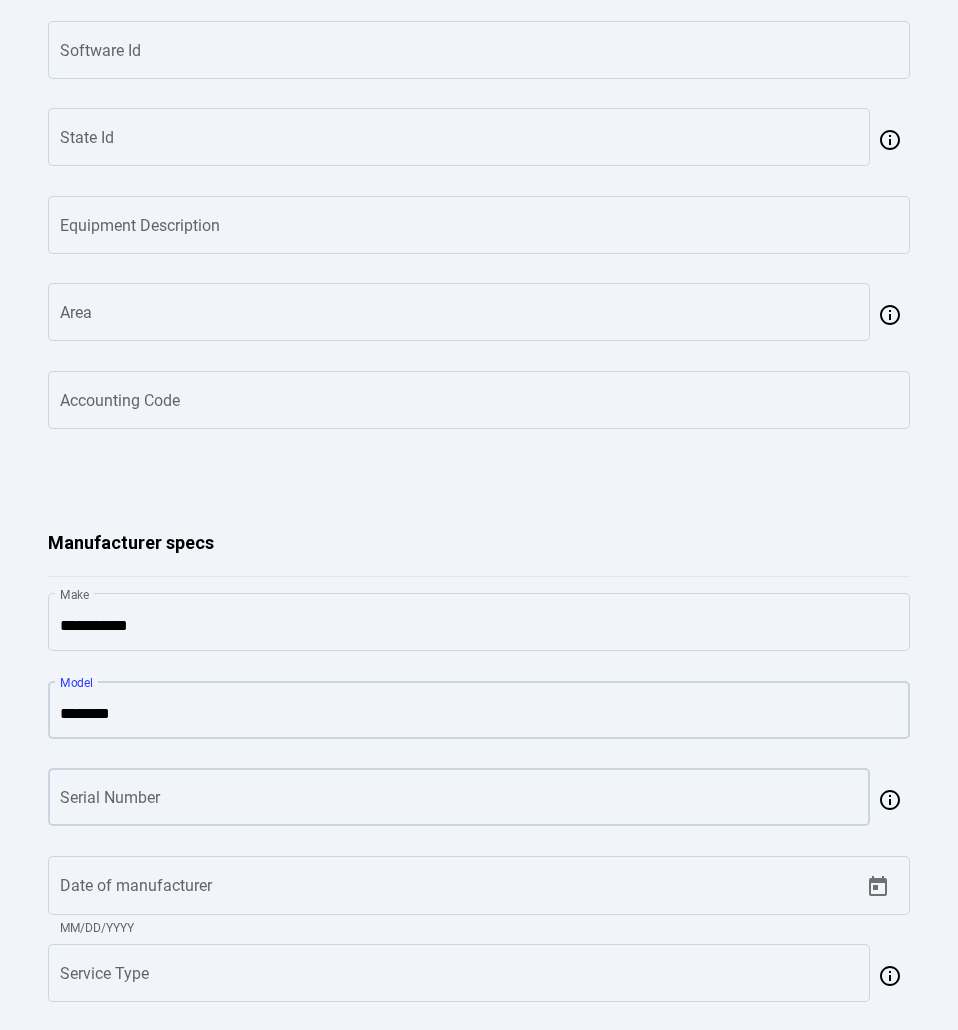 type on "********" 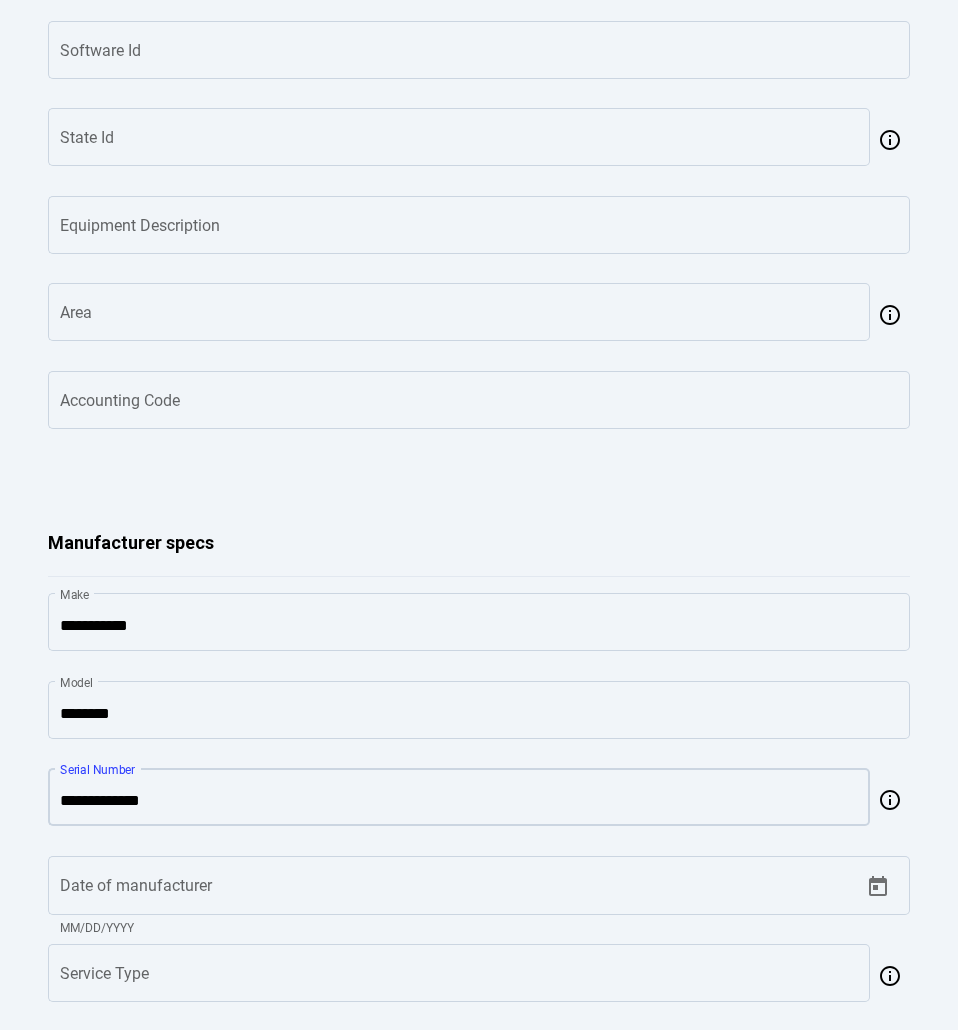 click on "Serial Number" at bounding box center (459, 801) 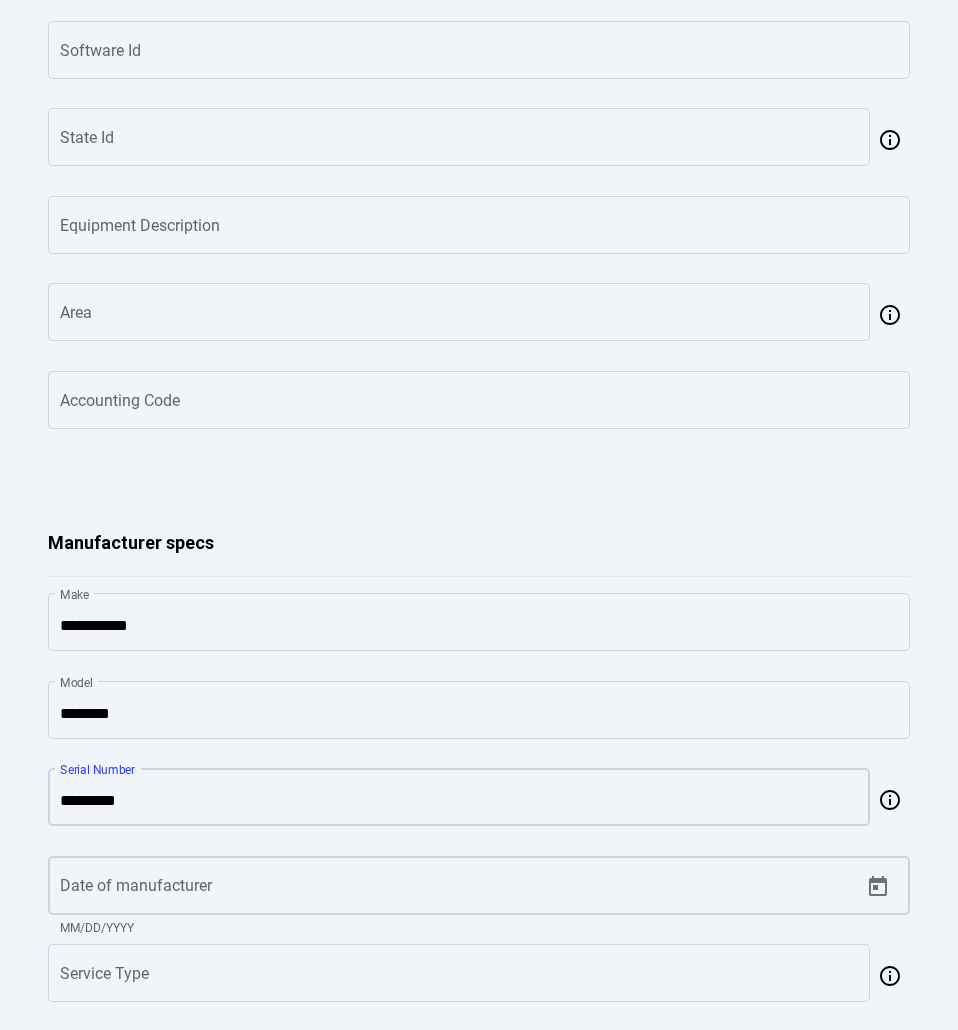 type on "*********" 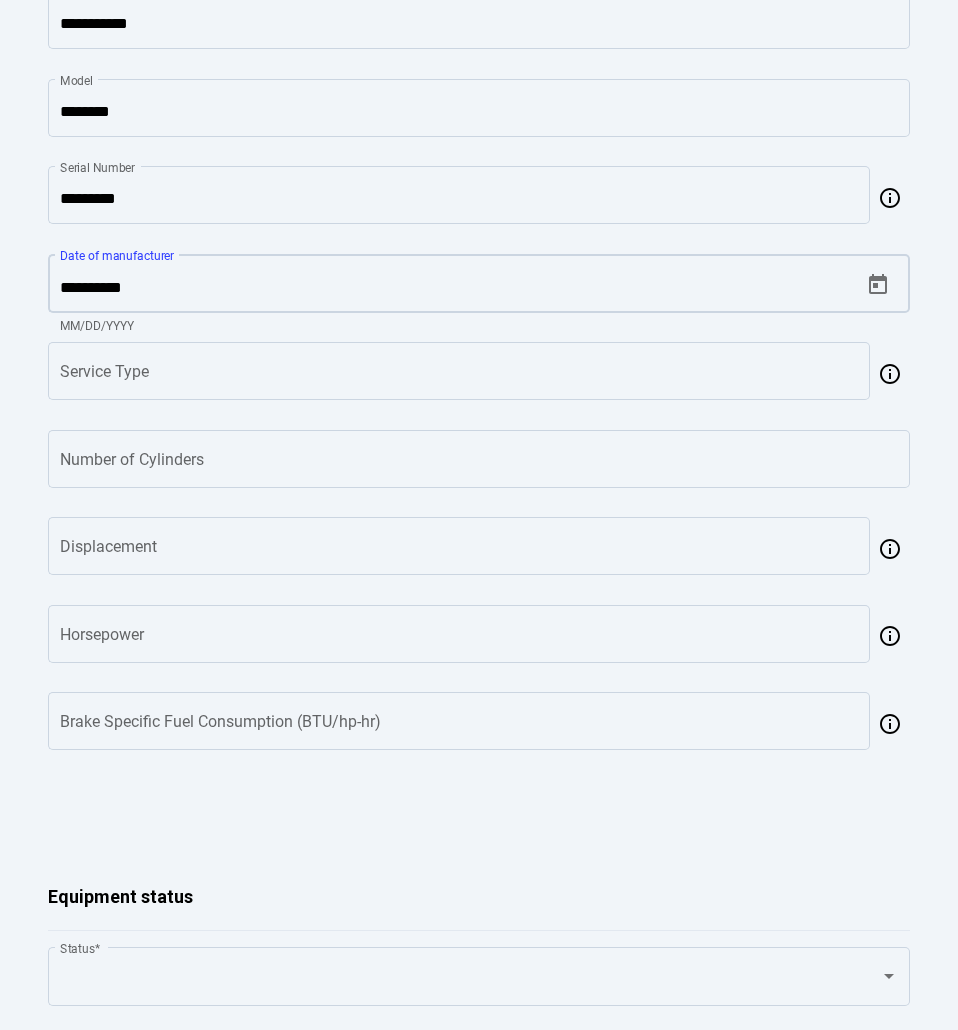scroll, scrollTop: 1157, scrollLeft: 0, axis: vertical 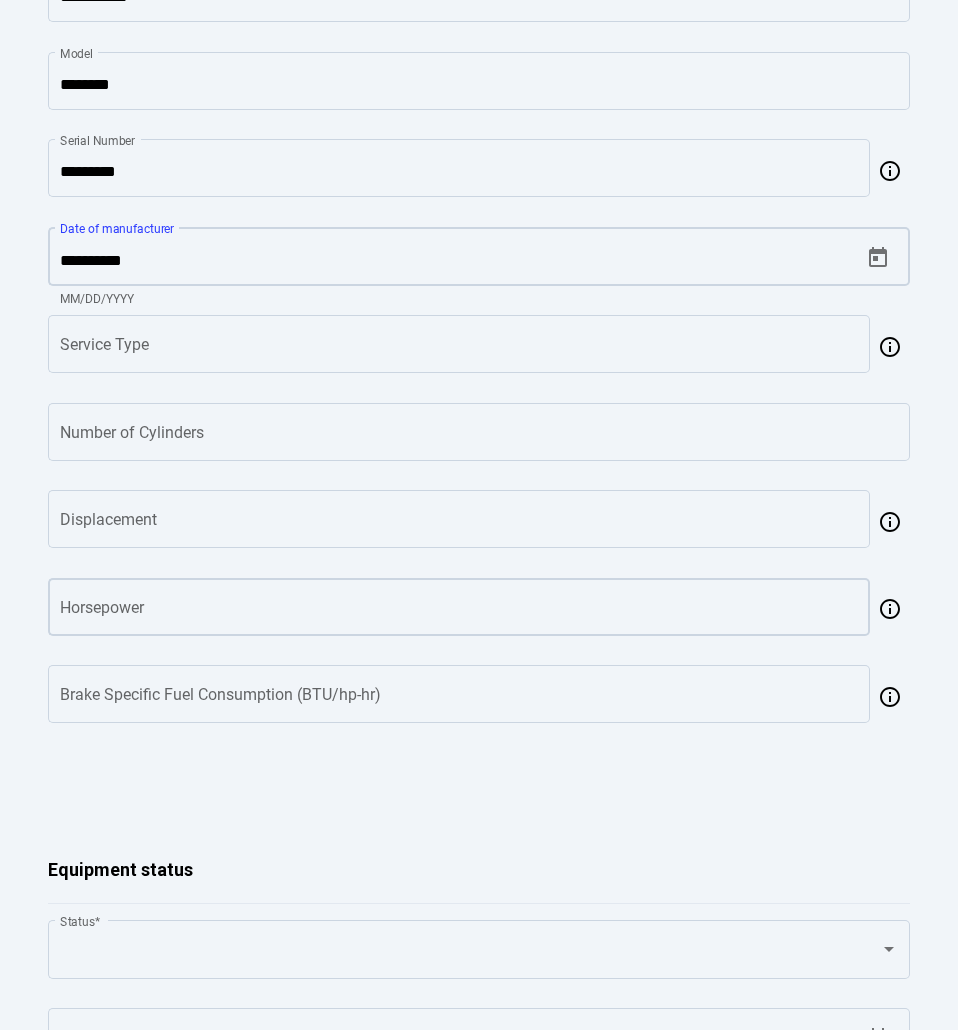 type on "********" 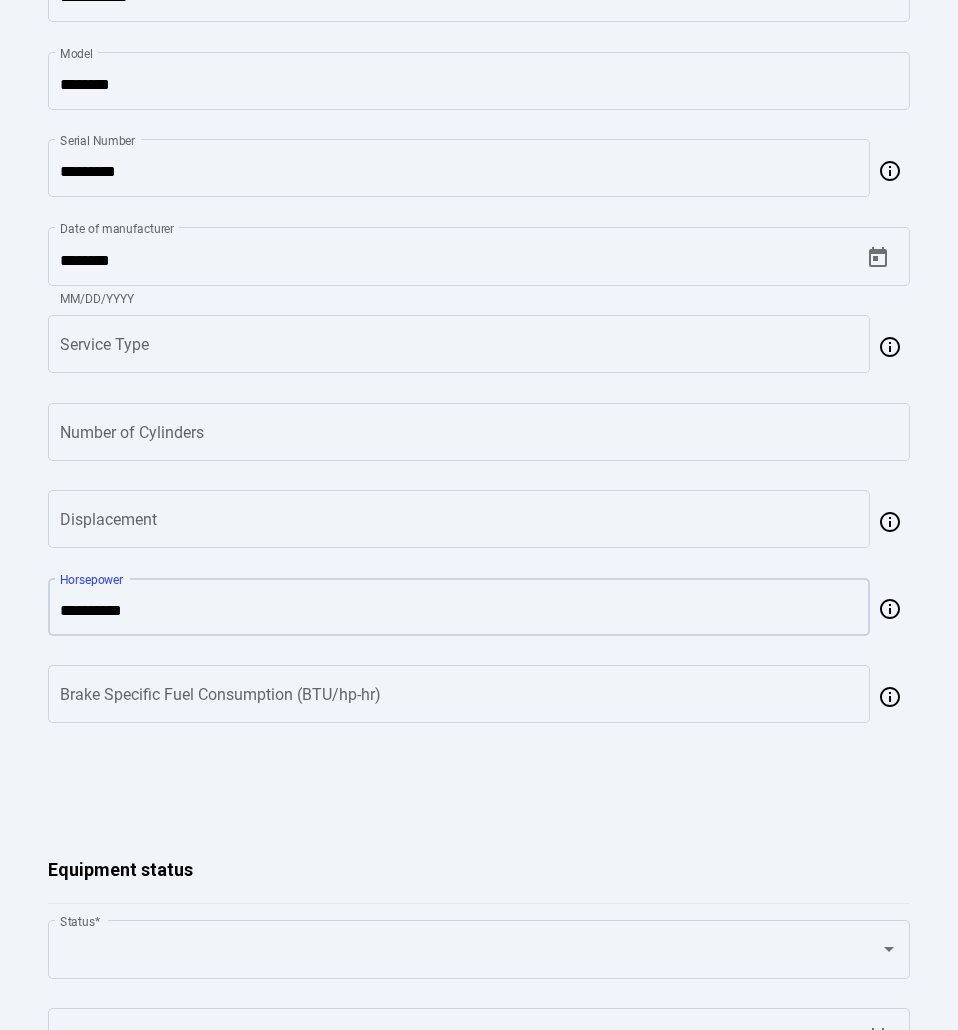 click on "Horsepower" at bounding box center (459, 611) 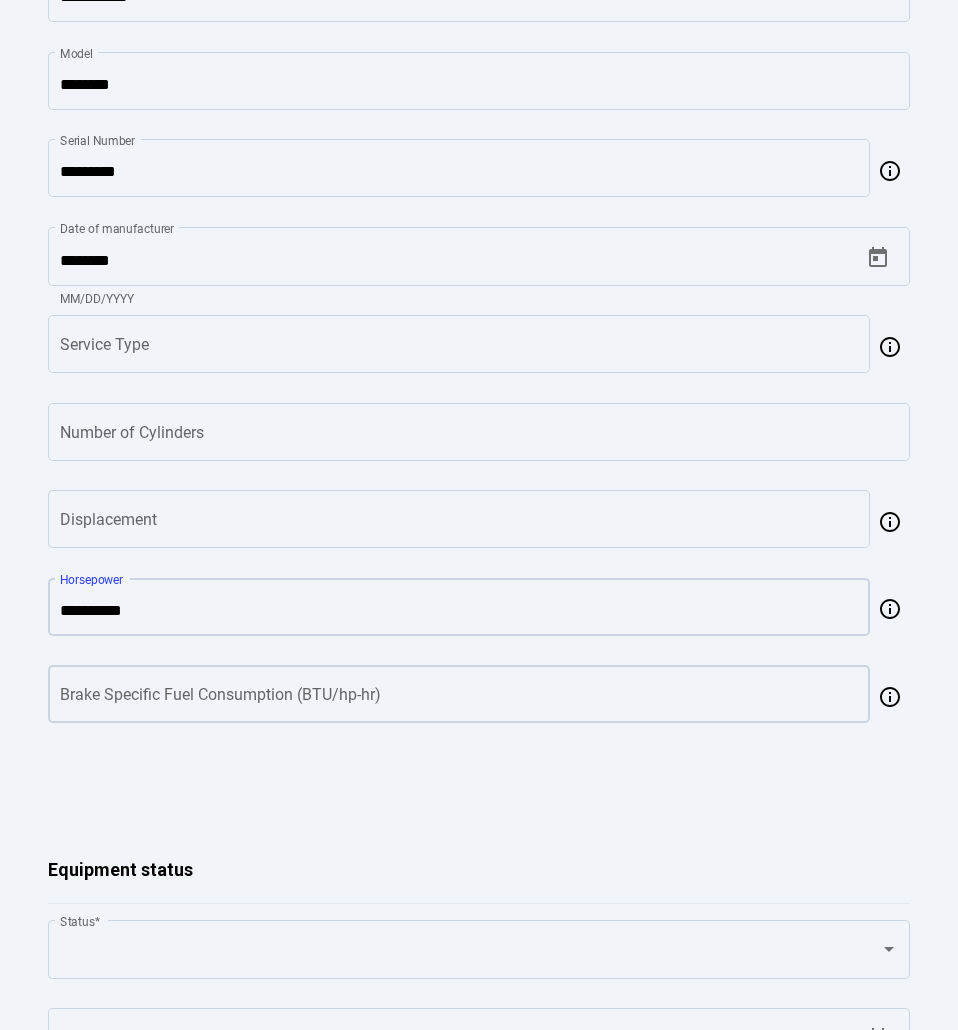 type on "***" 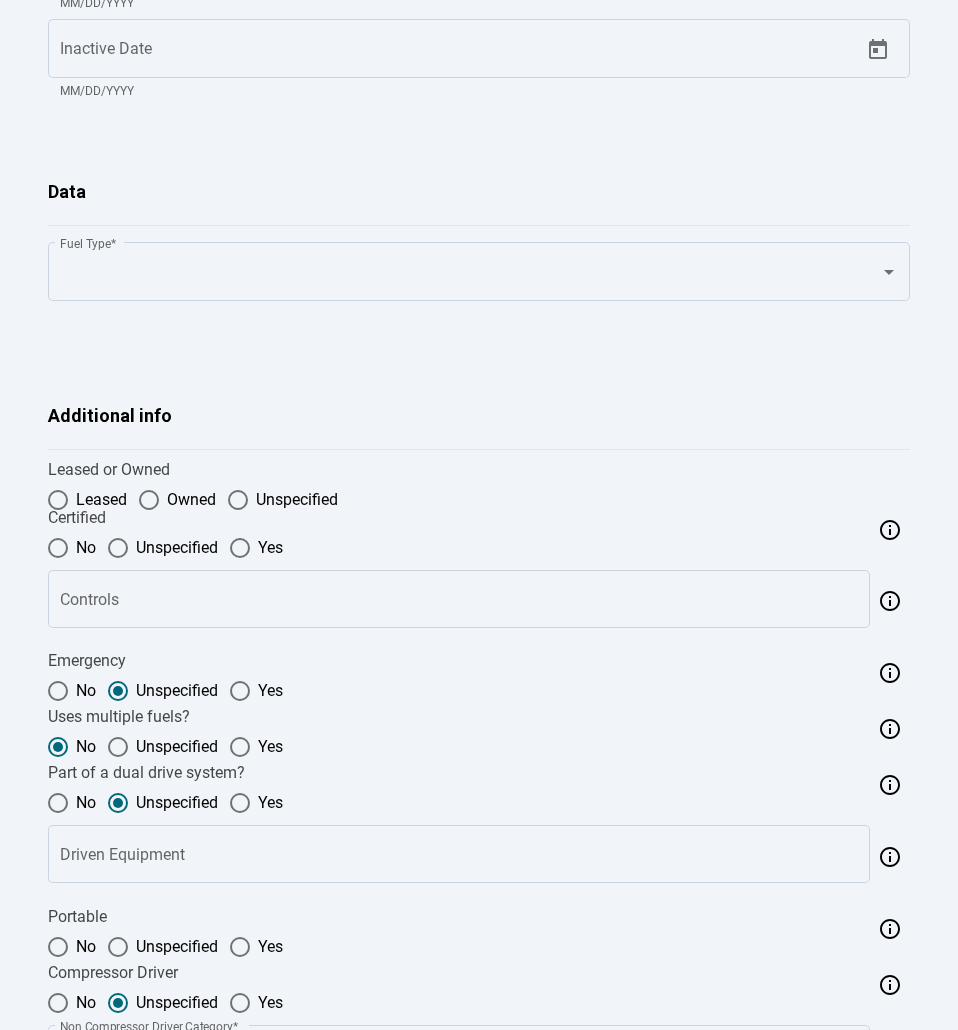 scroll, scrollTop: 2297, scrollLeft: 0, axis: vertical 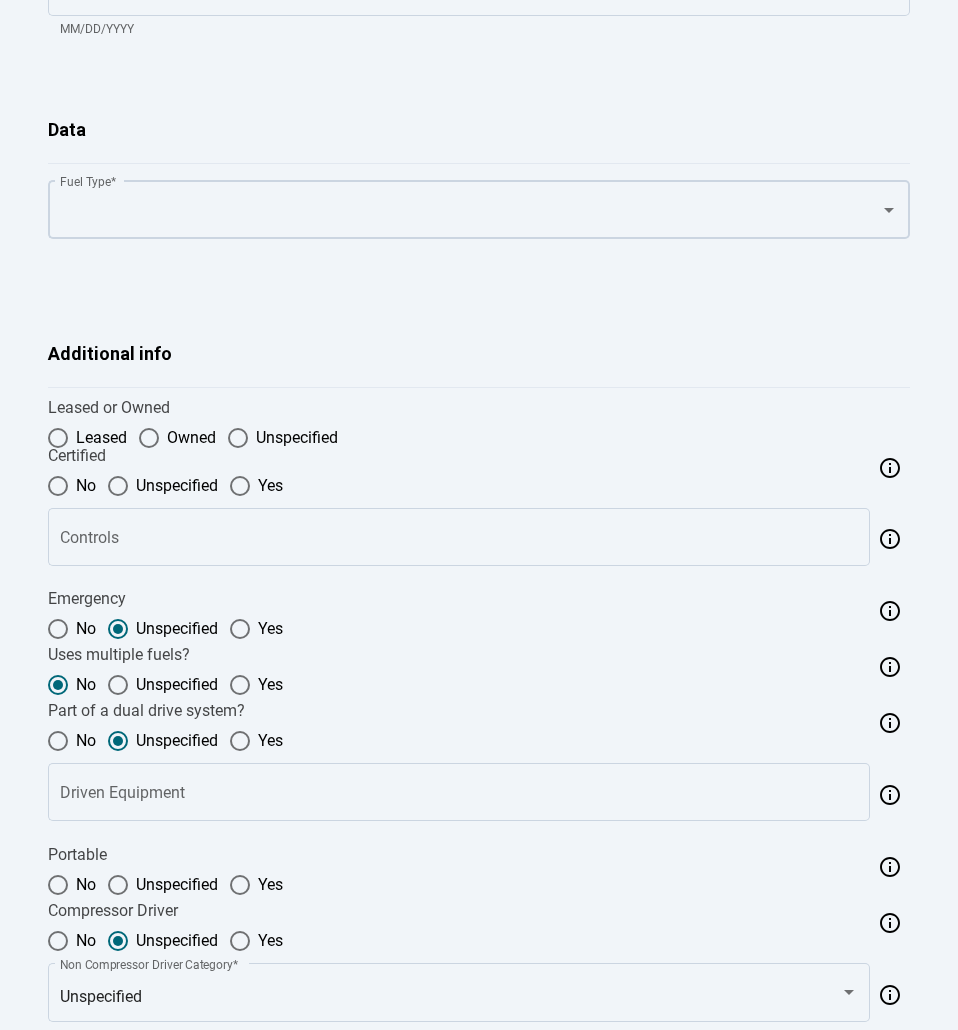 type on "****" 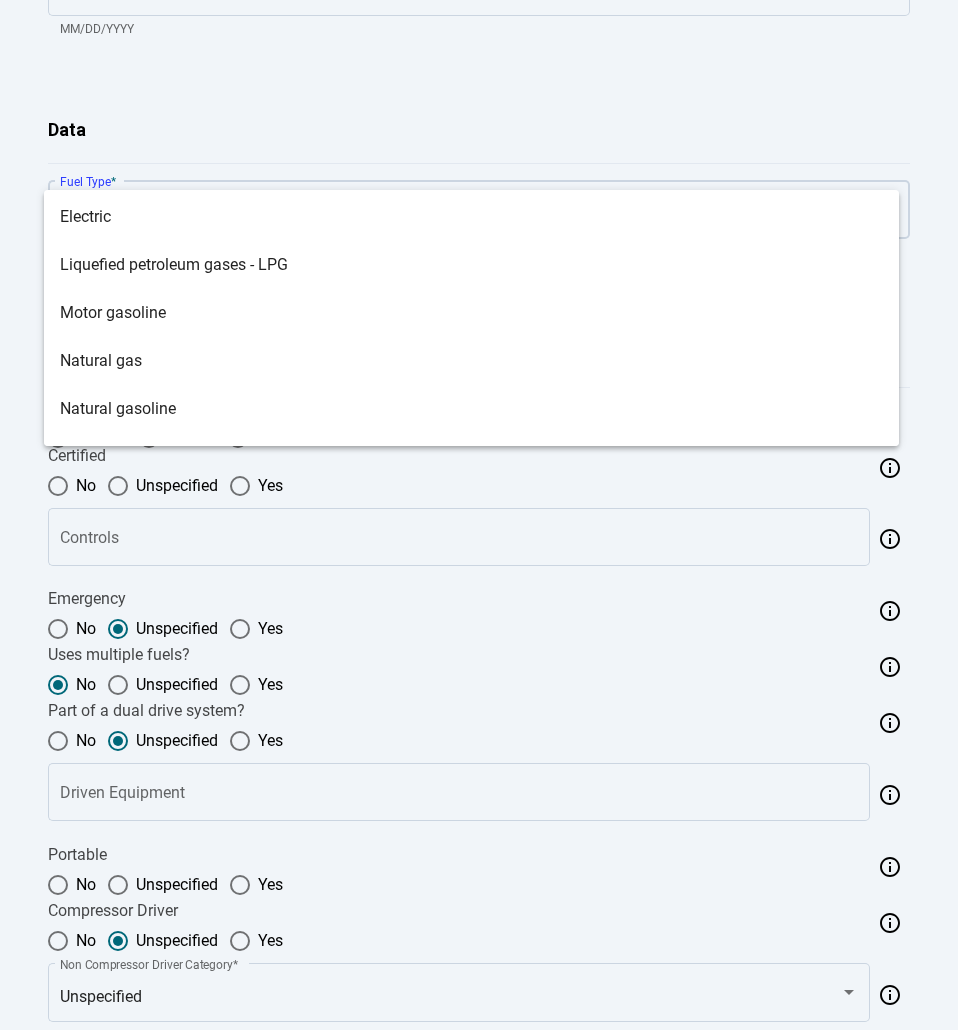 scroll, scrollTop: 157, scrollLeft: 0, axis: vertical 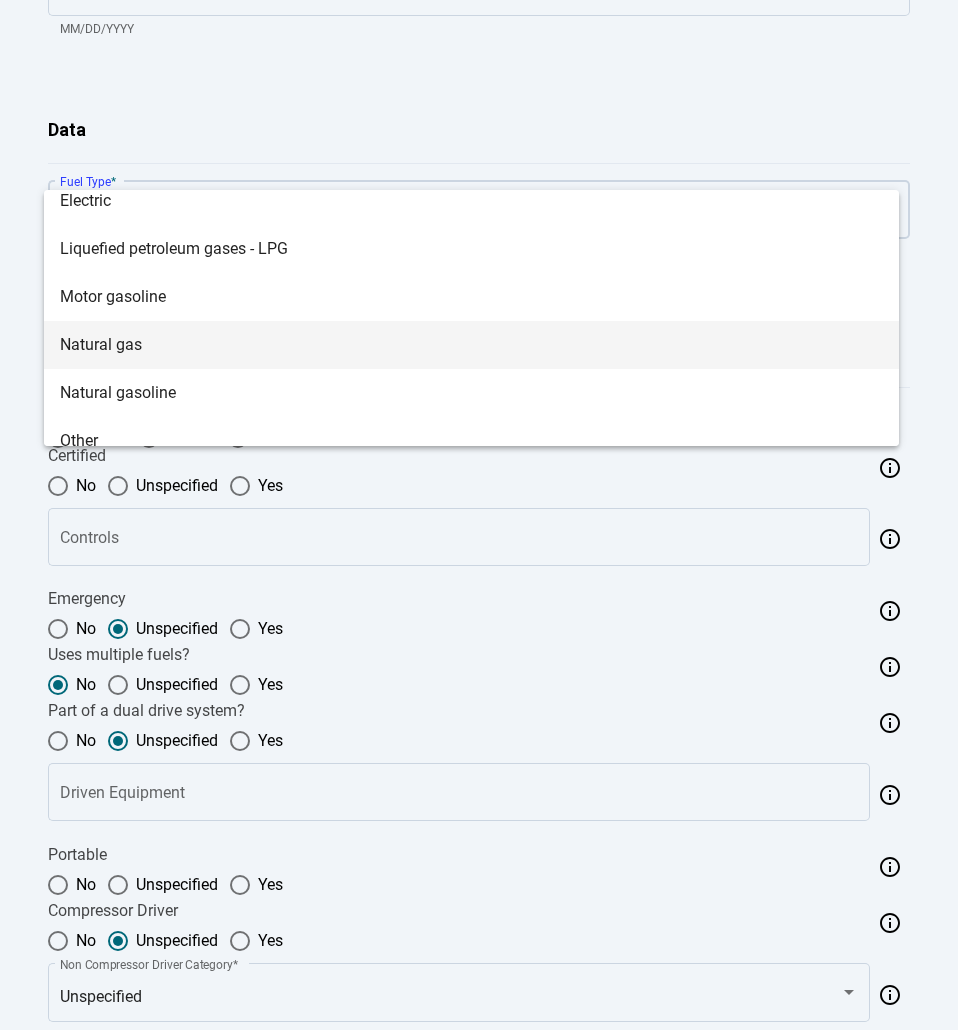 click on "Natural gas" at bounding box center (471, 345) 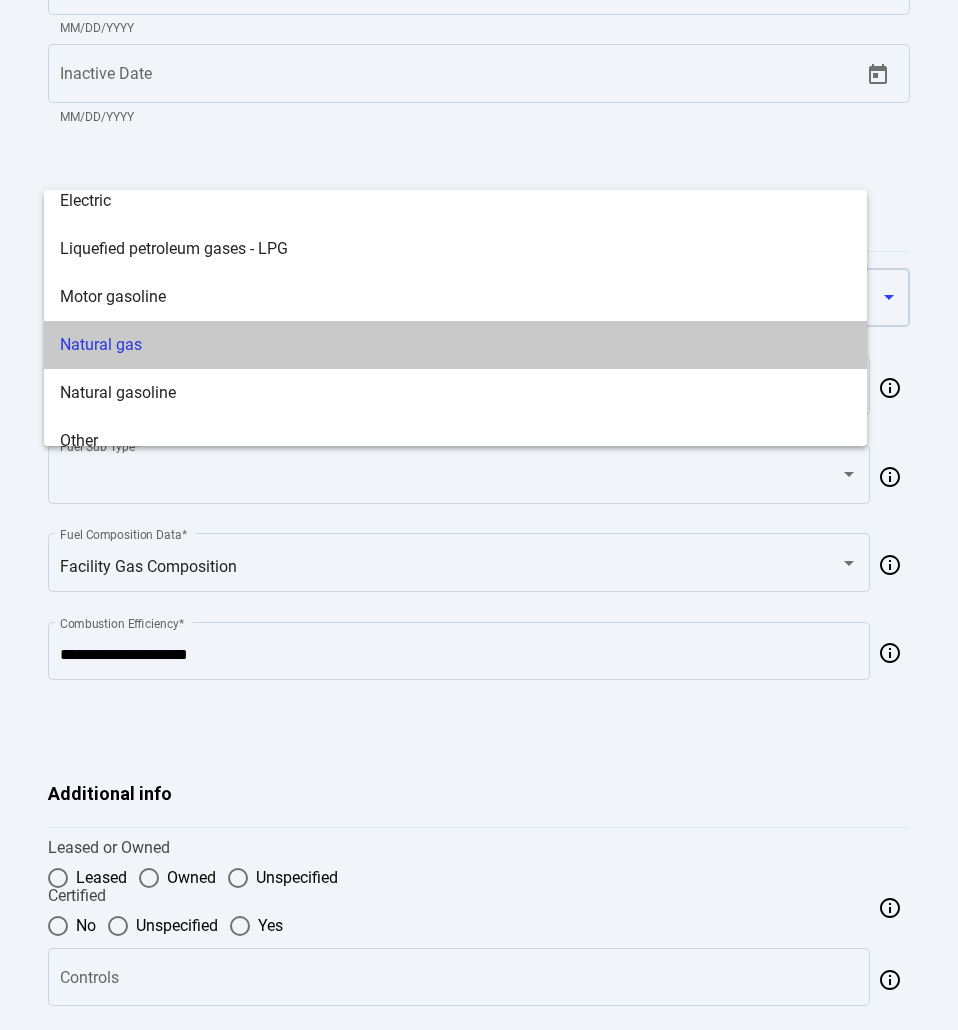 scroll, scrollTop: 2384, scrollLeft: 0, axis: vertical 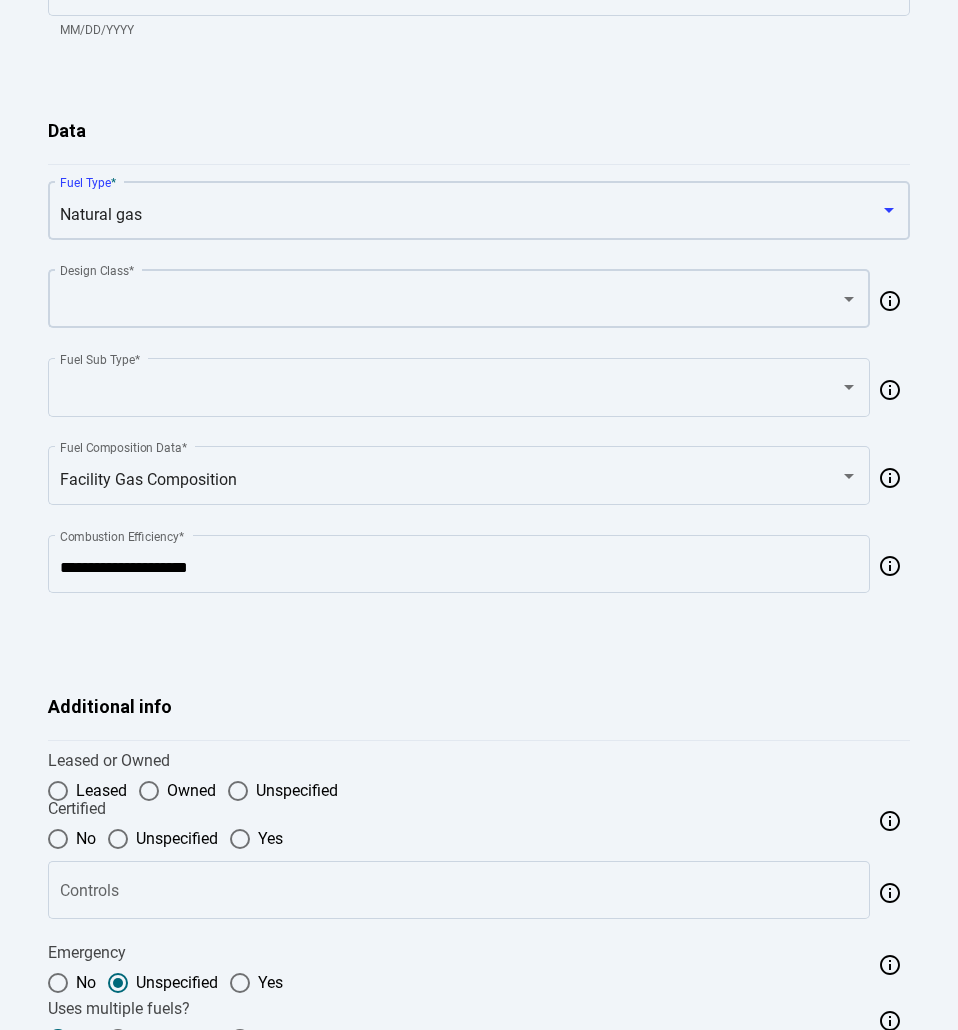 click on "Design Class *" 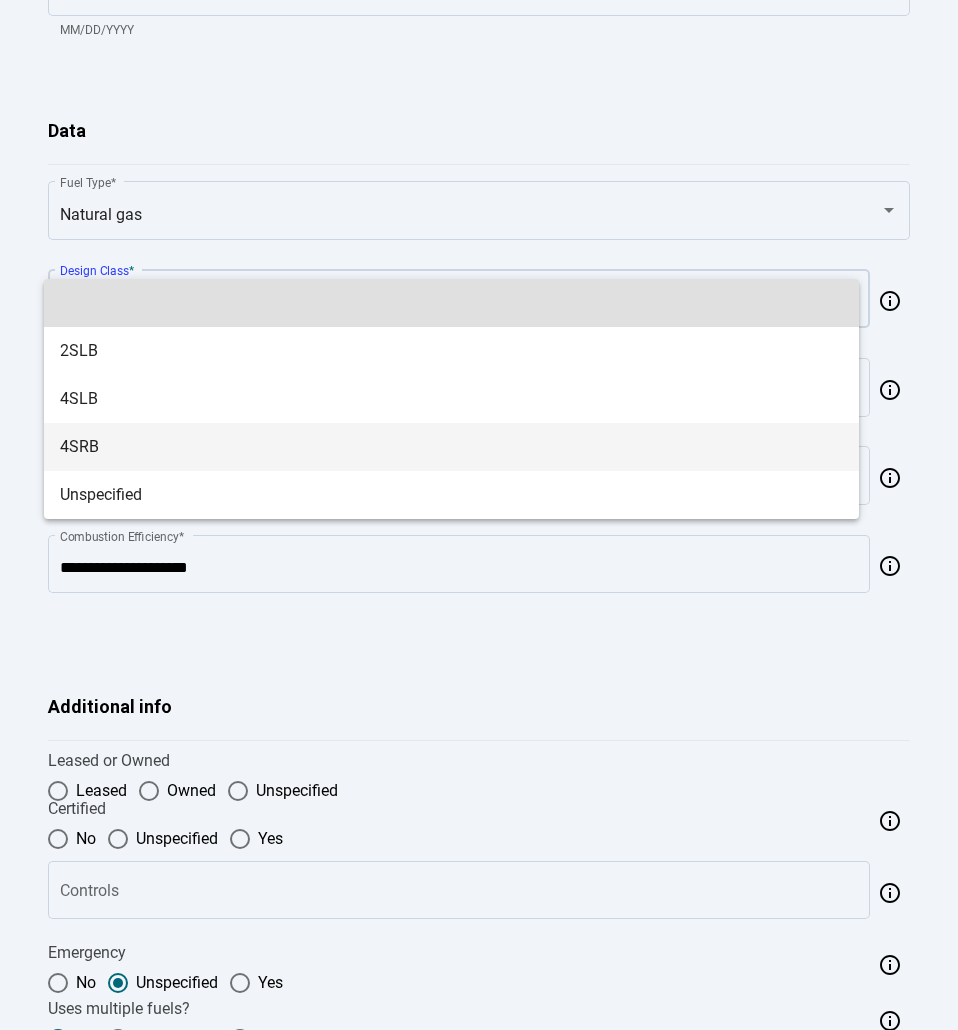 click on "4SRB" at bounding box center (451, 447) 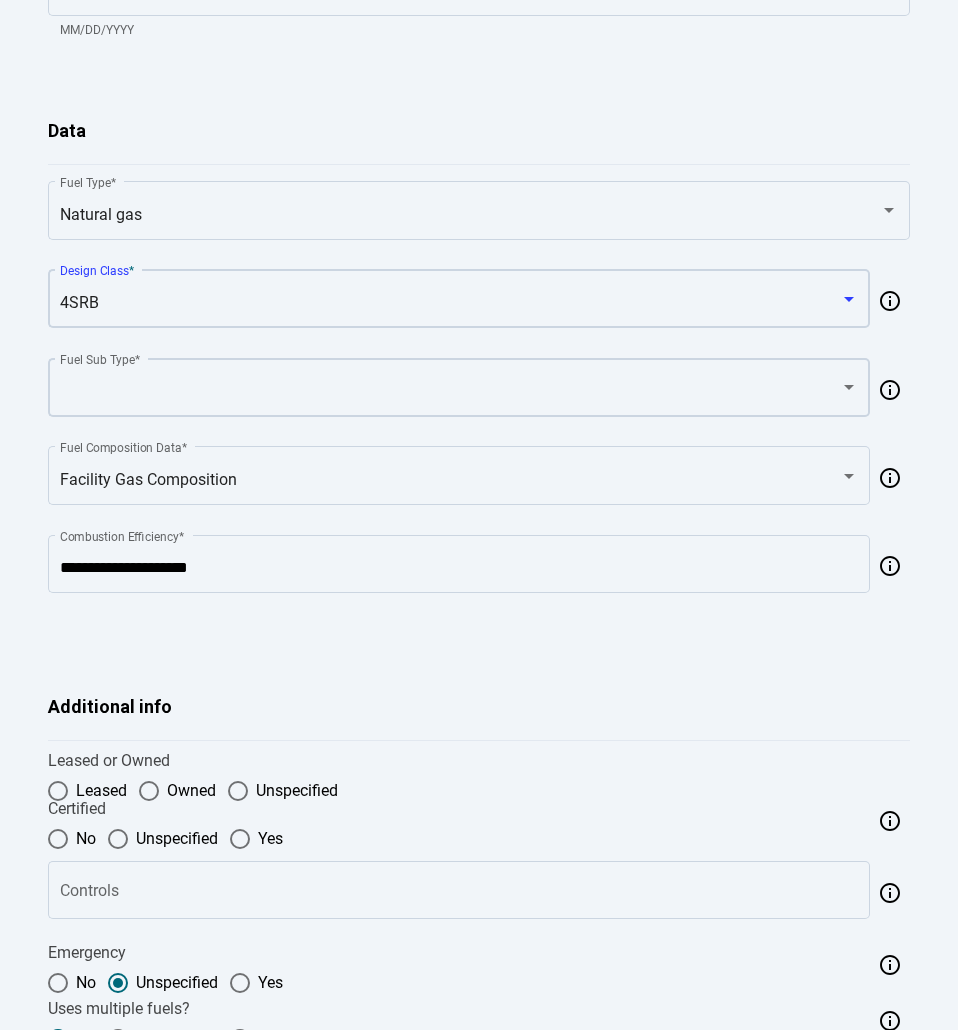 click on "Fuel Sub Type  *" 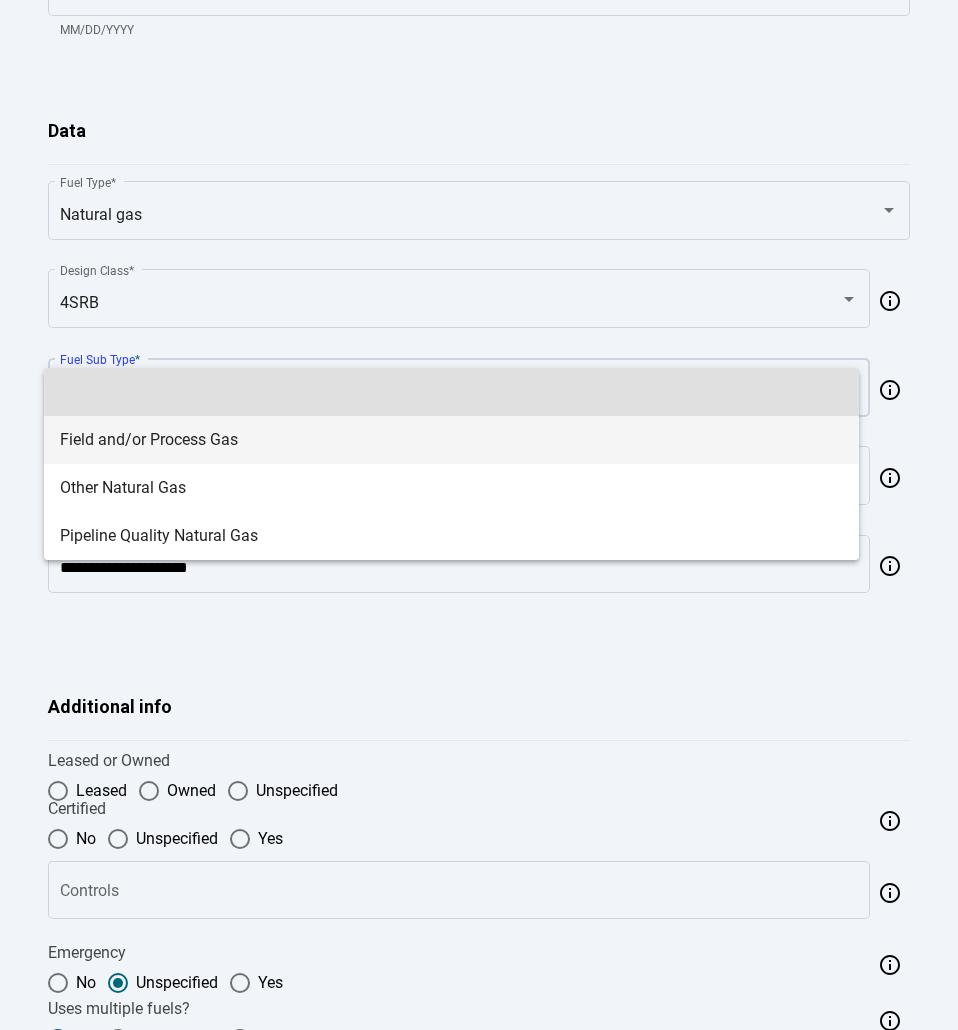 click on "Field and/or Process Gas" at bounding box center [451, 440] 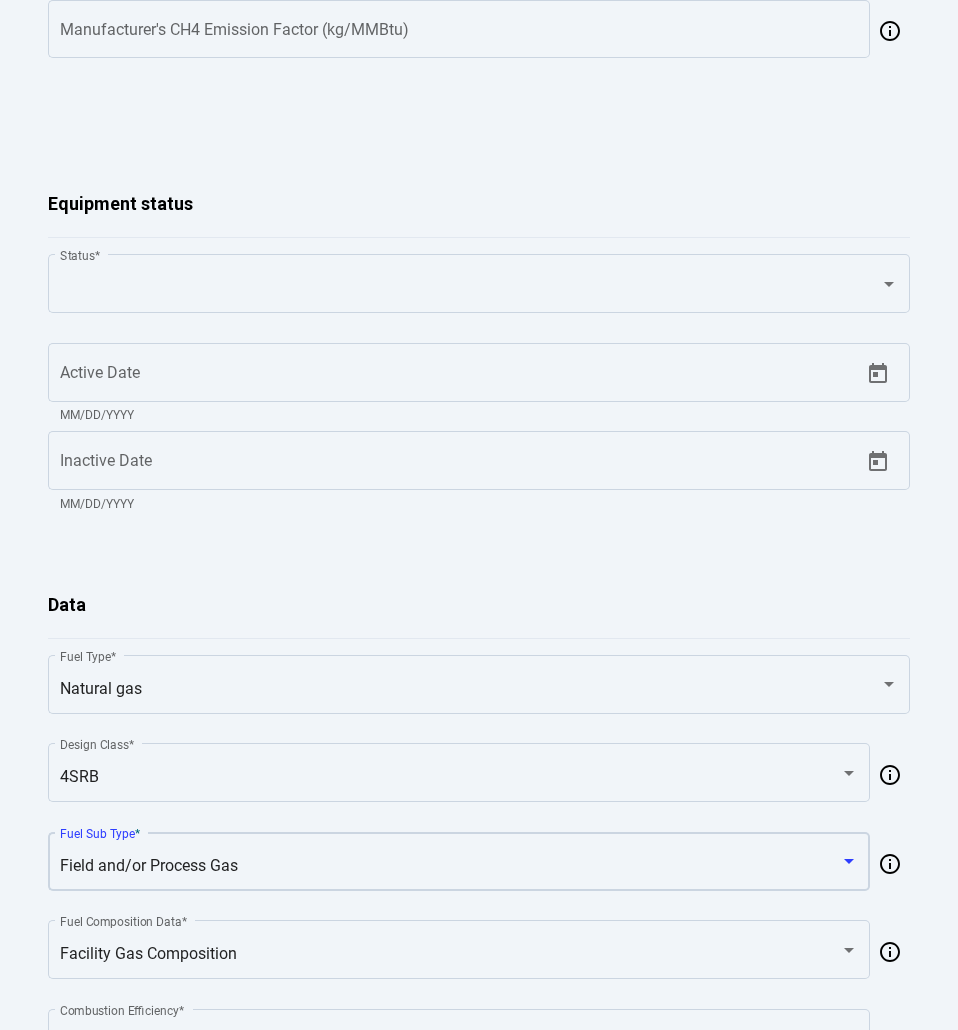 scroll, scrollTop: 1878, scrollLeft: 0, axis: vertical 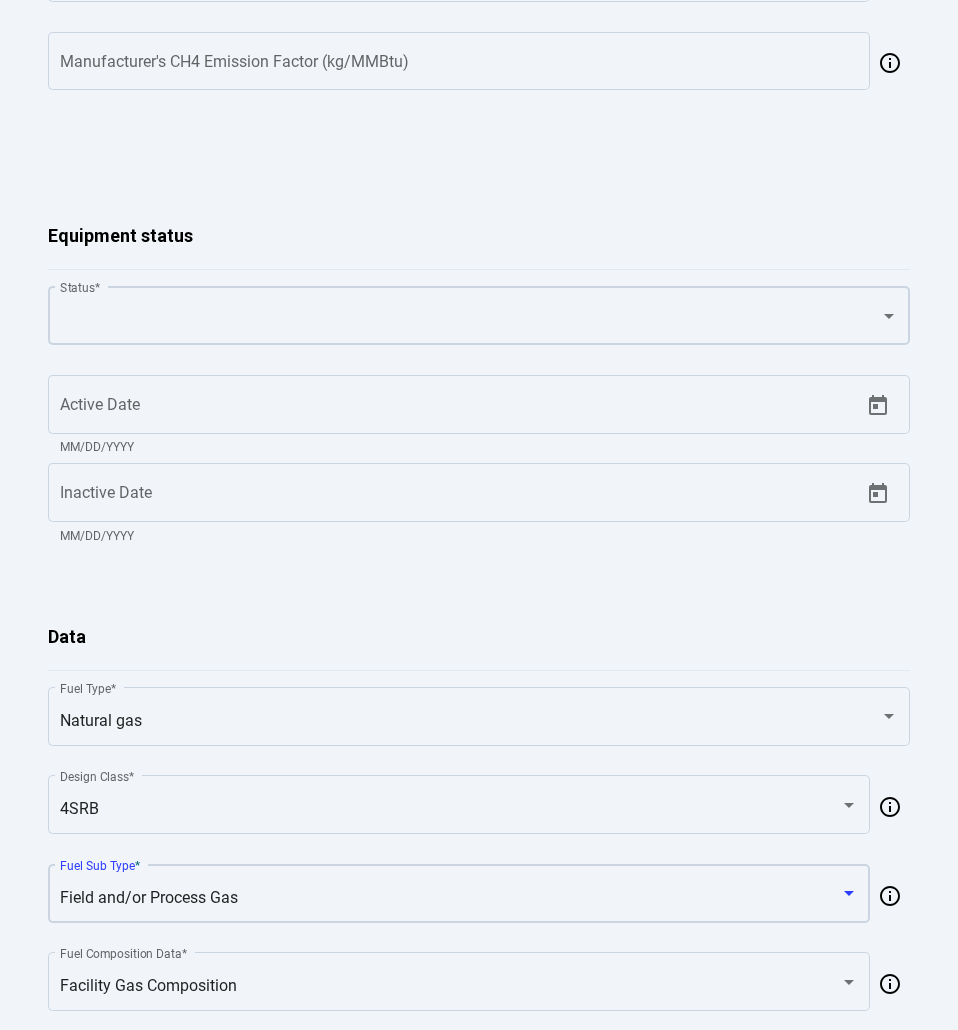 click at bounding box center [471, 320] 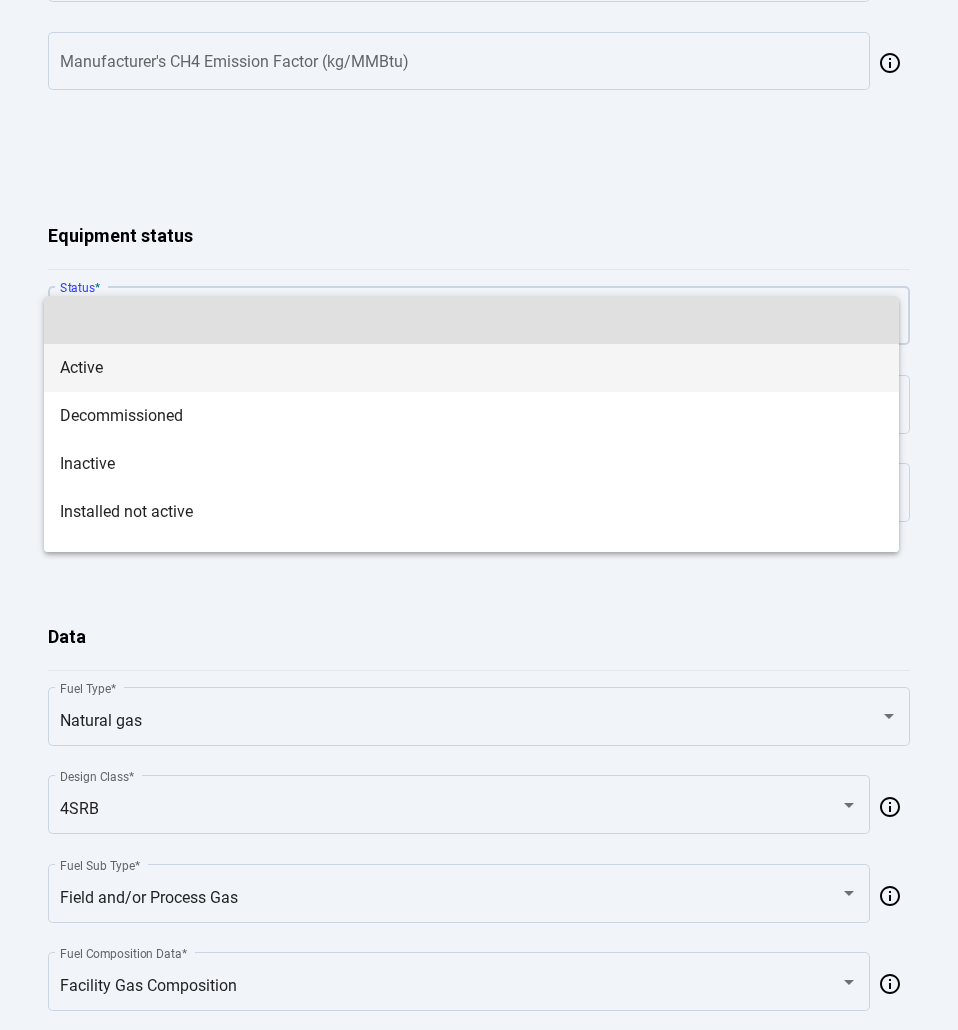 click on "Active" at bounding box center (471, 368) 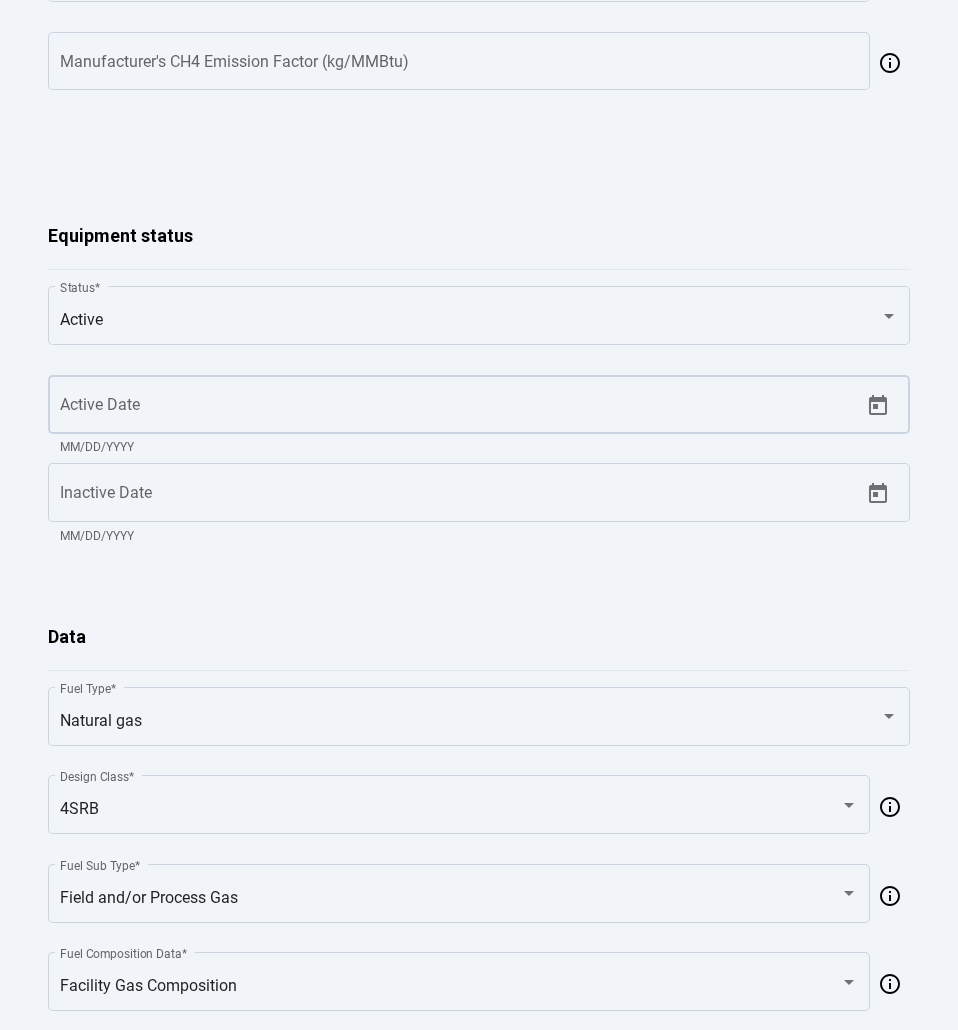 click on "Active Date" 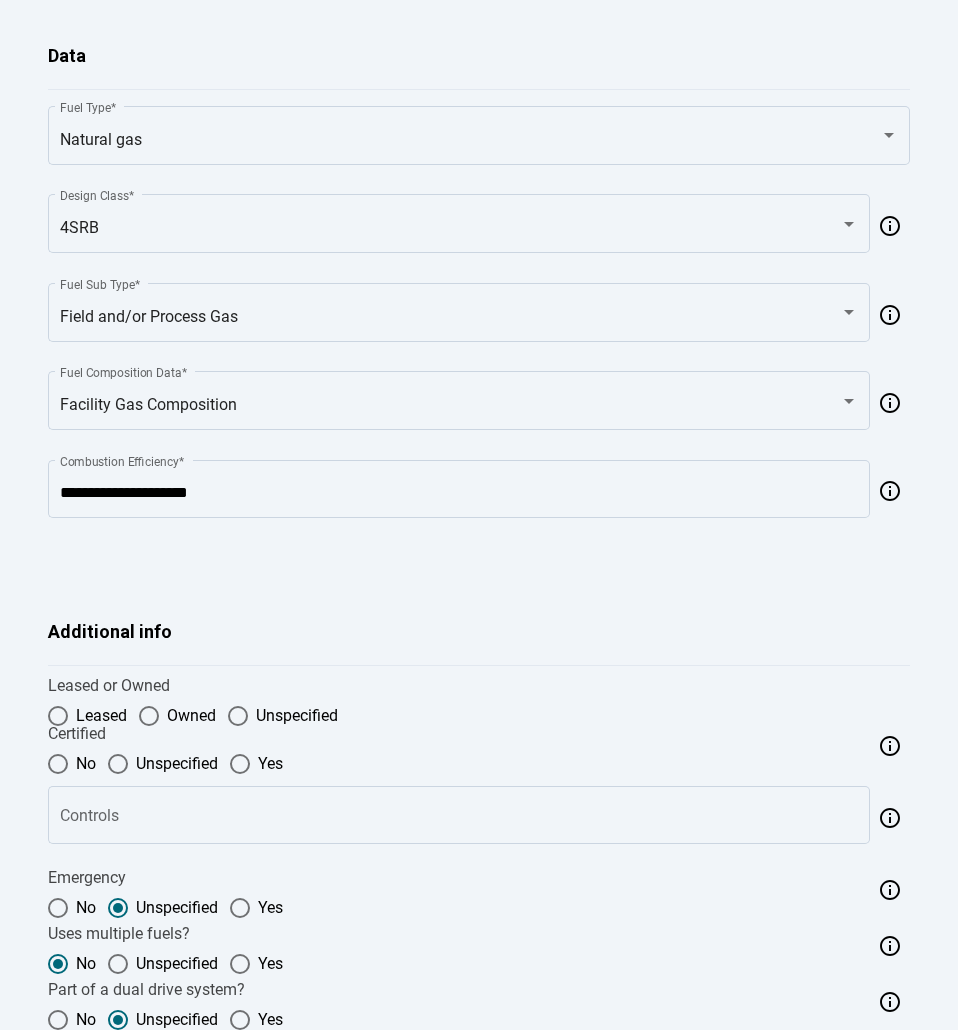 scroll, scrollTop: 2867, scrollLeft: 0, axis: vertical 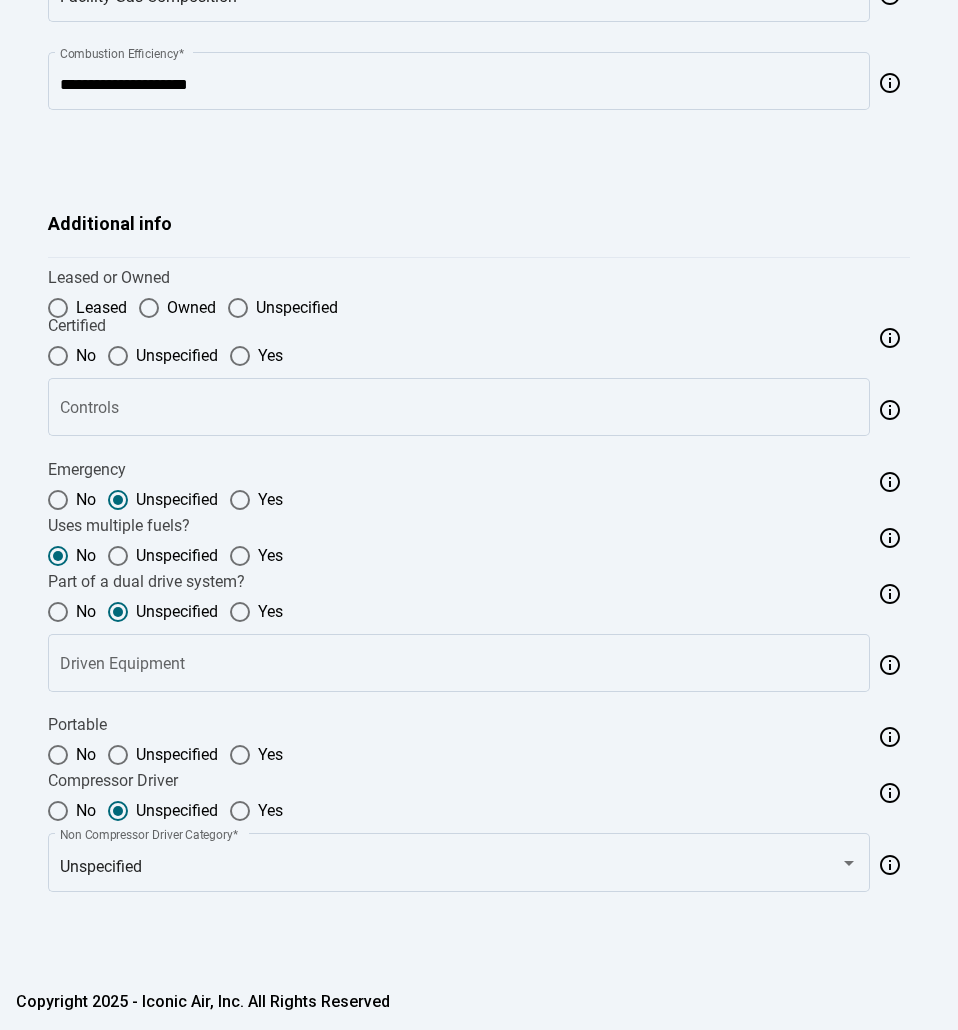 type on "*********" 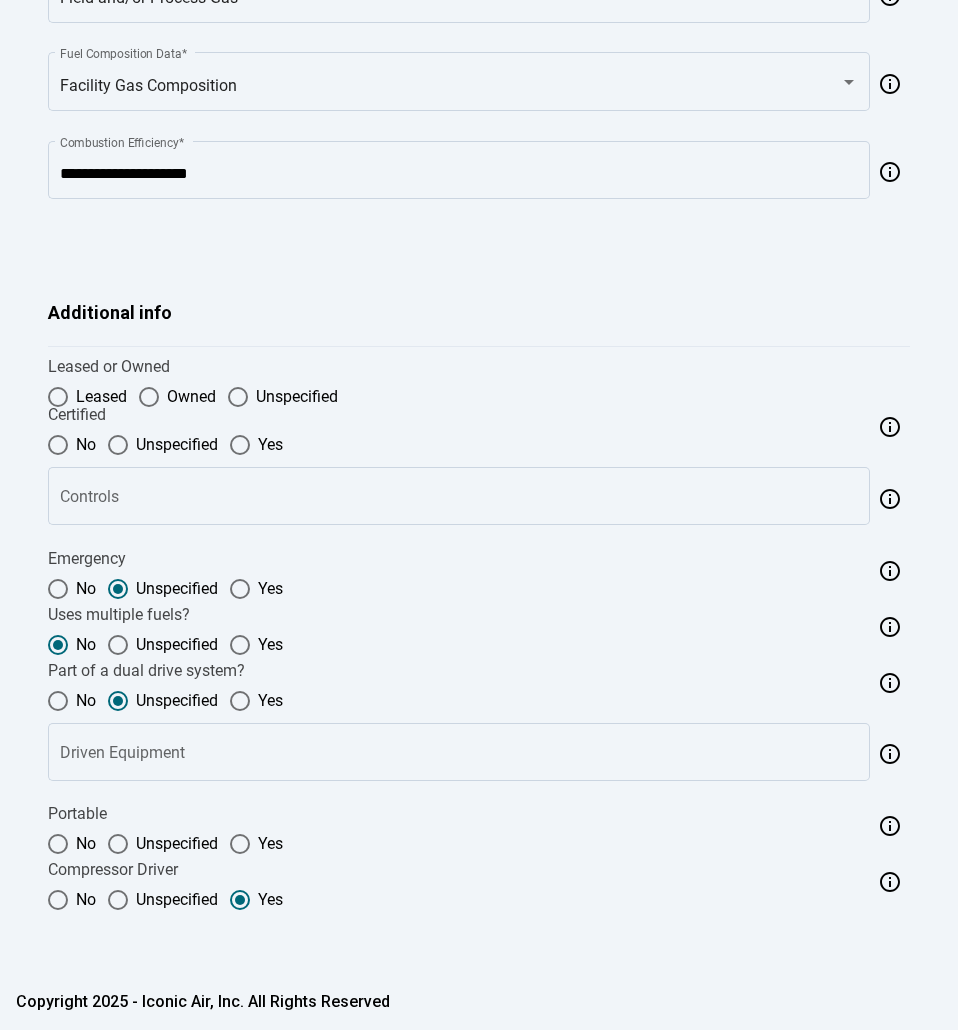 scroll, scrollTop: 2778, scrollLeft: 0, axis: vertical 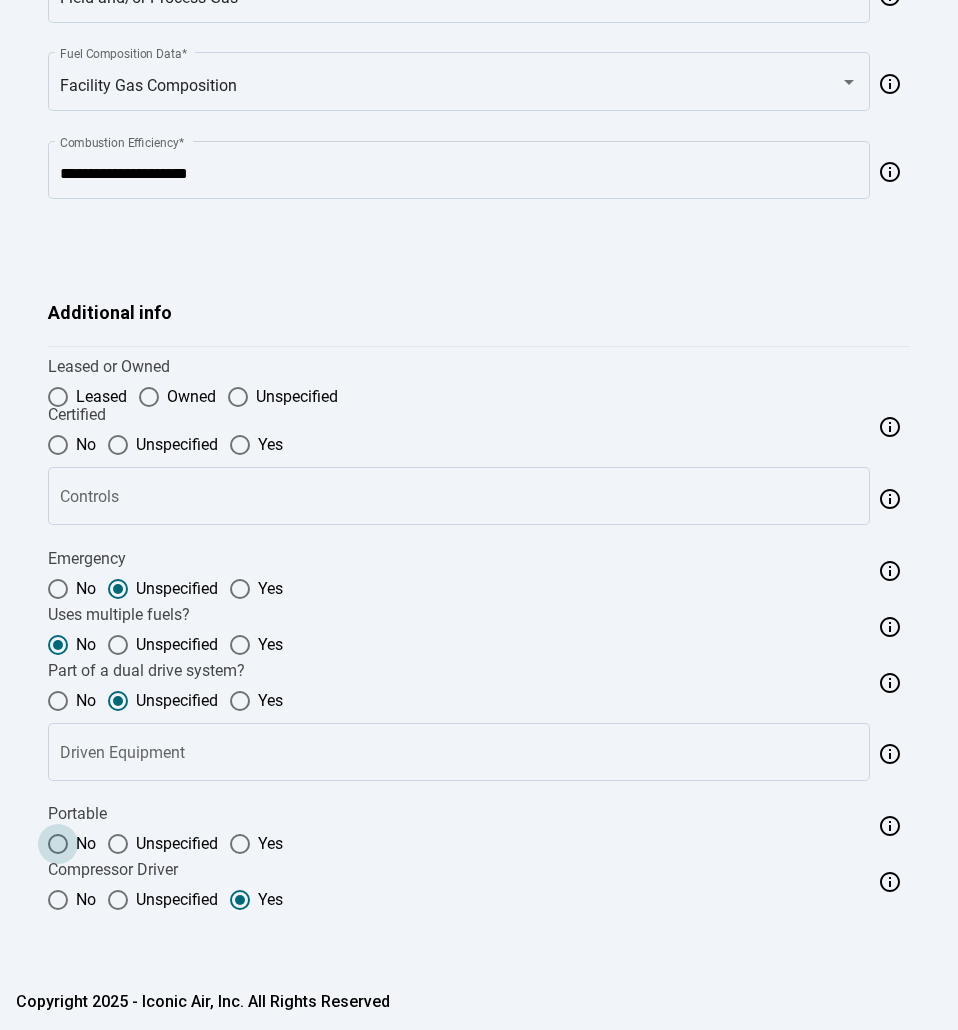 click at bounding box center (58, 844) 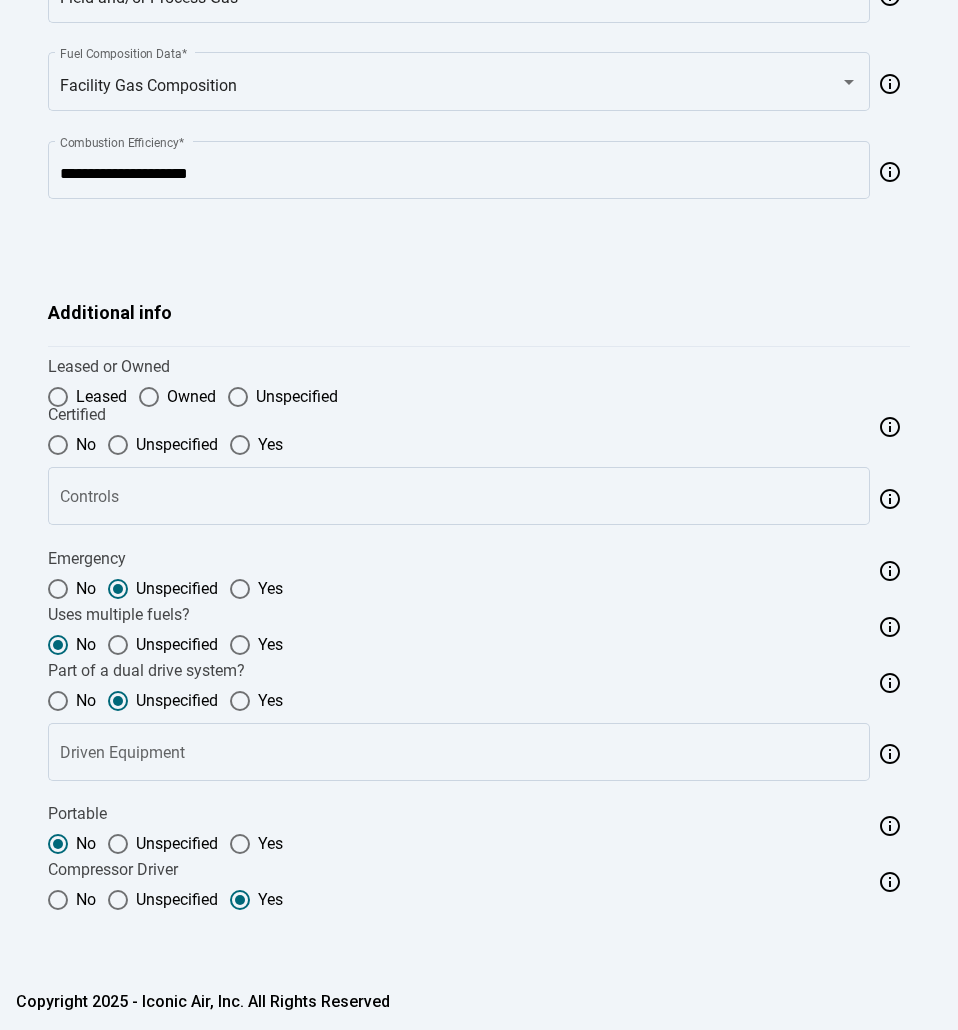 click on "Part of a dual drive system?    No     Unspecified     Yes" 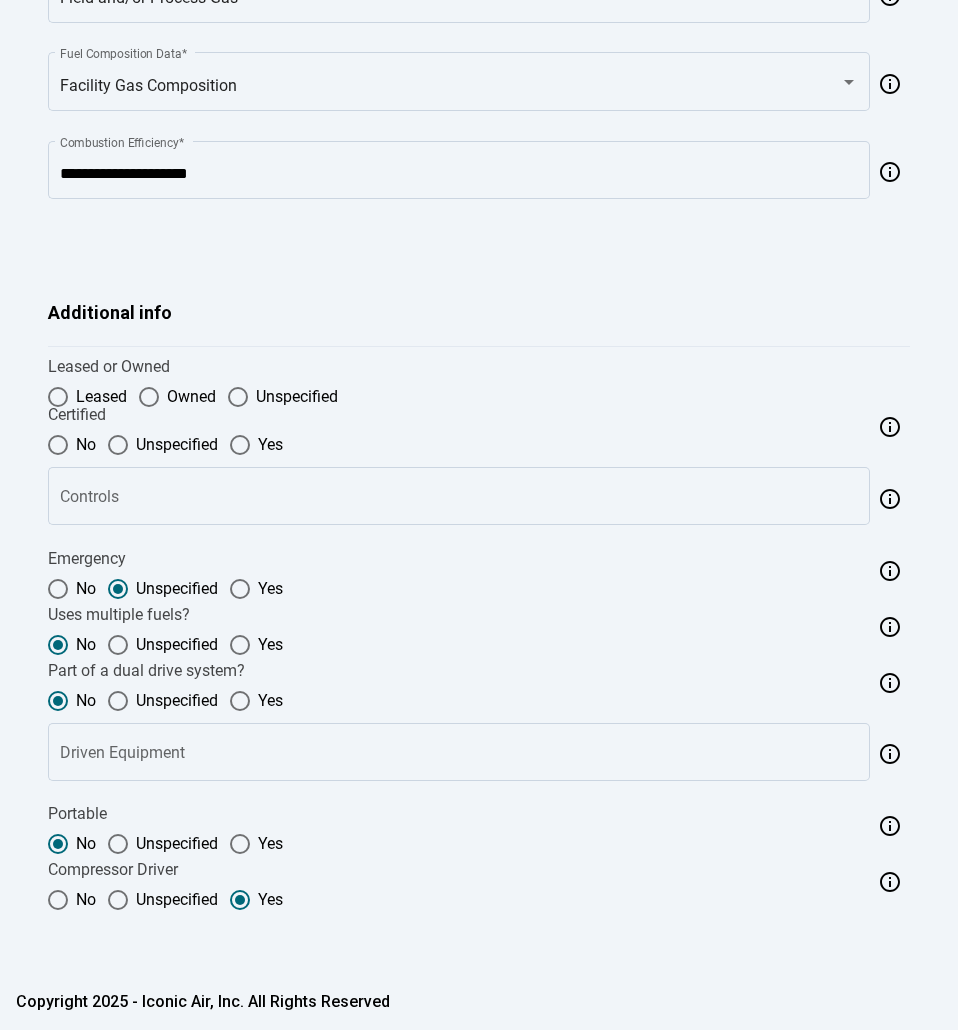 click at bounding box center [58, 589] 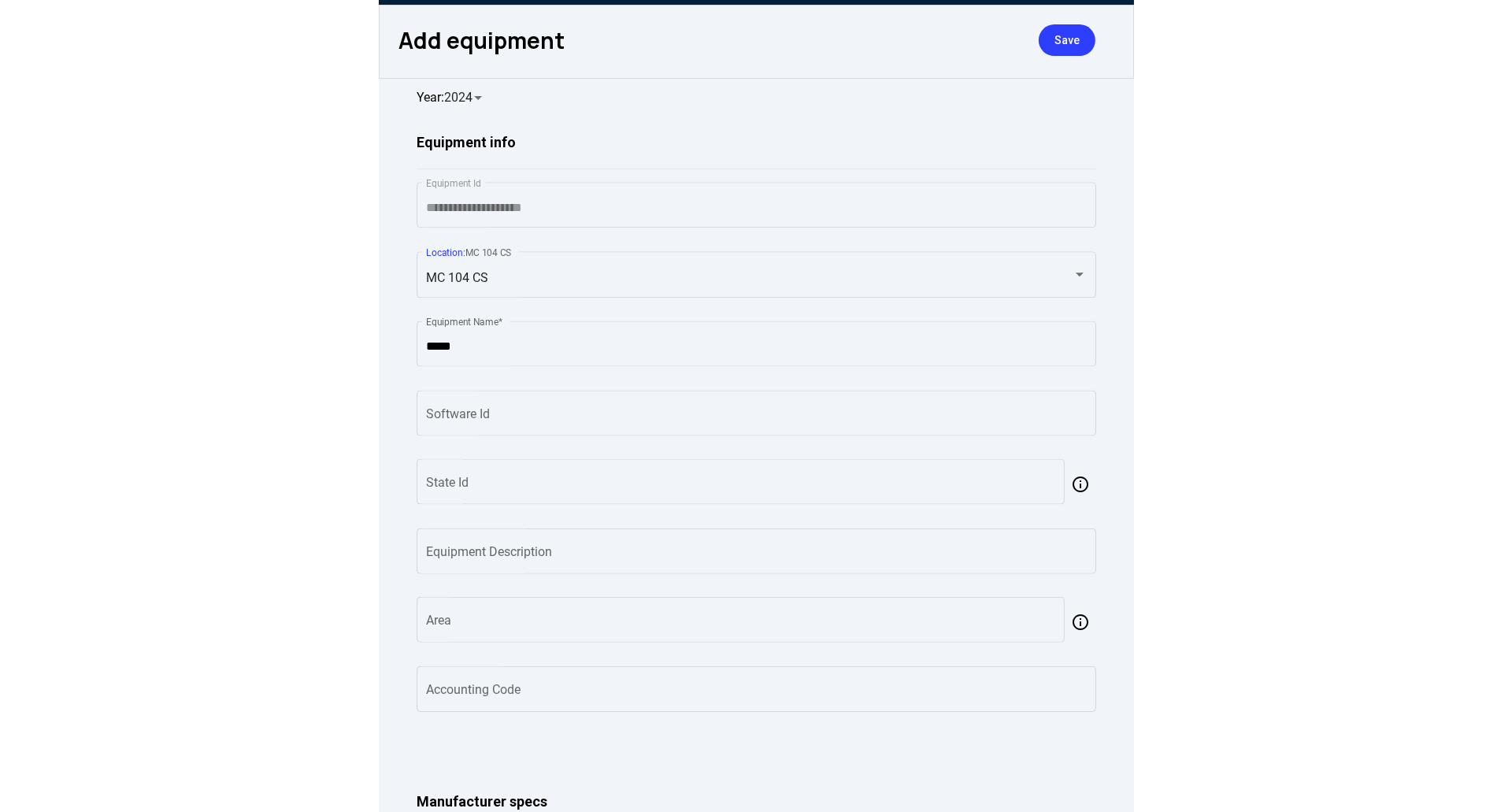 scroll, scrollTop: 0, scrollLeft: 0, axis: both 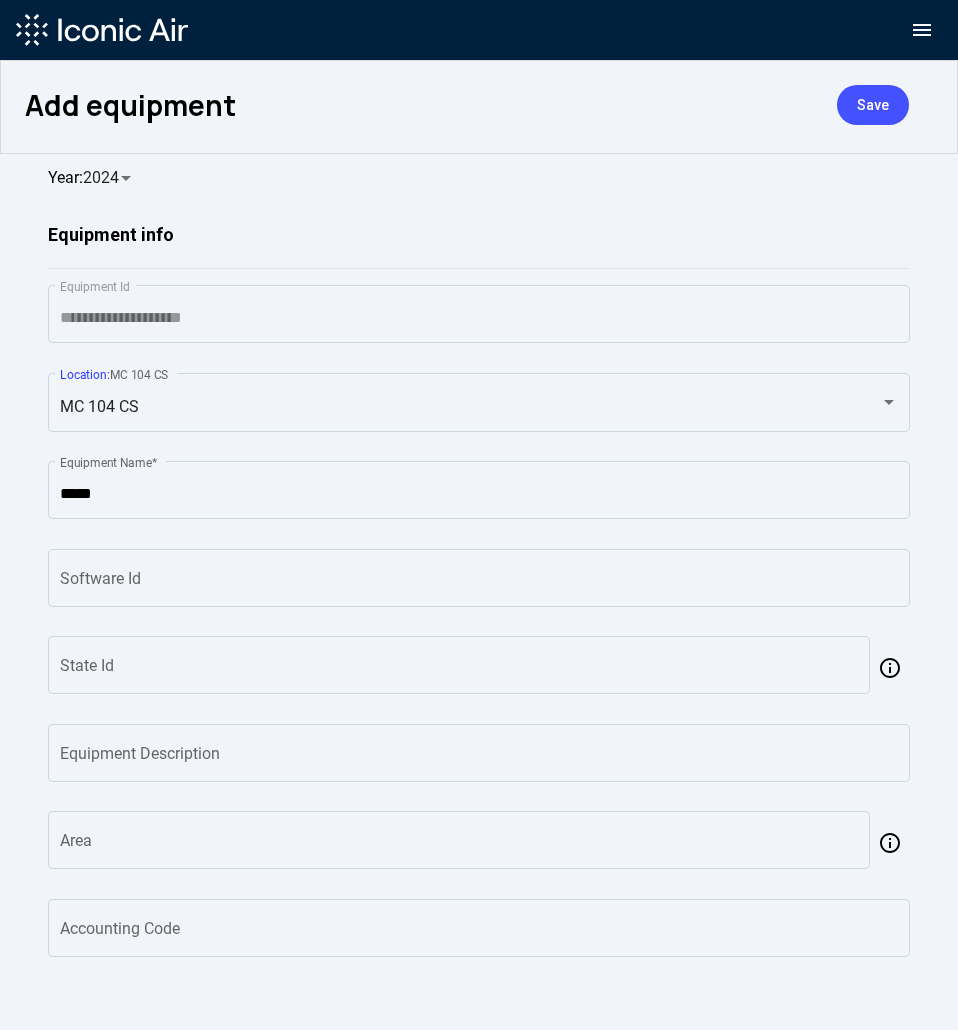 click on "Save" at bounding box center (873, 105) 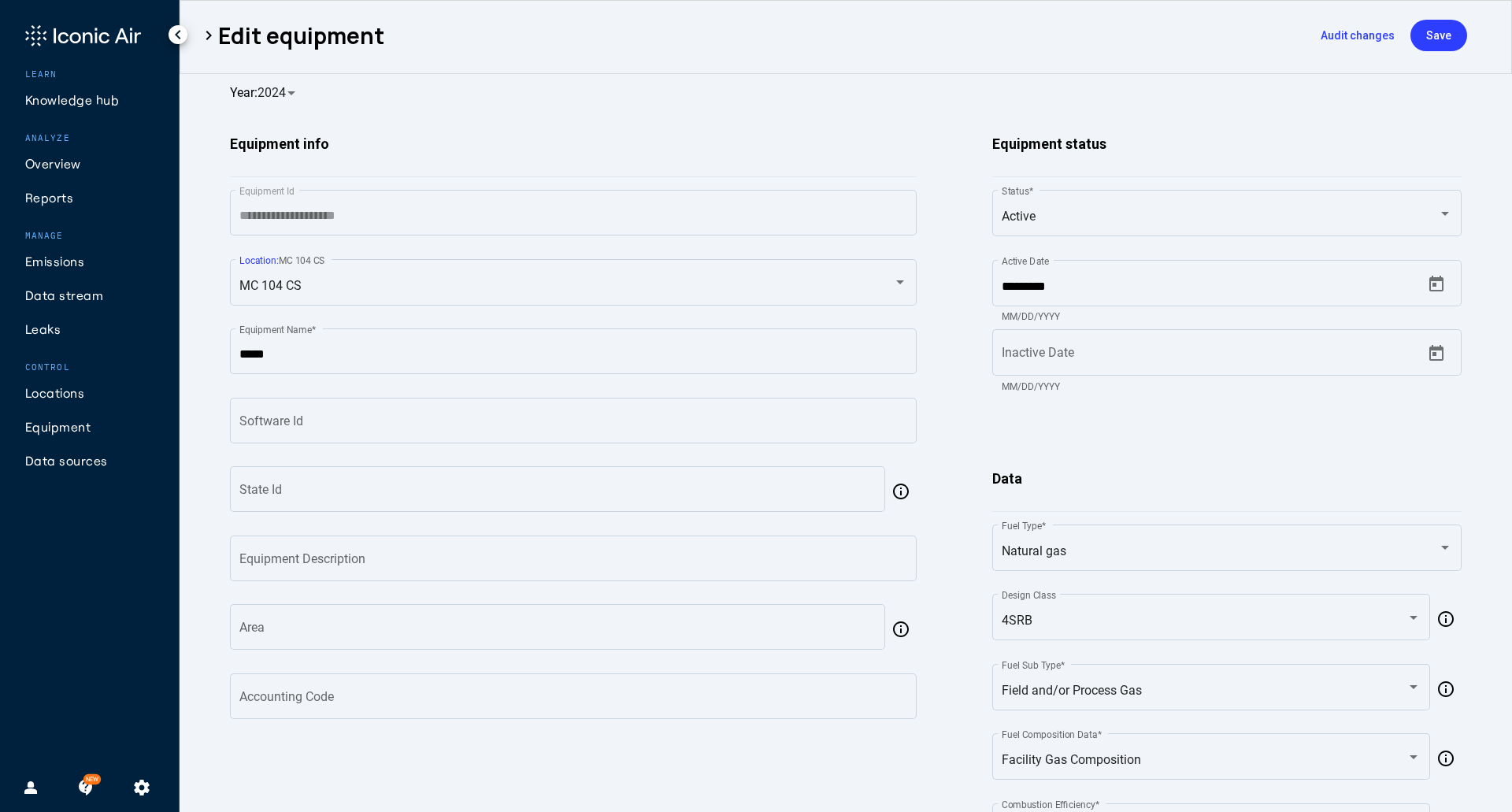 click on "chevron_right" at bounding box center (209, 35) 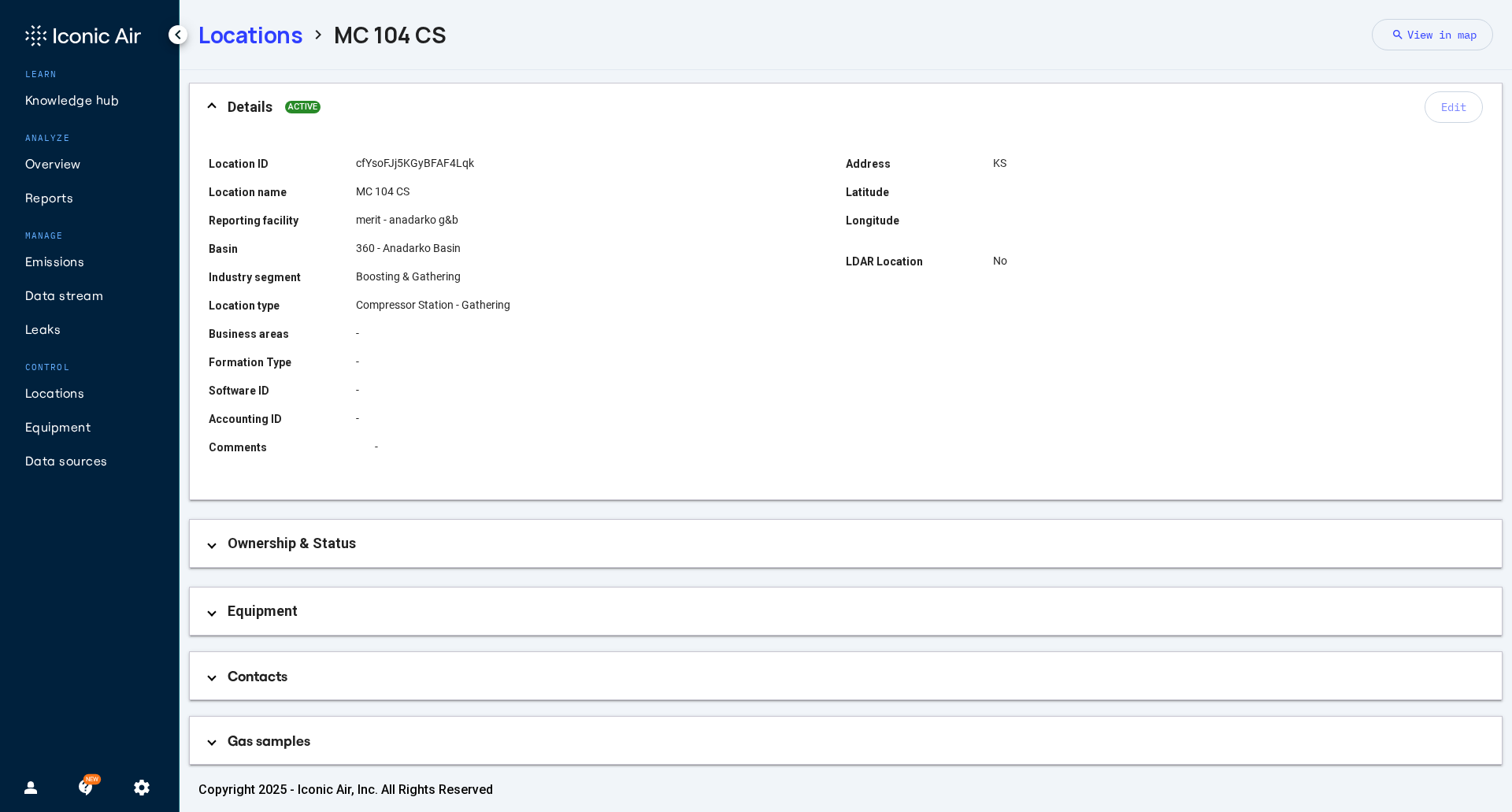 click on "Equipment" at bounding box center (849, 611) 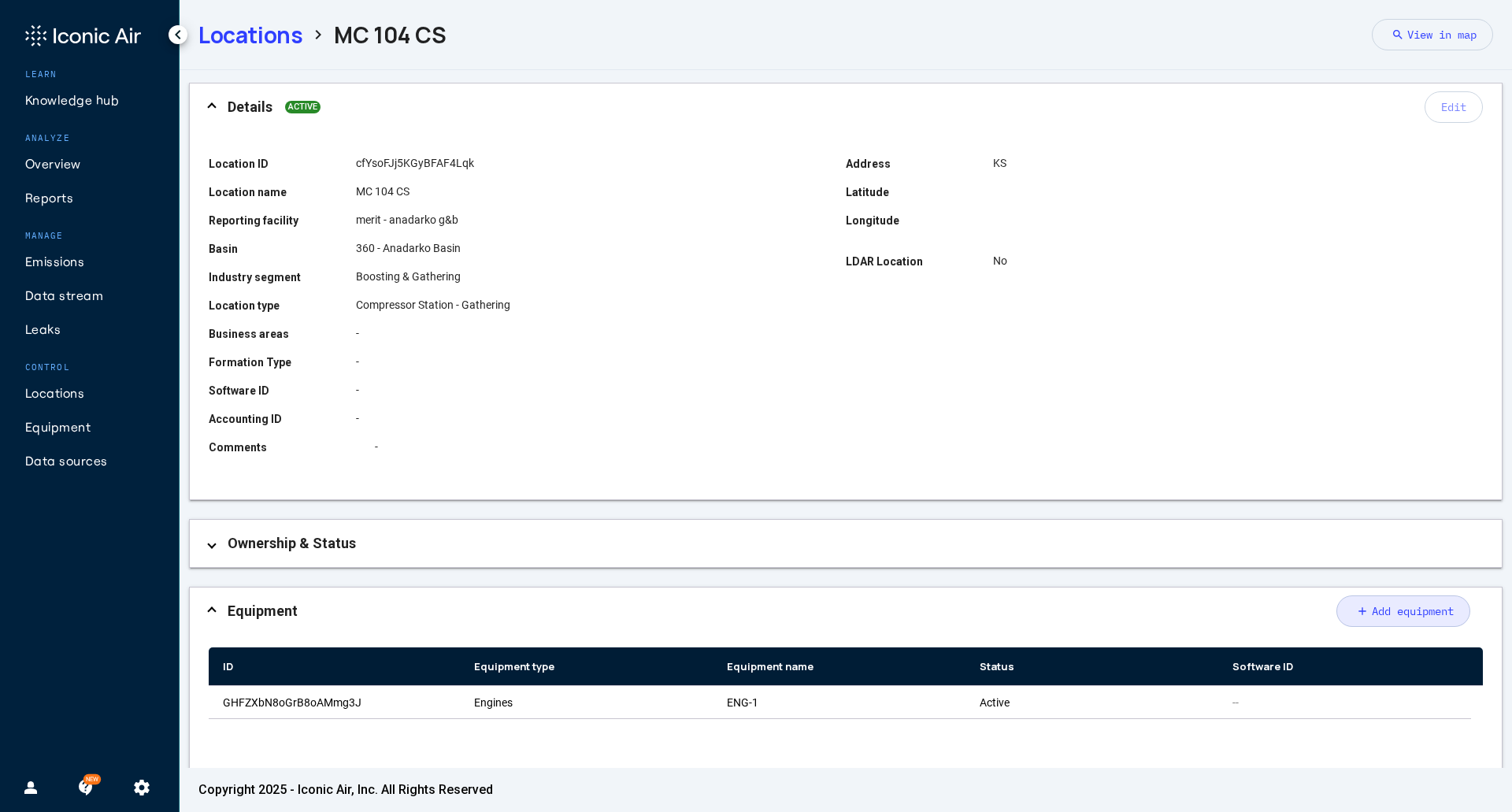 click on "add  Add equipment" at bounding box center (1403, 611) 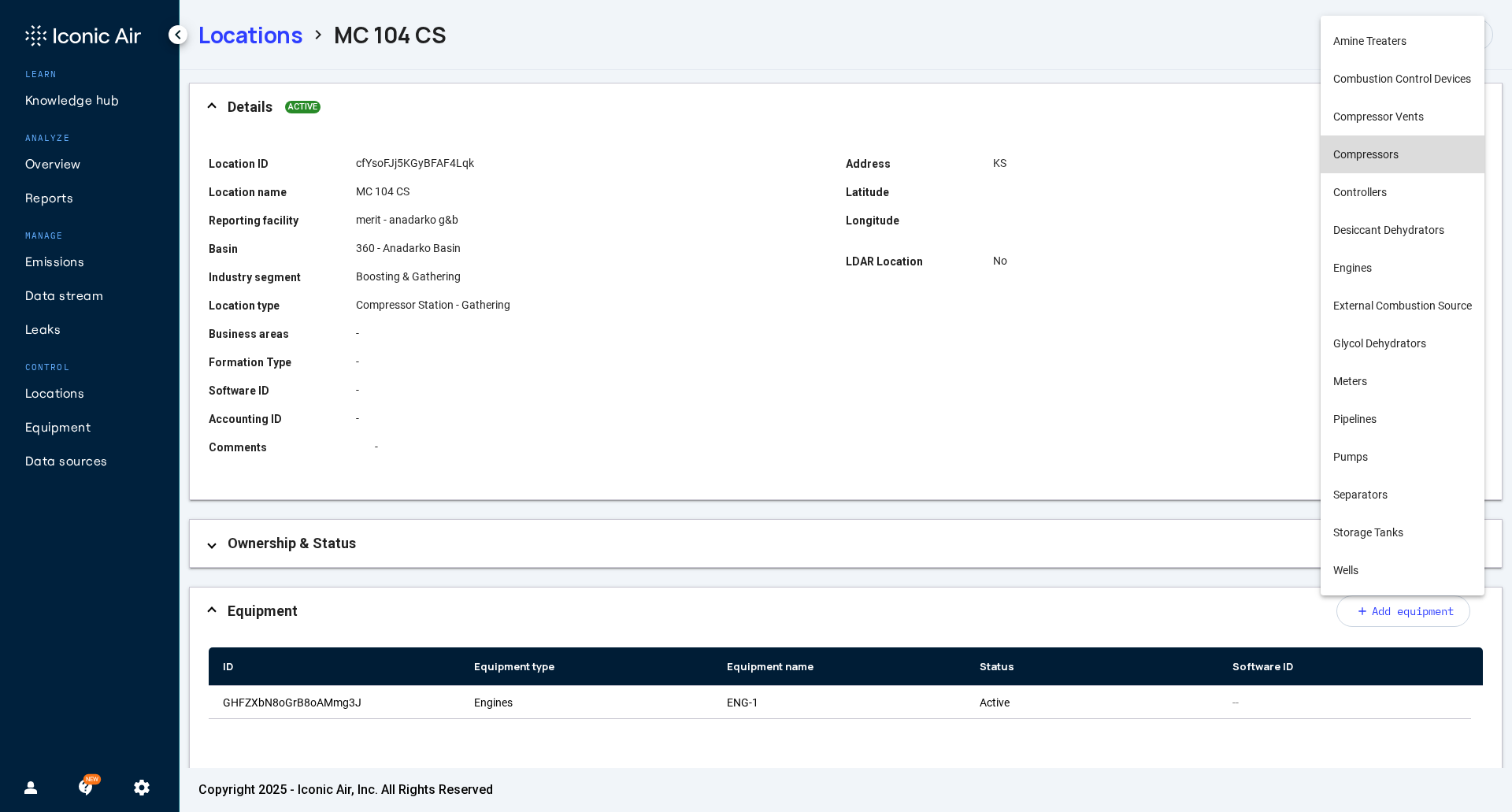click on "Compressors" at bounding box center [1403, 154] 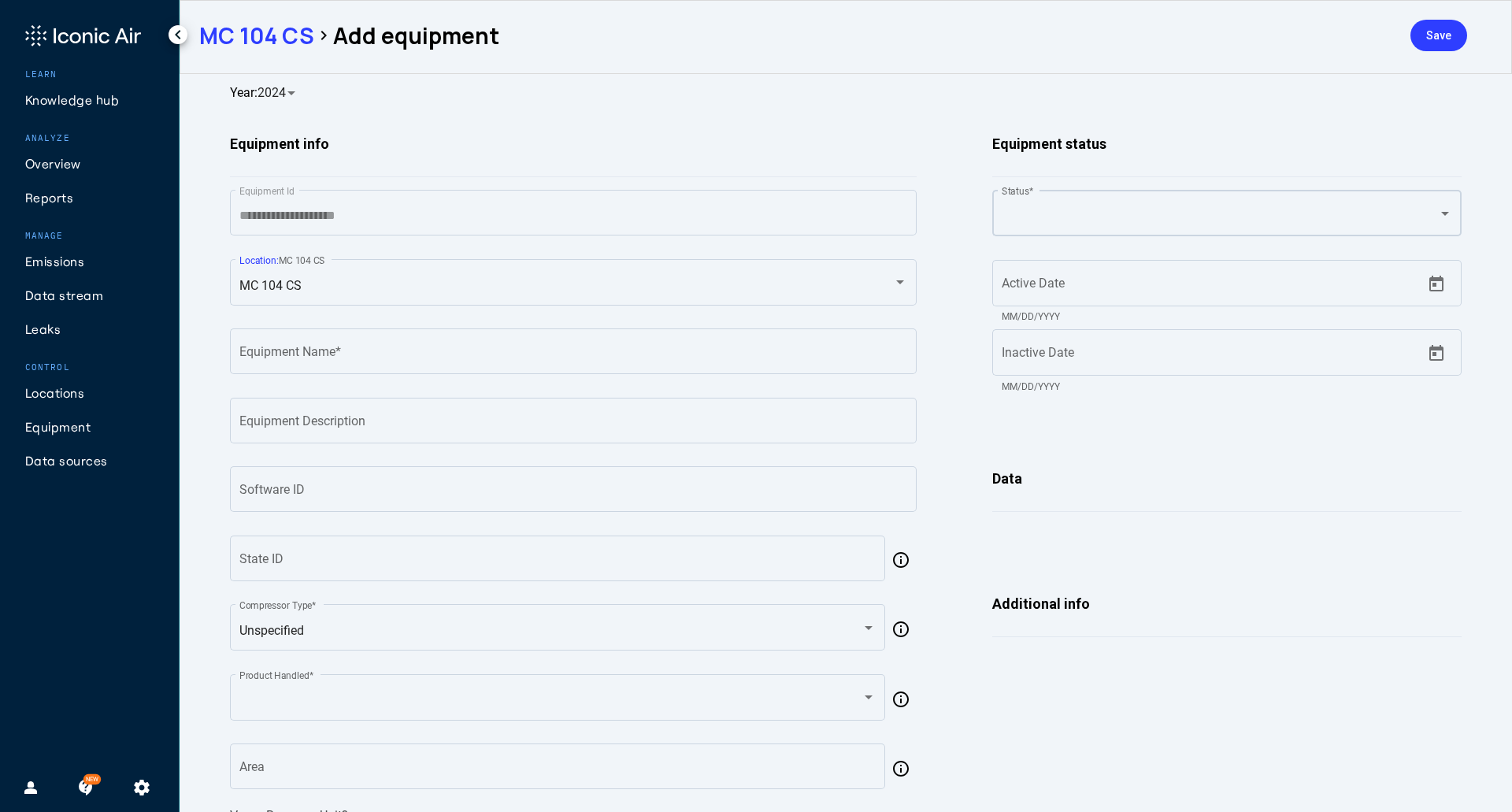 click at bounding box center (1221, 217) 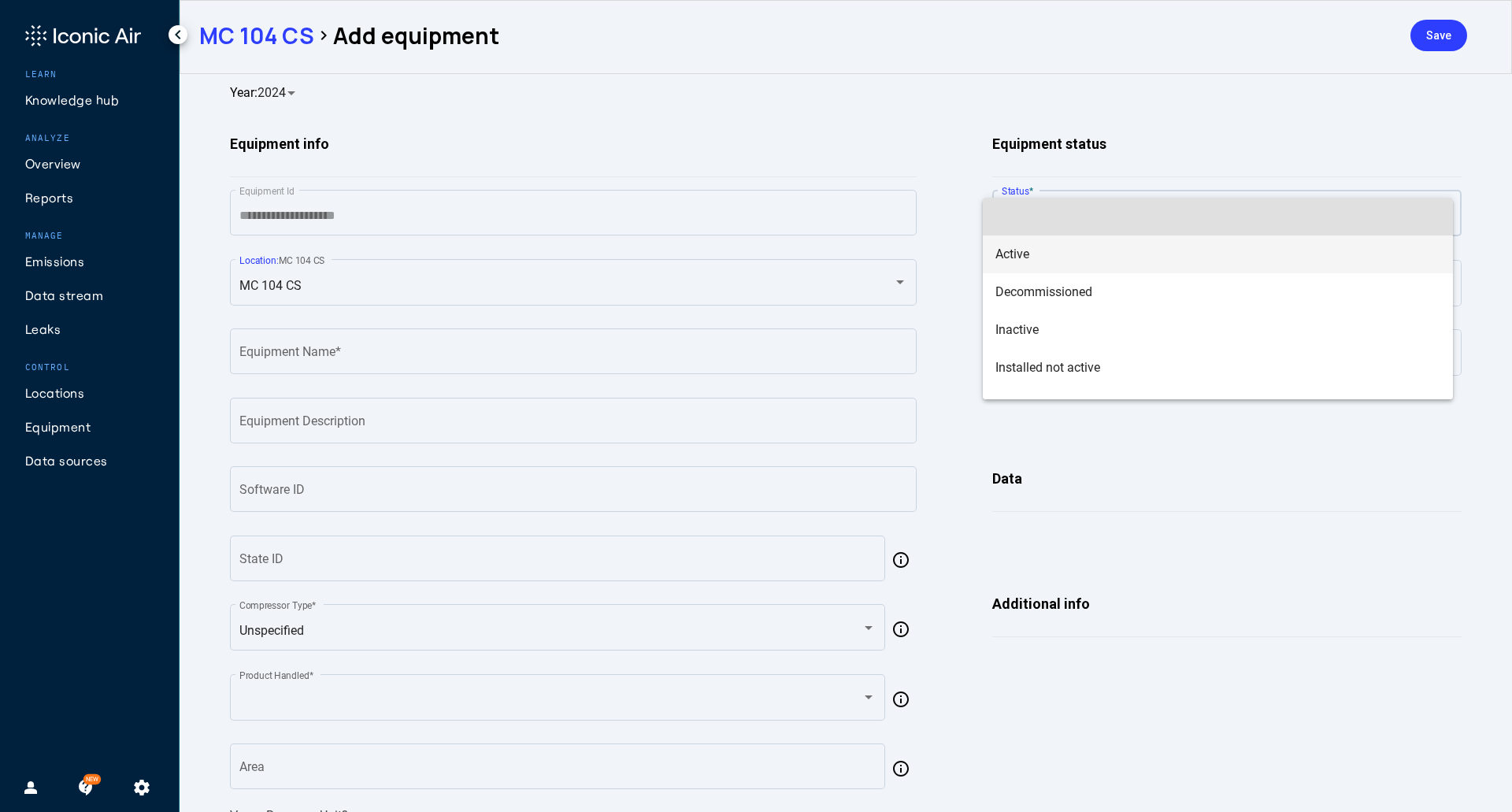 click on "Active" at bounding box center (1217, 254) 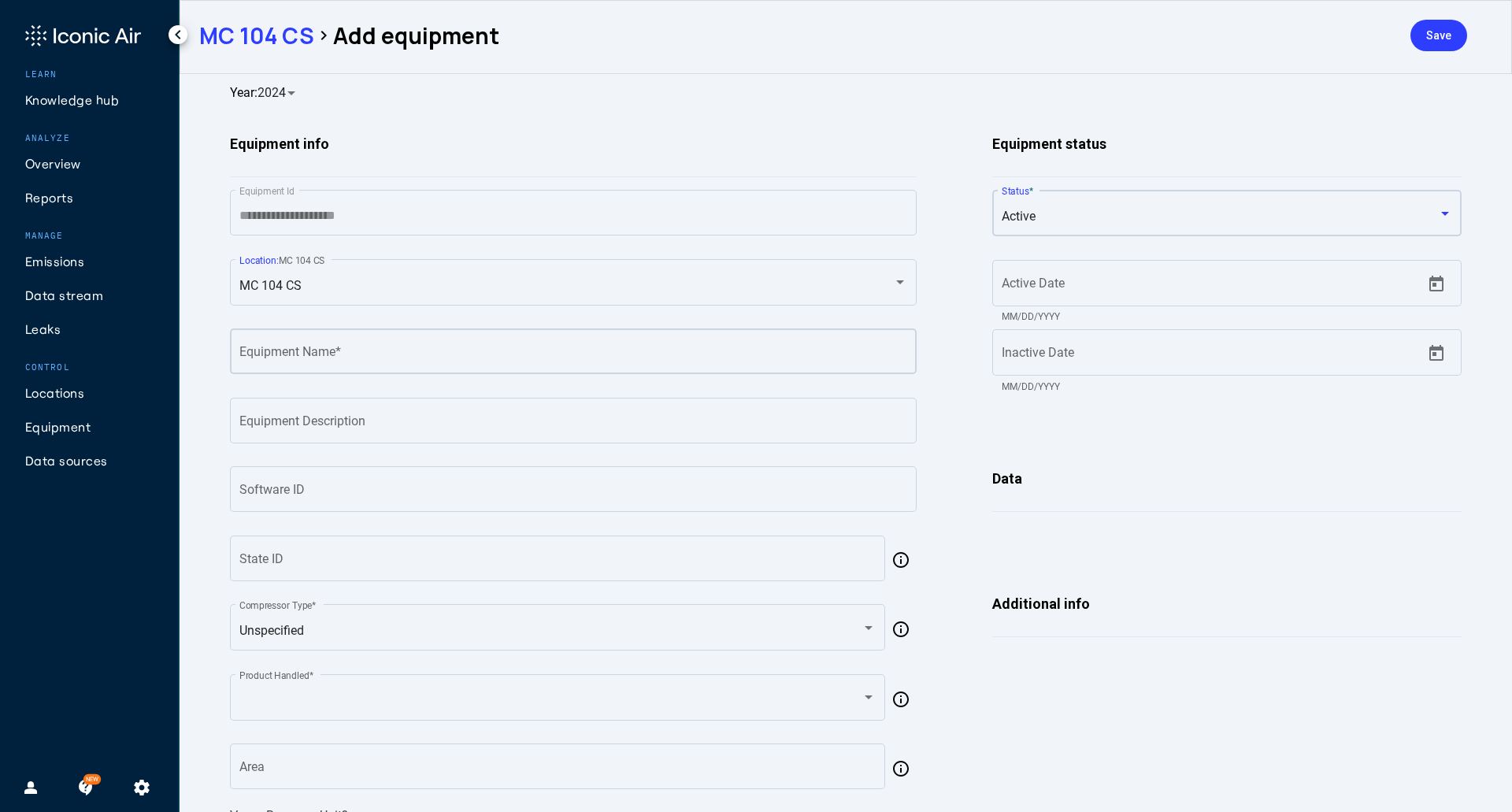 click on "Equipment Name  *" at bounding box center (573, 354) 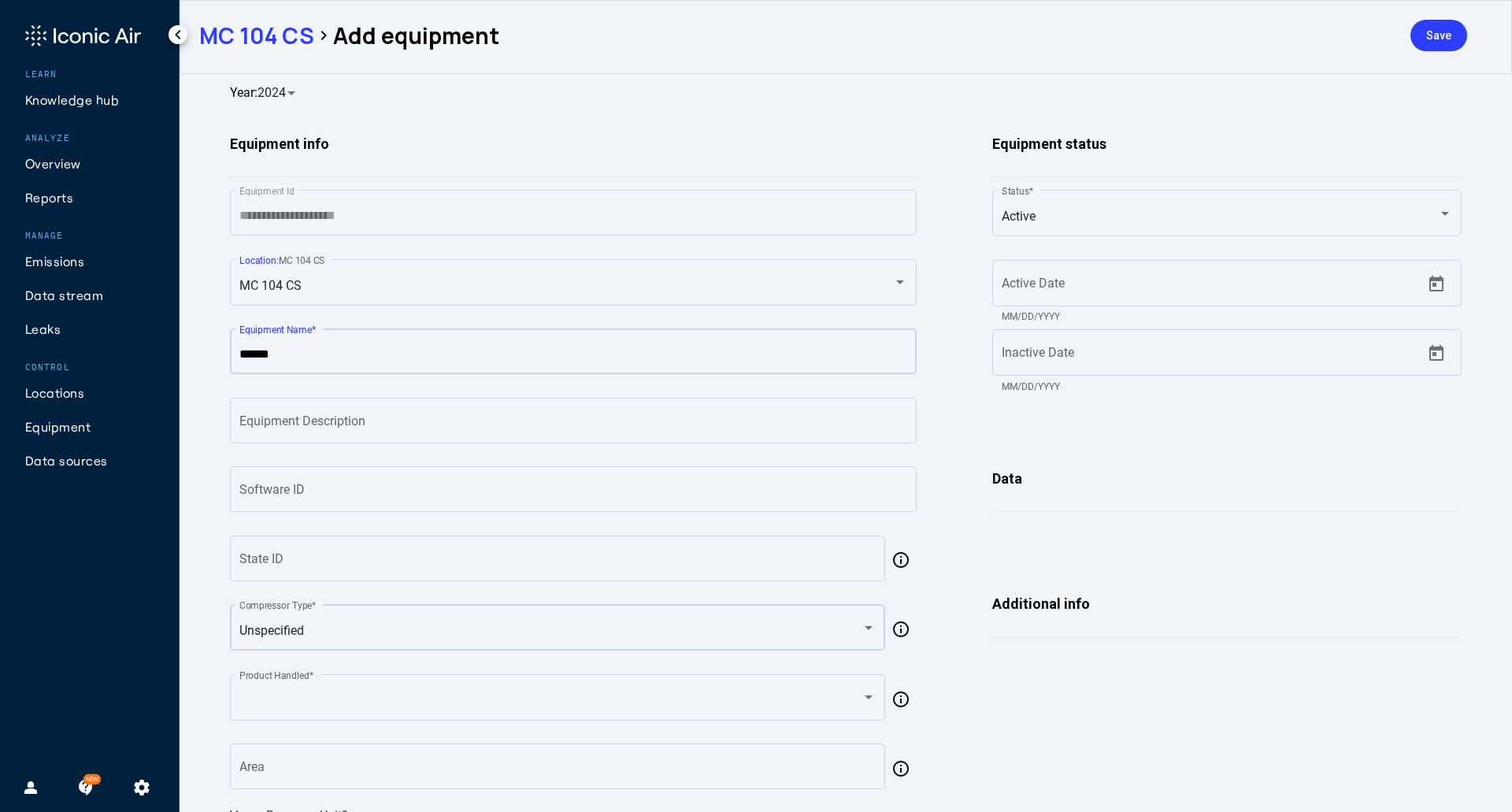 type on "******" 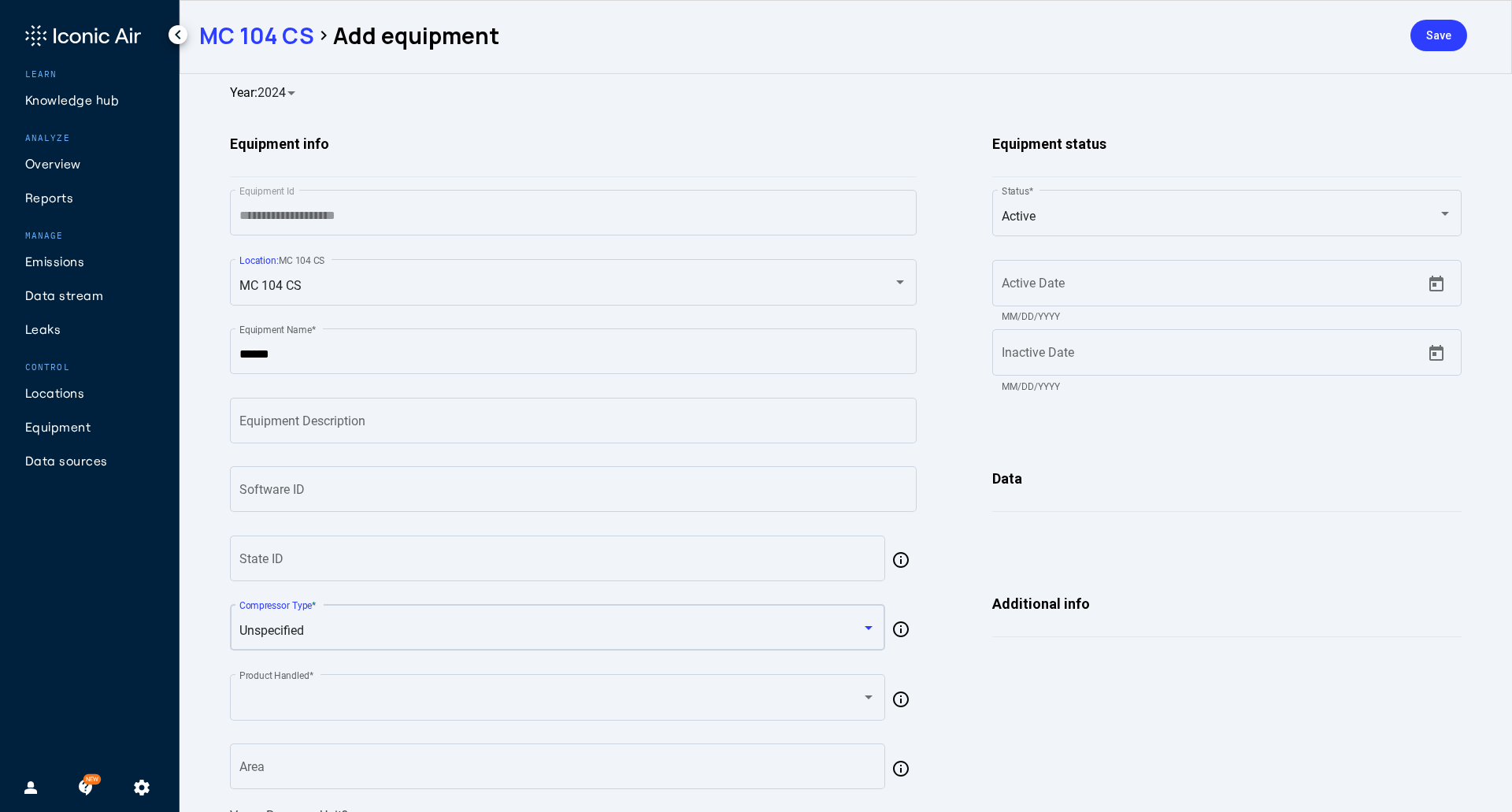 click on "Unspecified" at bounding box center (551, 631) 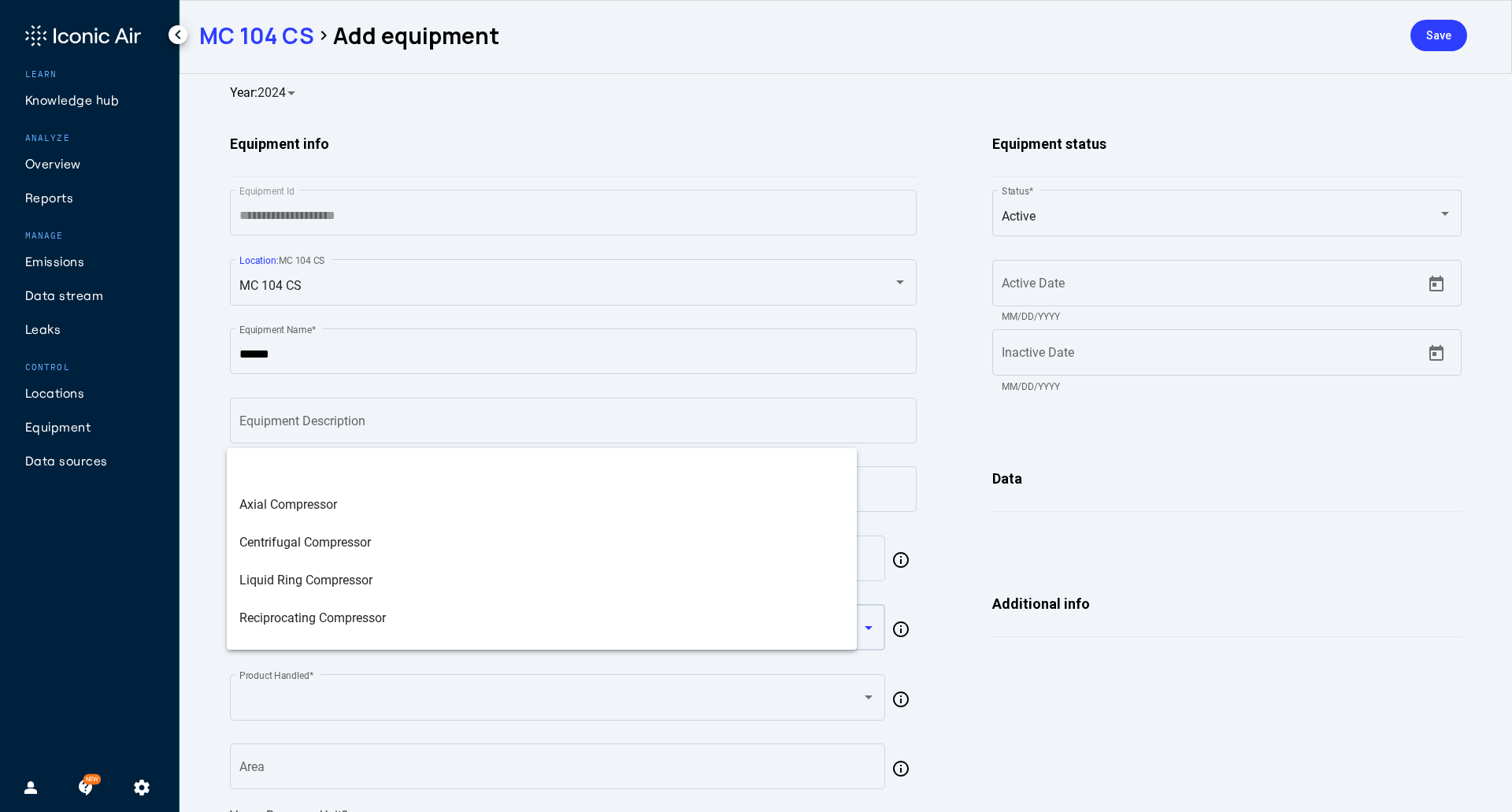scroll, scrollTop: 139, scrollLeft: 0, axis: vertical 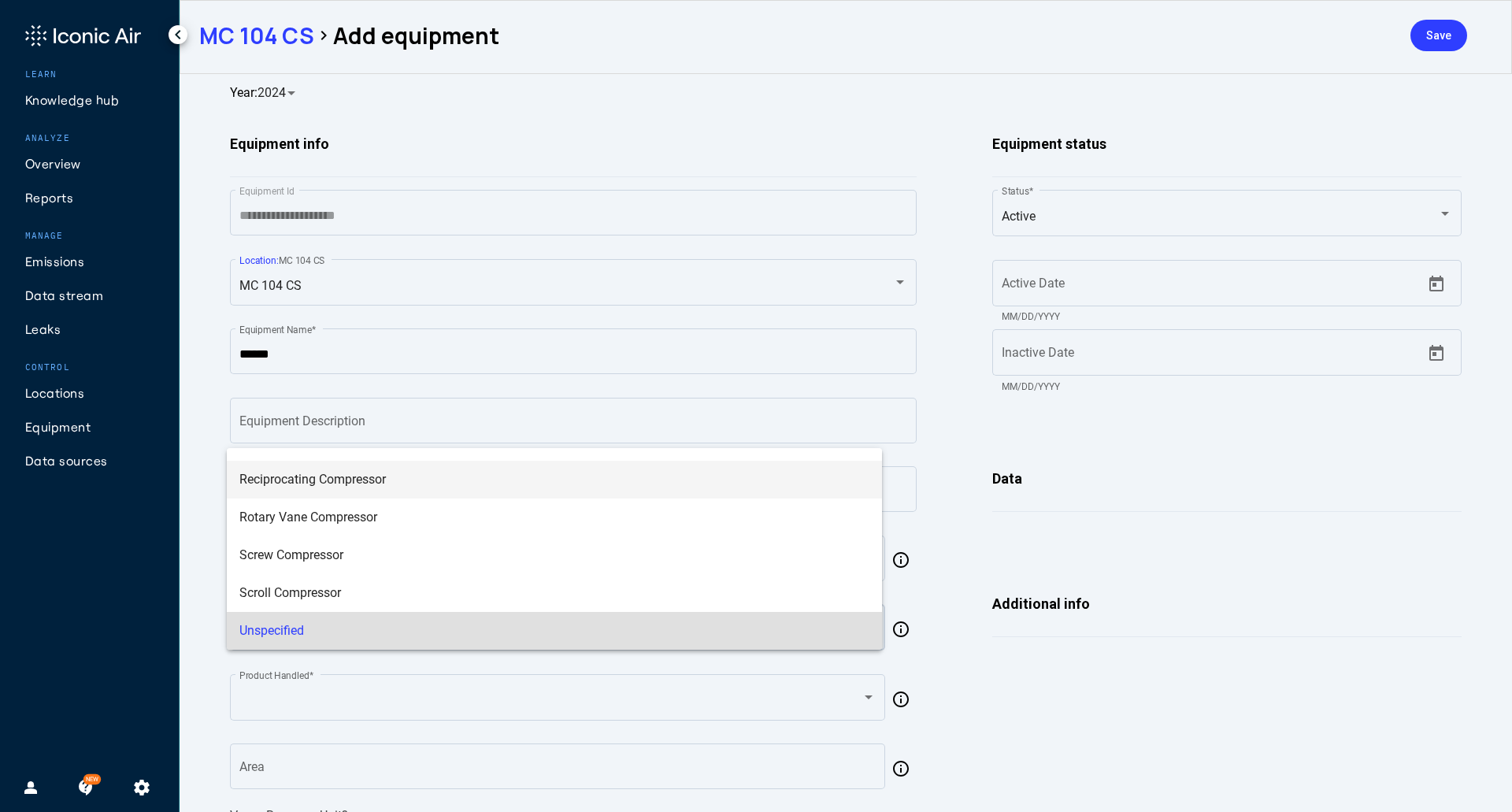 click on "Reciprocating Compressor" at bounding box center [554, 480] 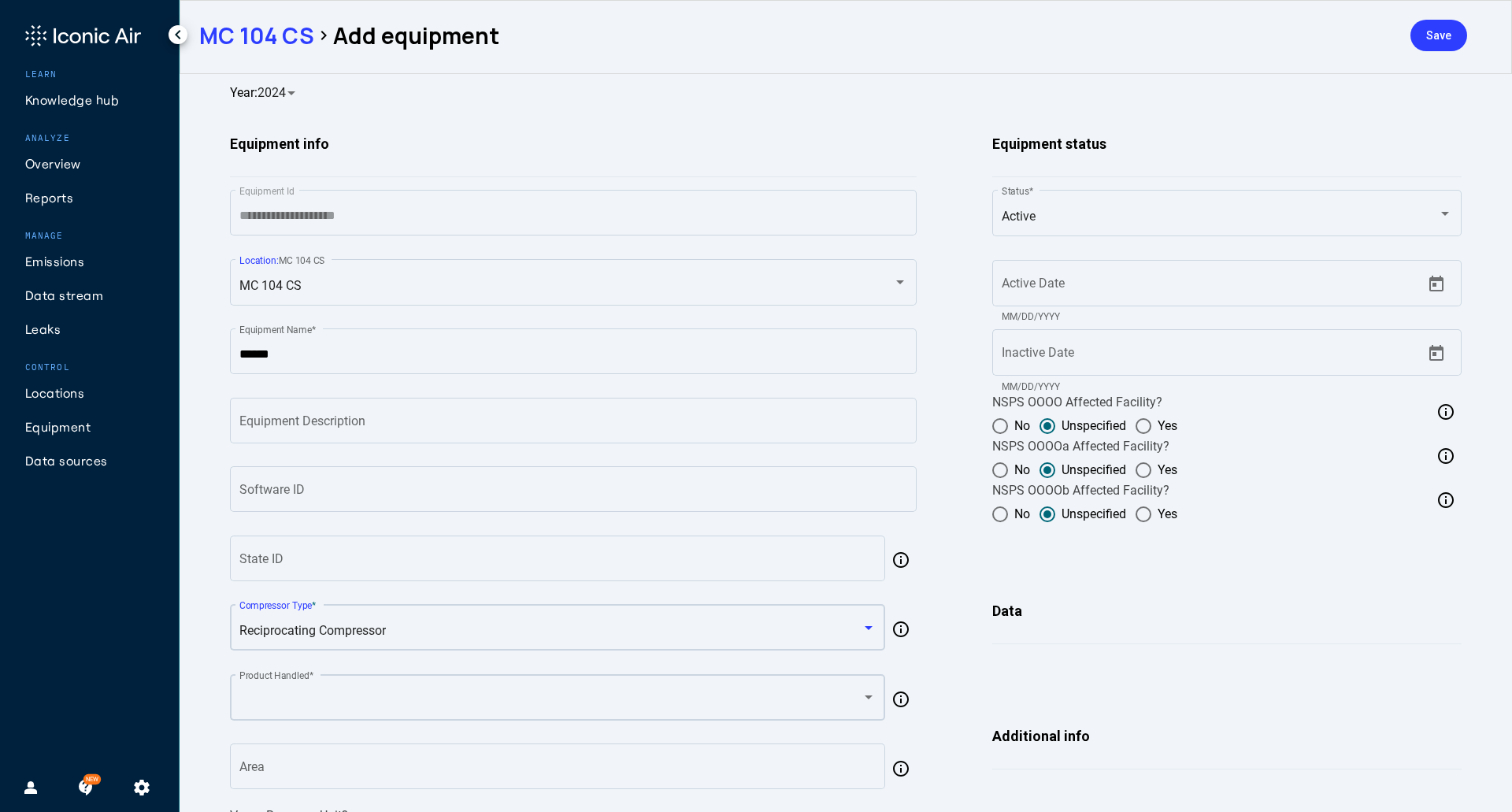 click on "Product Handled  *" 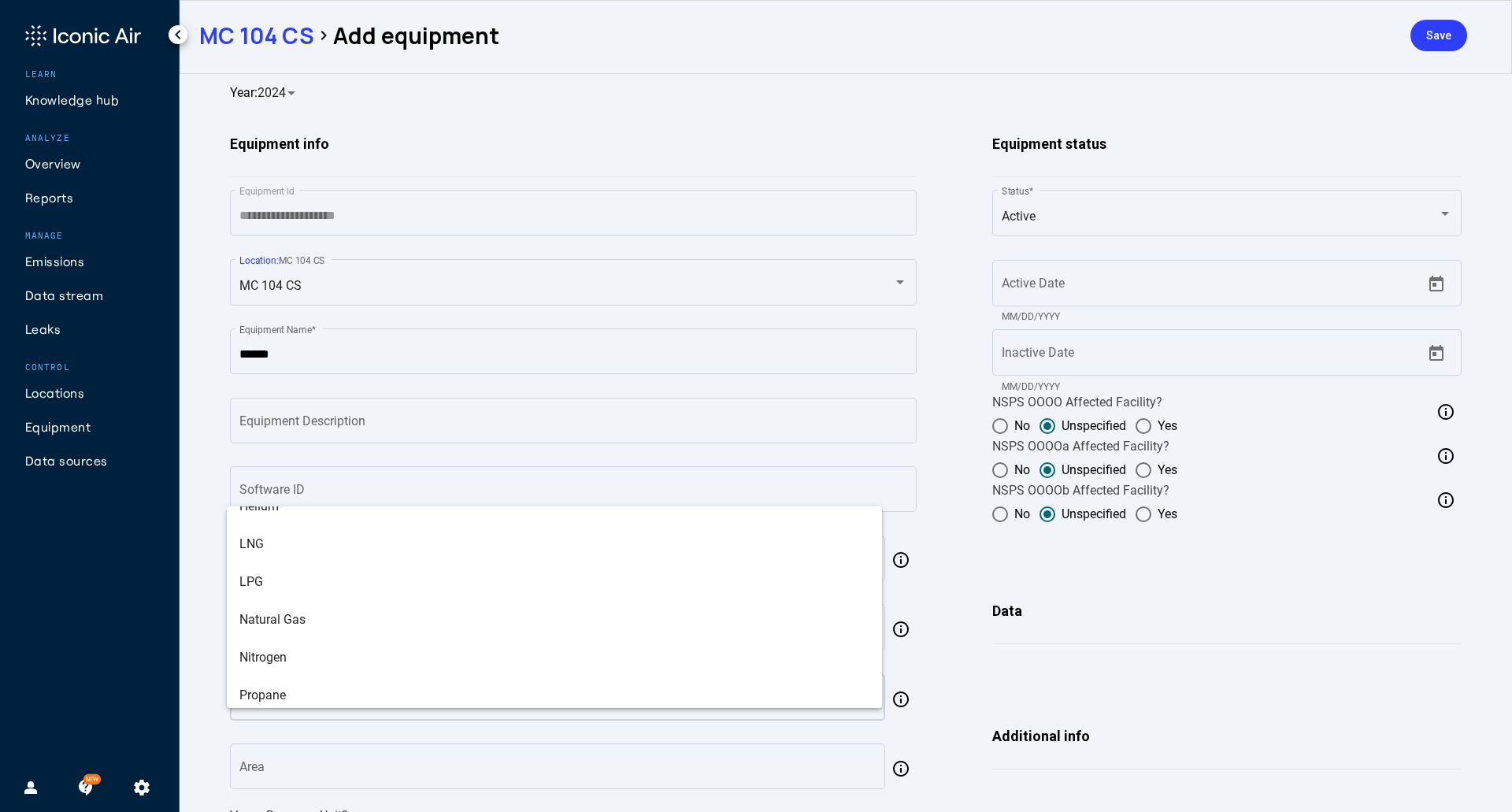 scroll, scrollTop: 214, scrollLeft: 0, axis: vertical 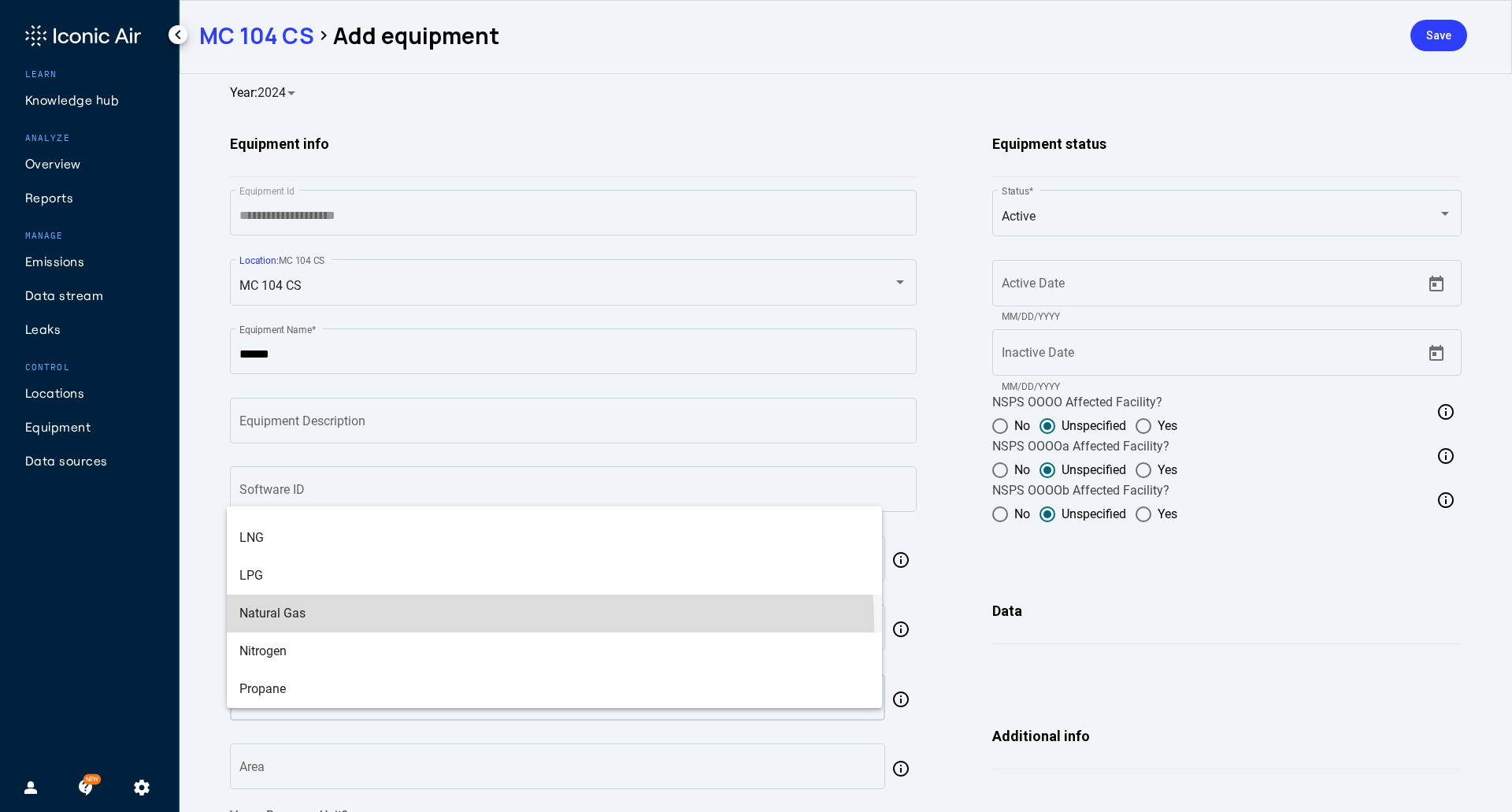 click on "Natural Gas" at bounding box center (554, 614) 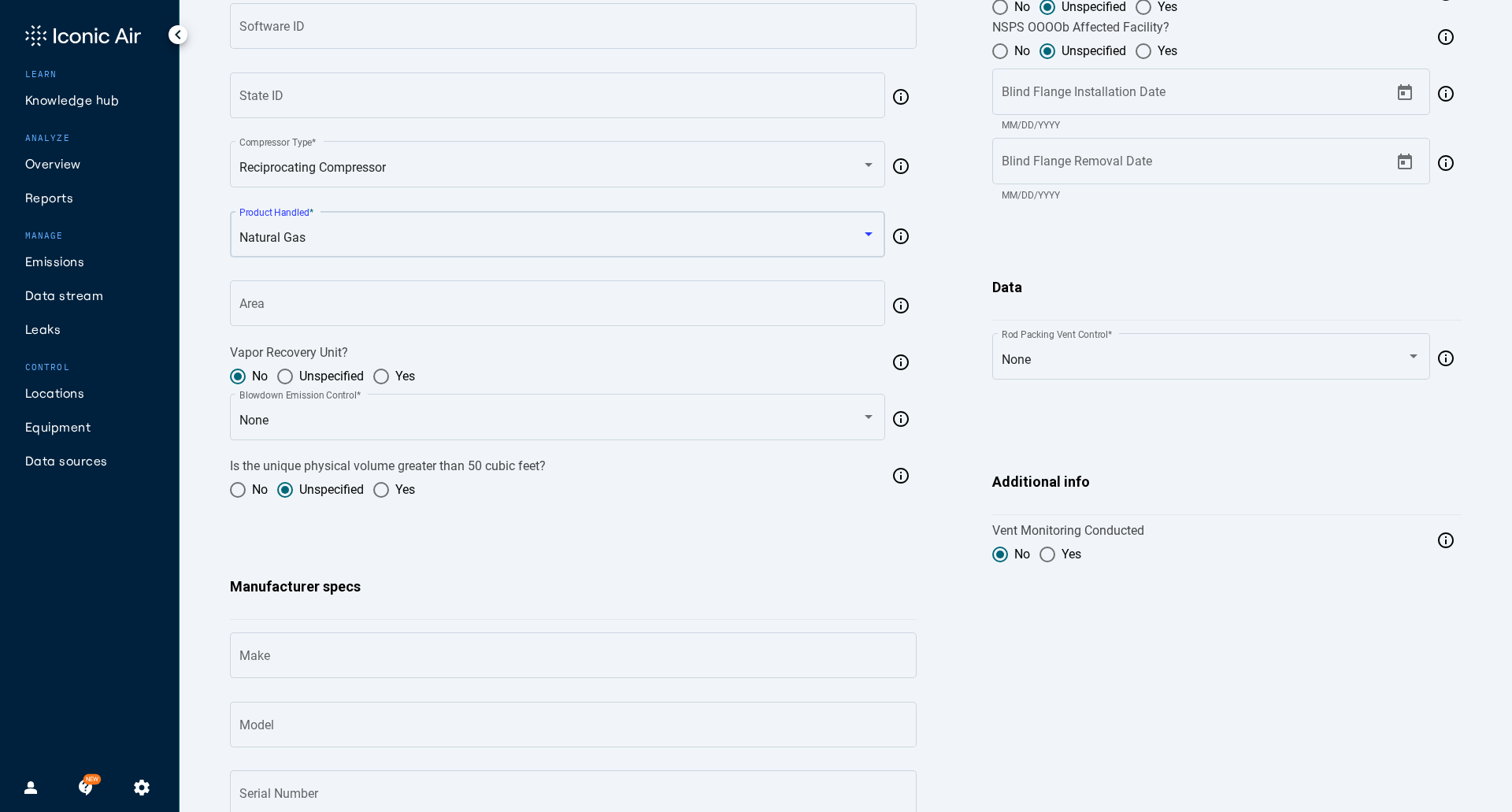 scroll, scrollTop: 0, scrollLeft: 0, axis: both 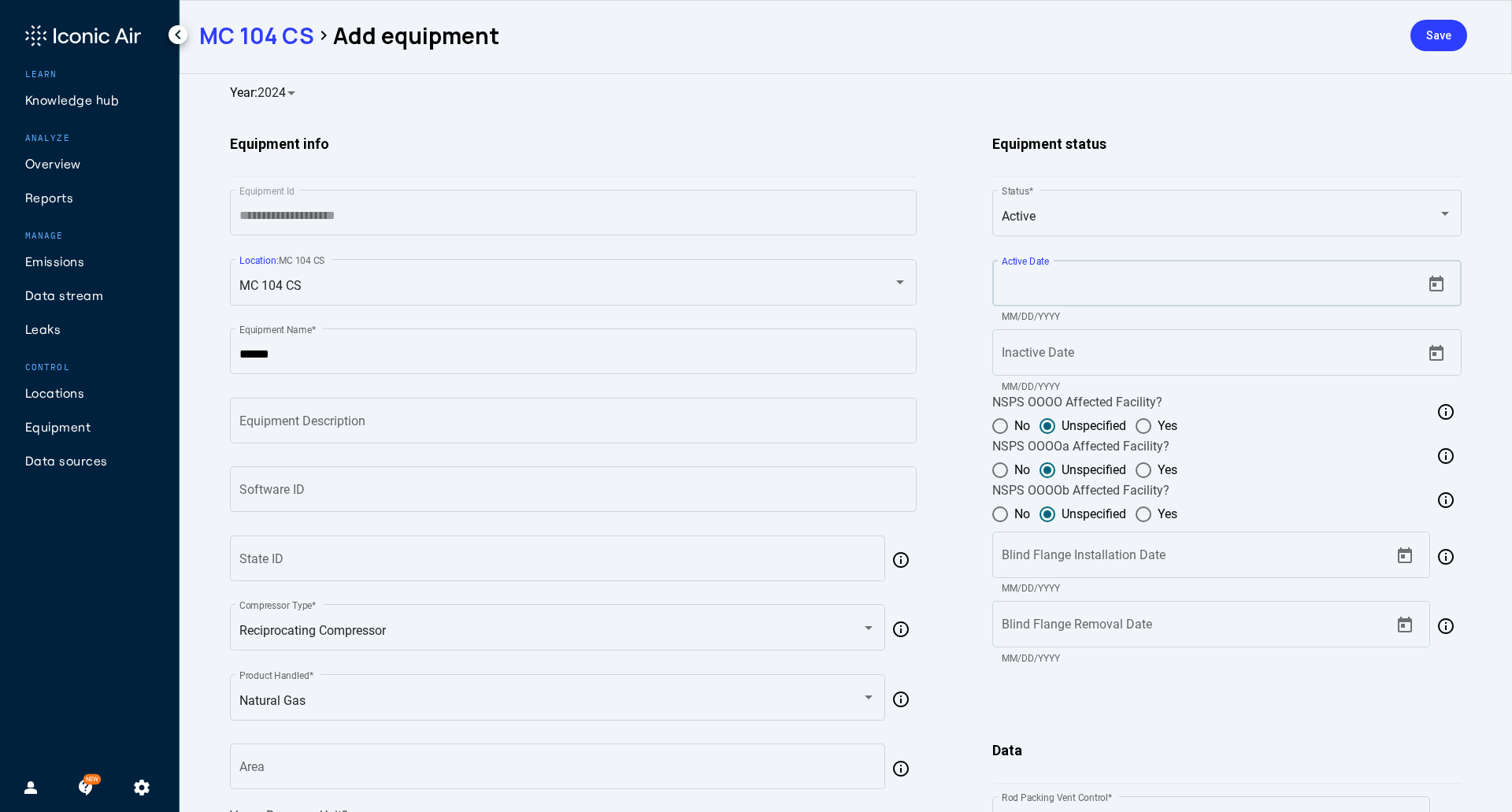 click on "Active Date" at bounding box center [1211, 287] 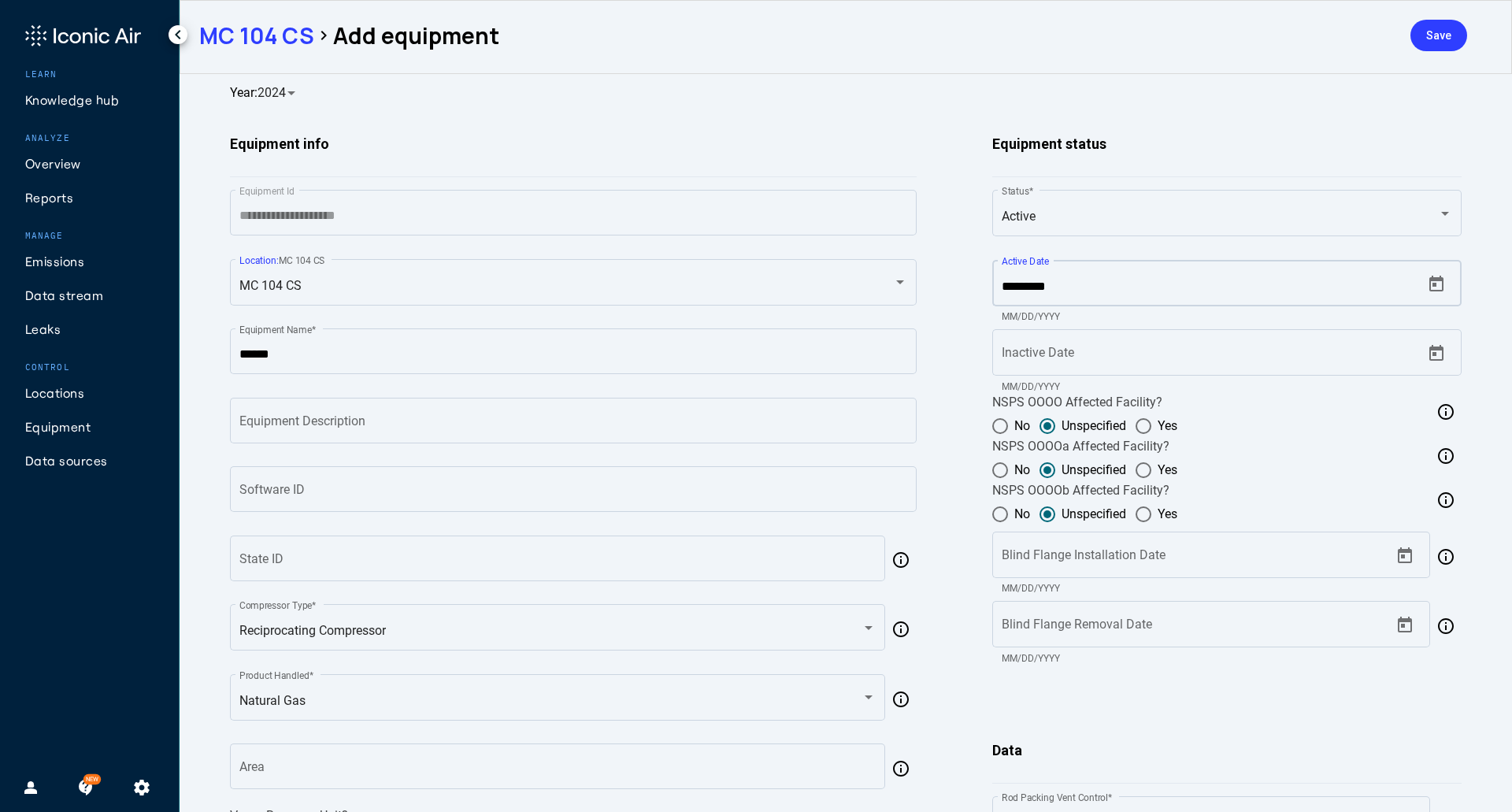 type on "*********" 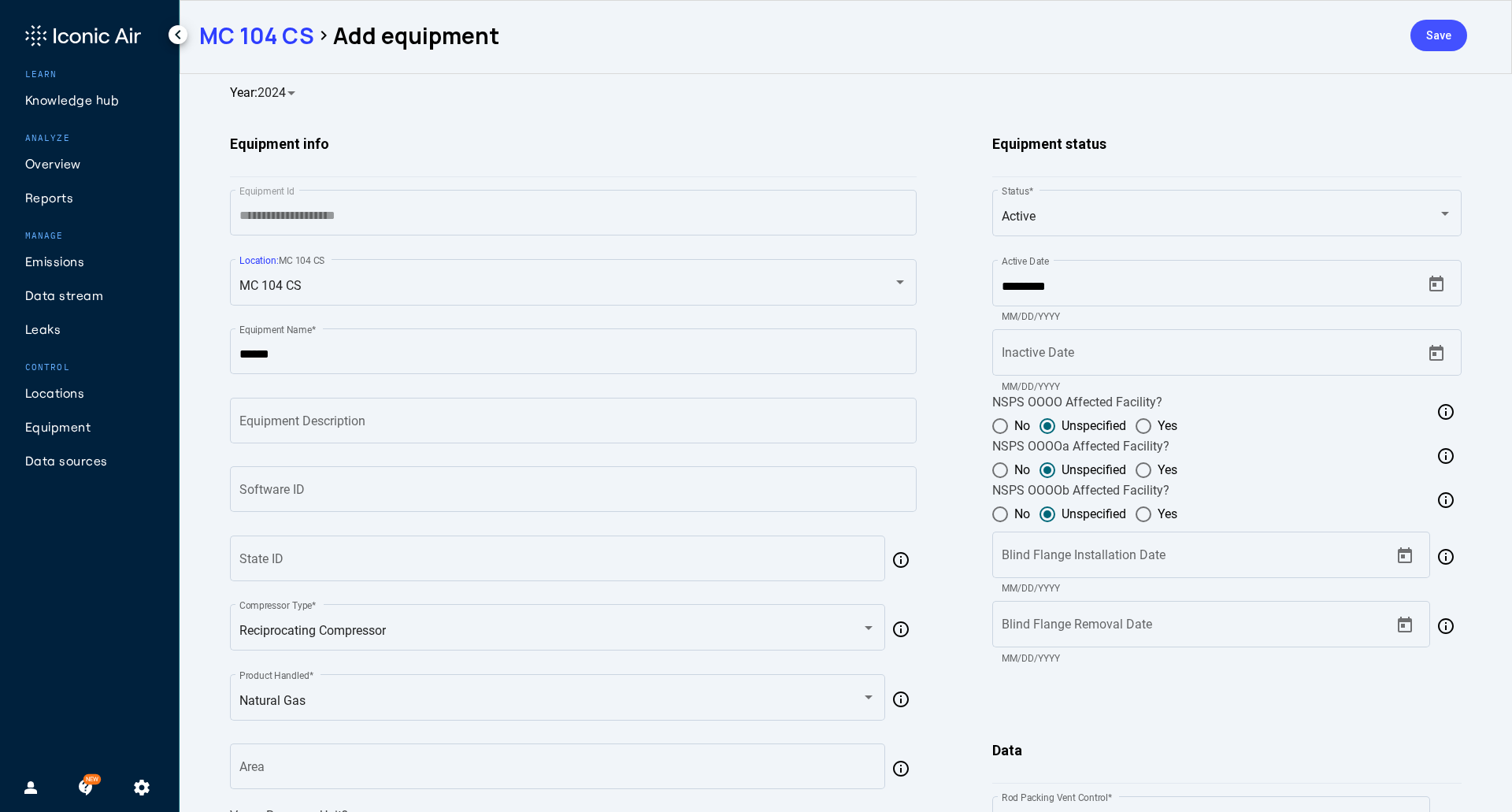 click on "Save" at bounding box center [1439, 35] 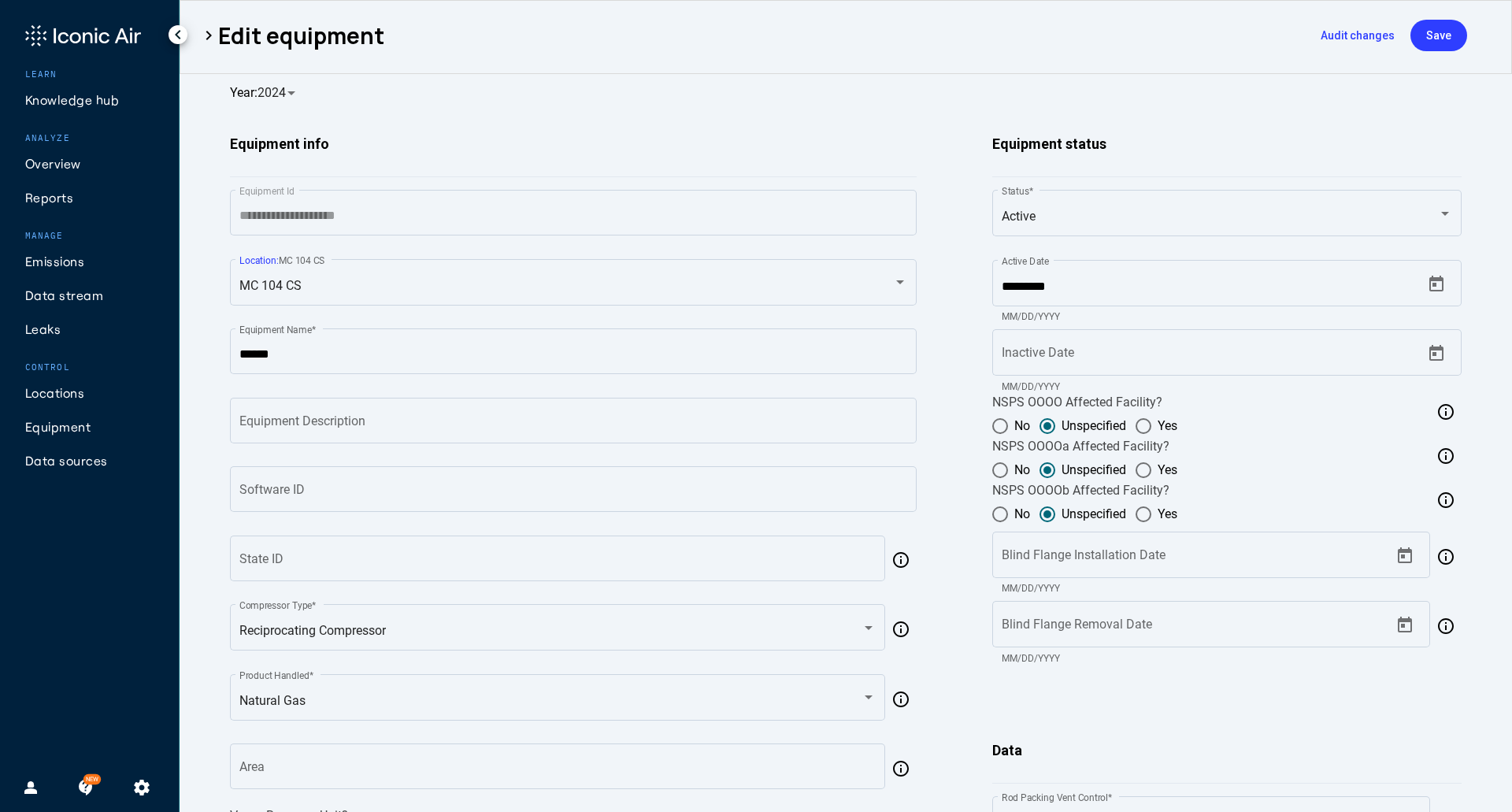 click on "Edit equipment" at bounding box center [301, 35] 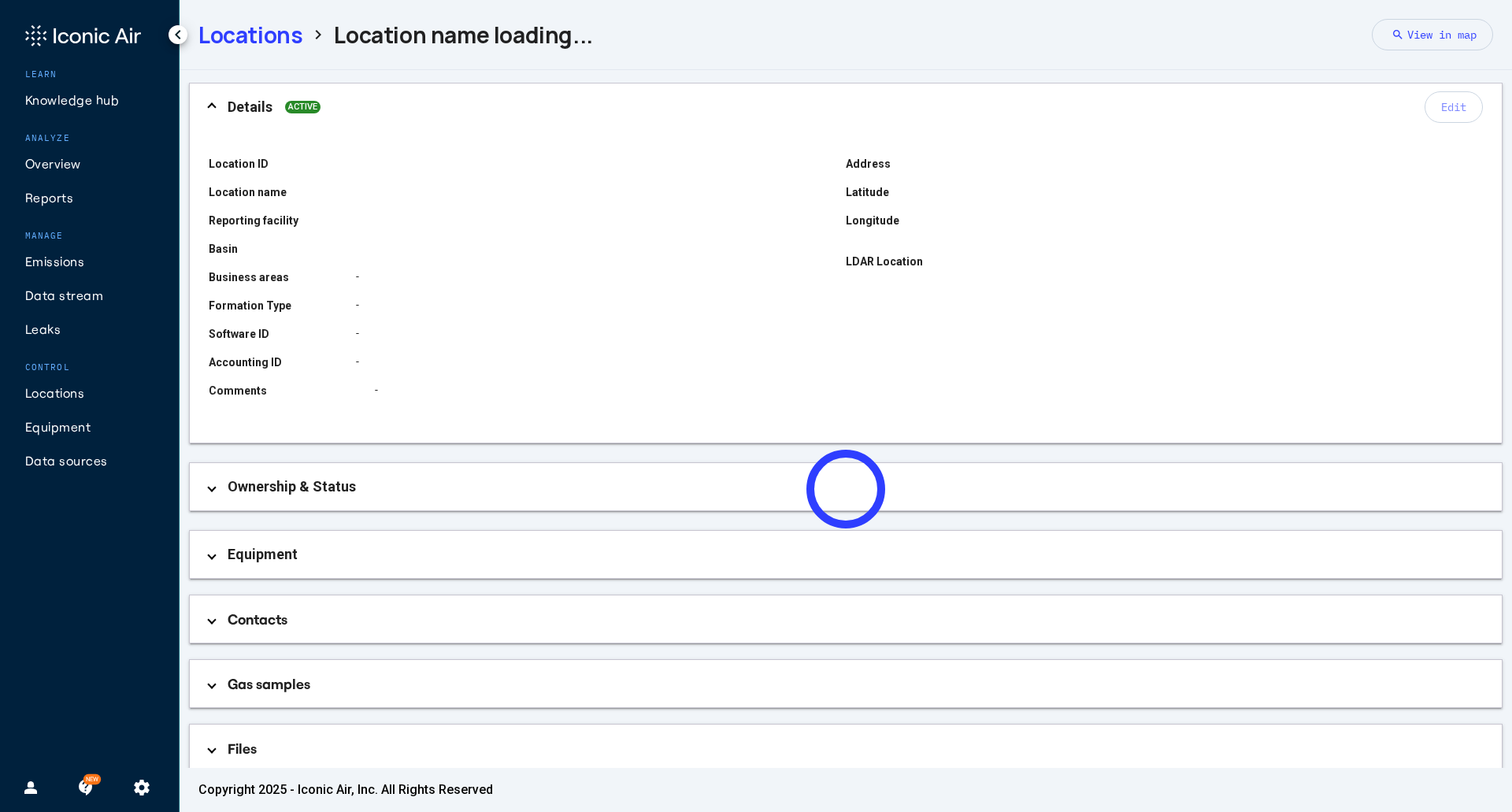 click on "Locations" at bounding box center (250, 35) 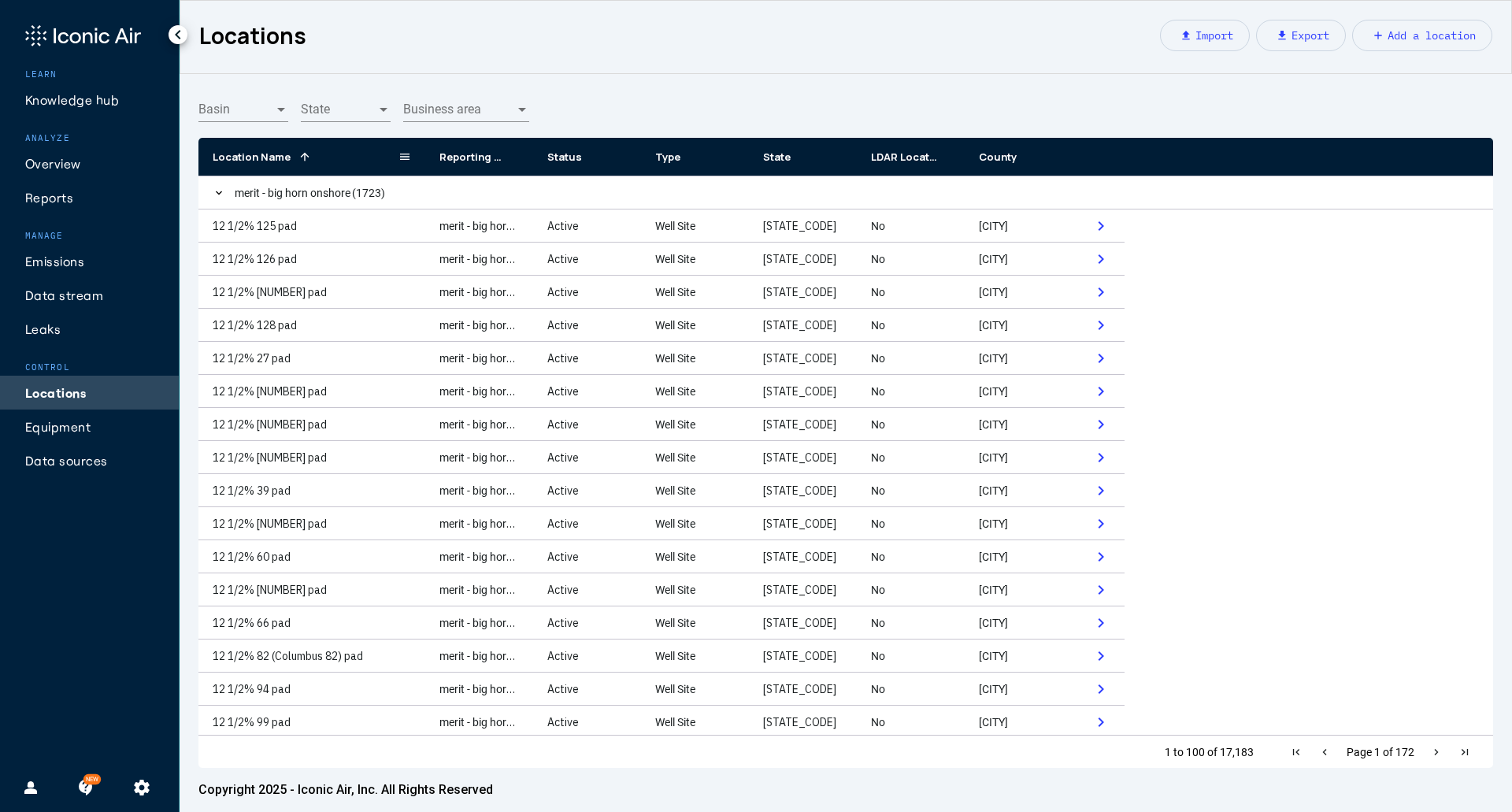 drag, startPoint x: 302, startPoint y: 155, endPoint x: 422, endPoint y: 172, distance: 121.1982 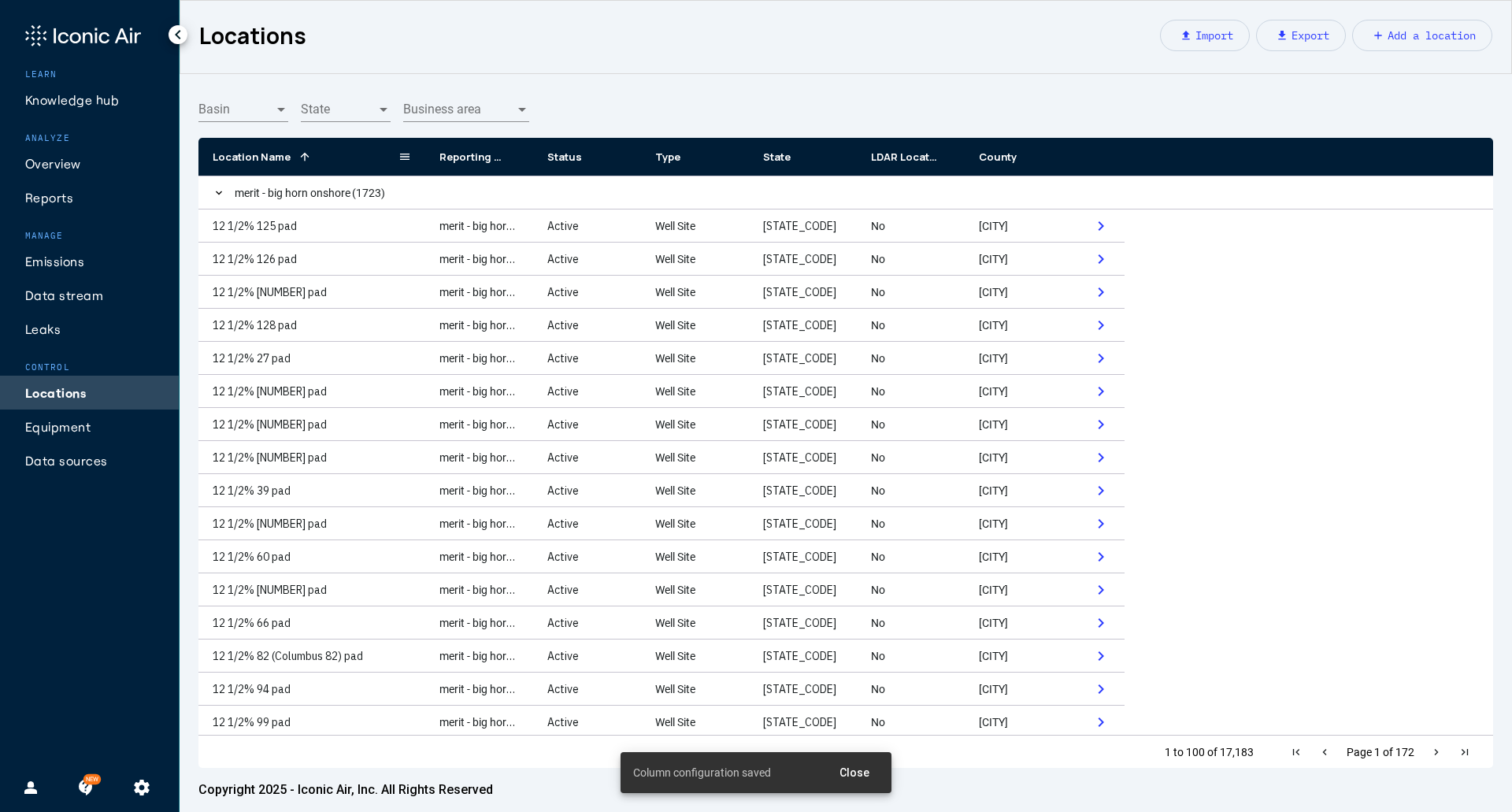 click on "Location Name
1" 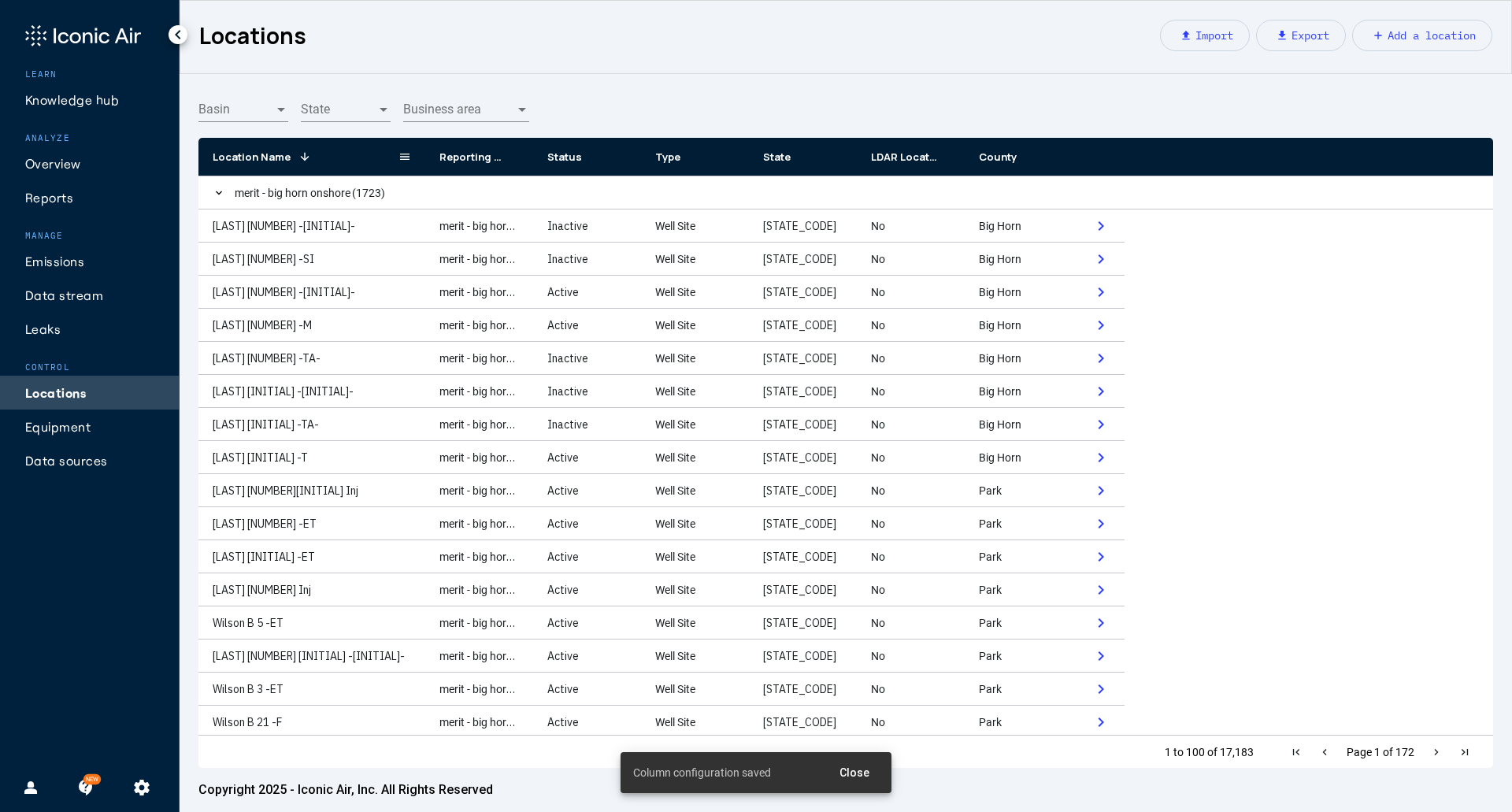 click 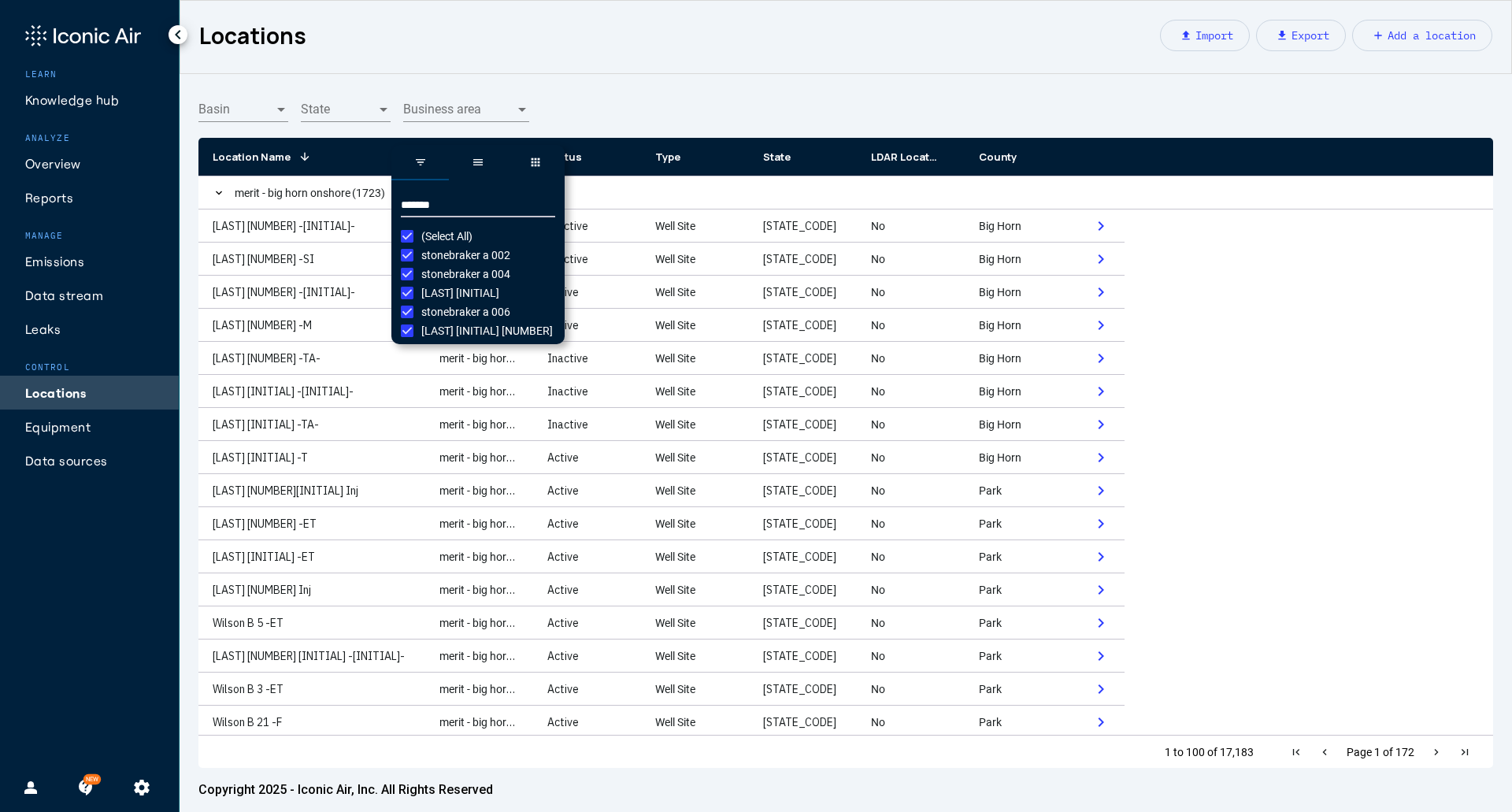 type on "*******" 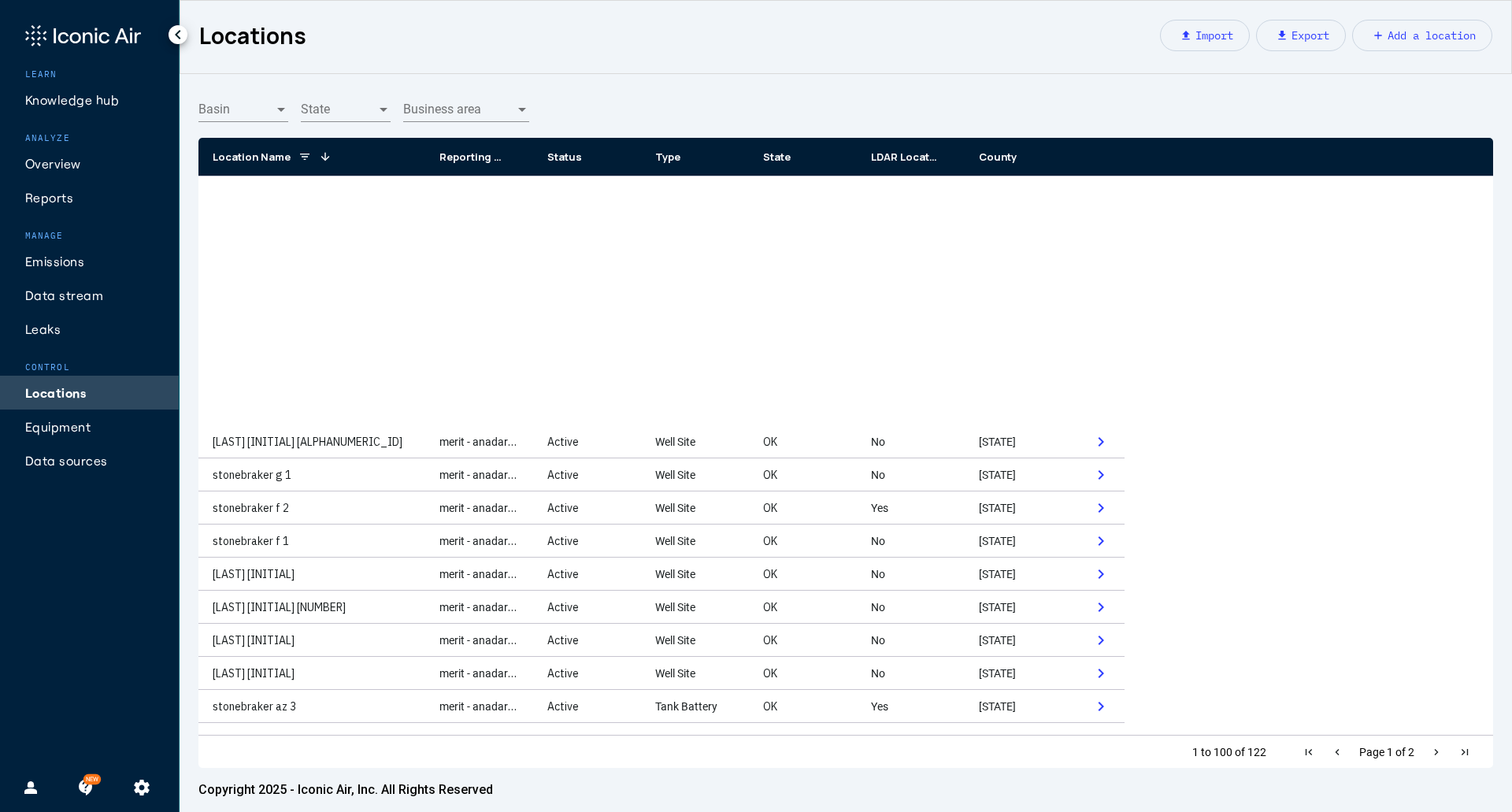 scroll, scrollTop: 0, scrollLeft: 0, axis: both 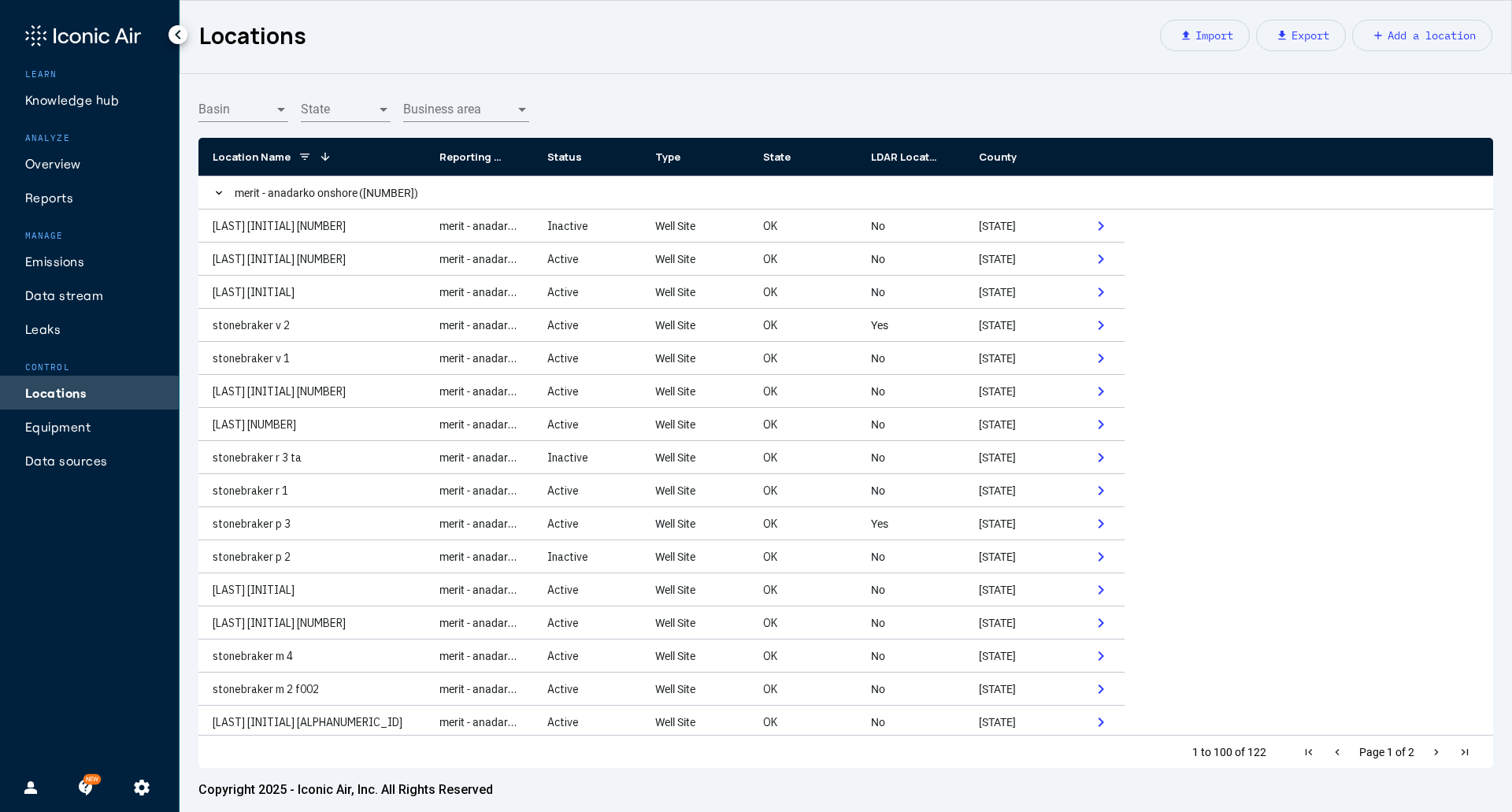 click on "stonebraker g 1 merit - anadarko onshore Active Well Site OK [STATE] No [STATE] chevron_right stonebraker f 2 merit - anadarko onshore Active Well Site OK Yes [STATE] chevron_right stonebraker f 1 merit - anadarko onshore Active Well Site OK [STATE] No [STATE] chevron_right stonebraker e 1 merit - anadarko onshore Active Well Site OK [STATE] No [STATE] chevron_right stonebraker d 1 merit - anadarko onshore Active Well Site OK [STATE] No [STATE] chevron_right stonebraker c 1 merit - anadarko onshore Active Well Site OK [STATE] No [STATE] chevron_right stonebraker b 1 merit - anadarko onshore Active Well Site OK [STATE] No [STATE] chevron_right stonebraker az 3 merit - anadarko onshore Active Tank Battery OK Yes [STATE] chevron_right stonebraker ar 1 merit - anadarko onshore Active Well Site OK [STATE] No [STATE] chevron_right stonebraker aq 2 f003 merit - anadarko onshore Active Well Site OK Yes [STATE] chevron_right stonebraker j 2 f002 merit - anadarko onshore Active Well Site OK [STATE] No [STATE] chevron_right stonebraker m 2 f002 Active Well Site" 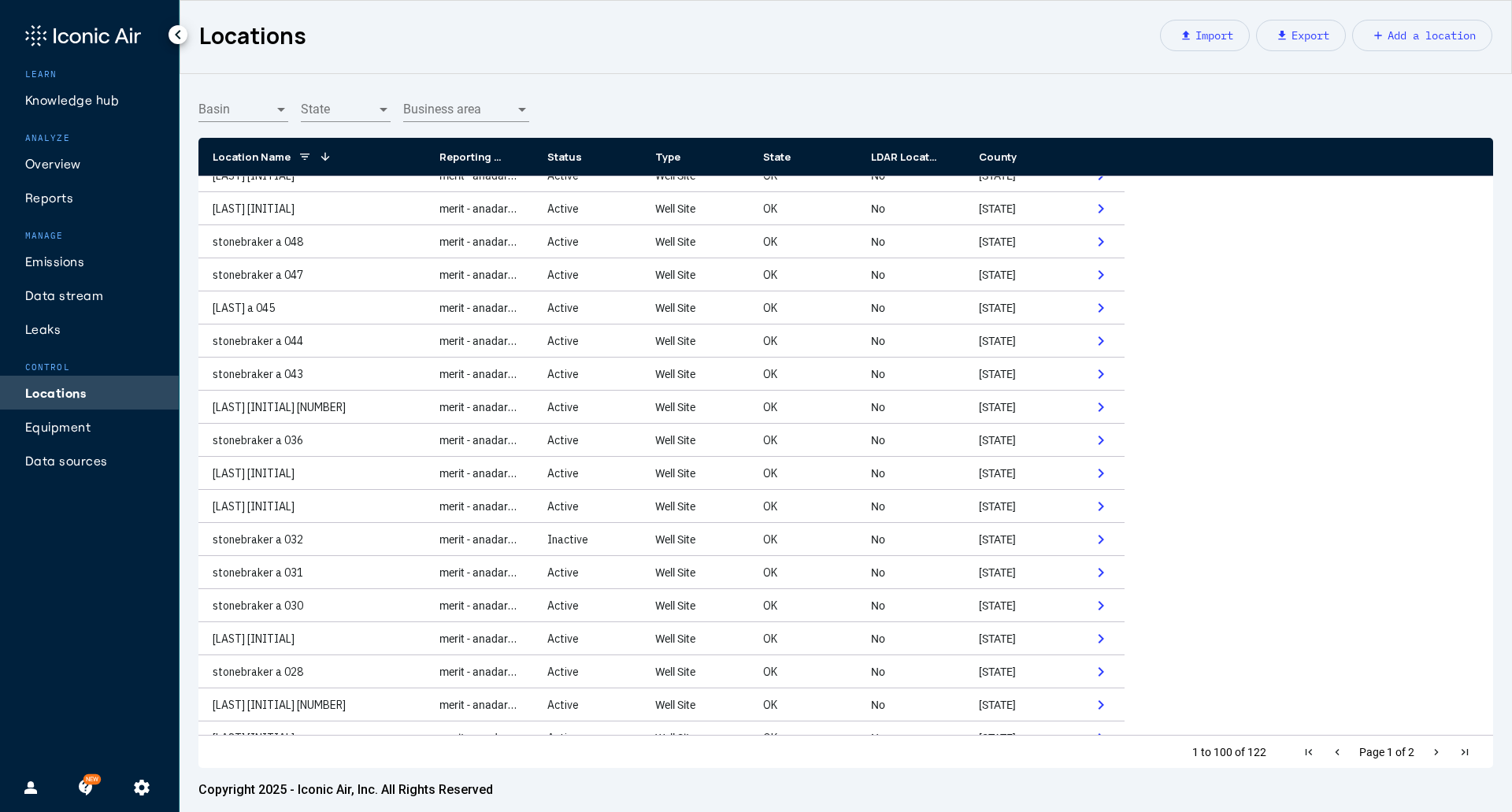 scroll, scrollTop: 2749, scrollLeft: 0, axis: vertical 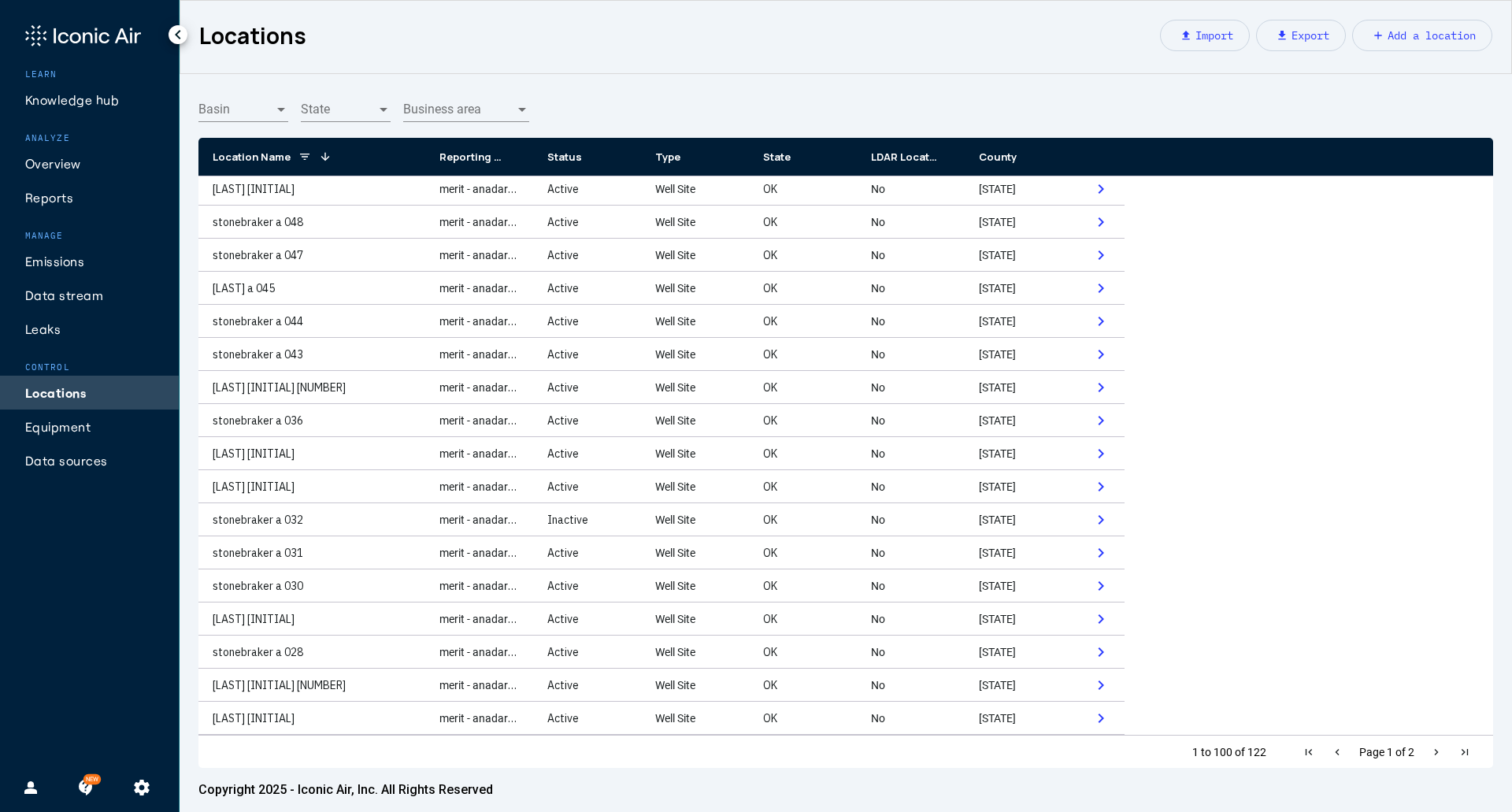 click at bounding box center [1436, 752] 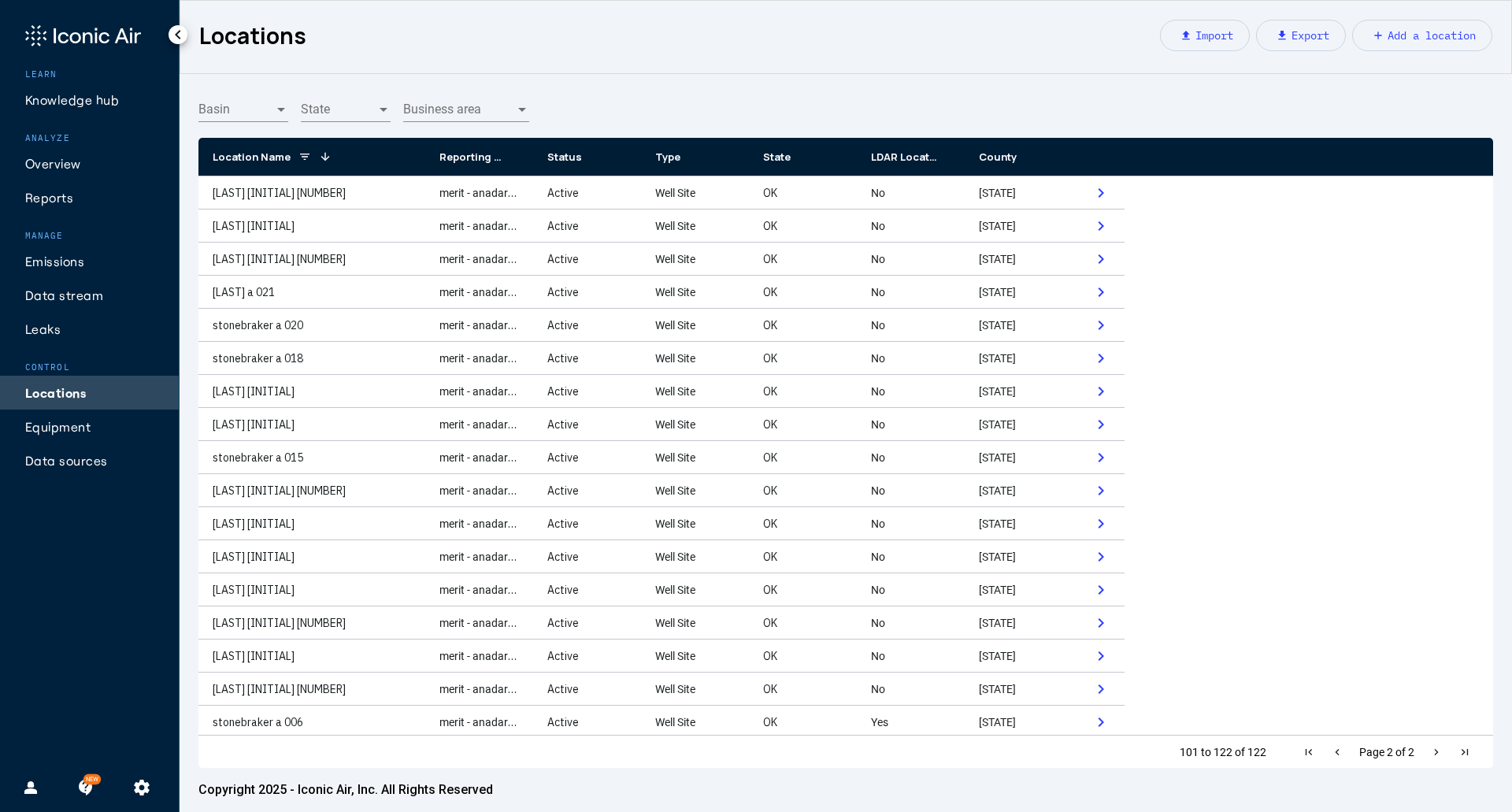 scroll, scrollTop: 169, scrollLeft: 0, axis: vertical 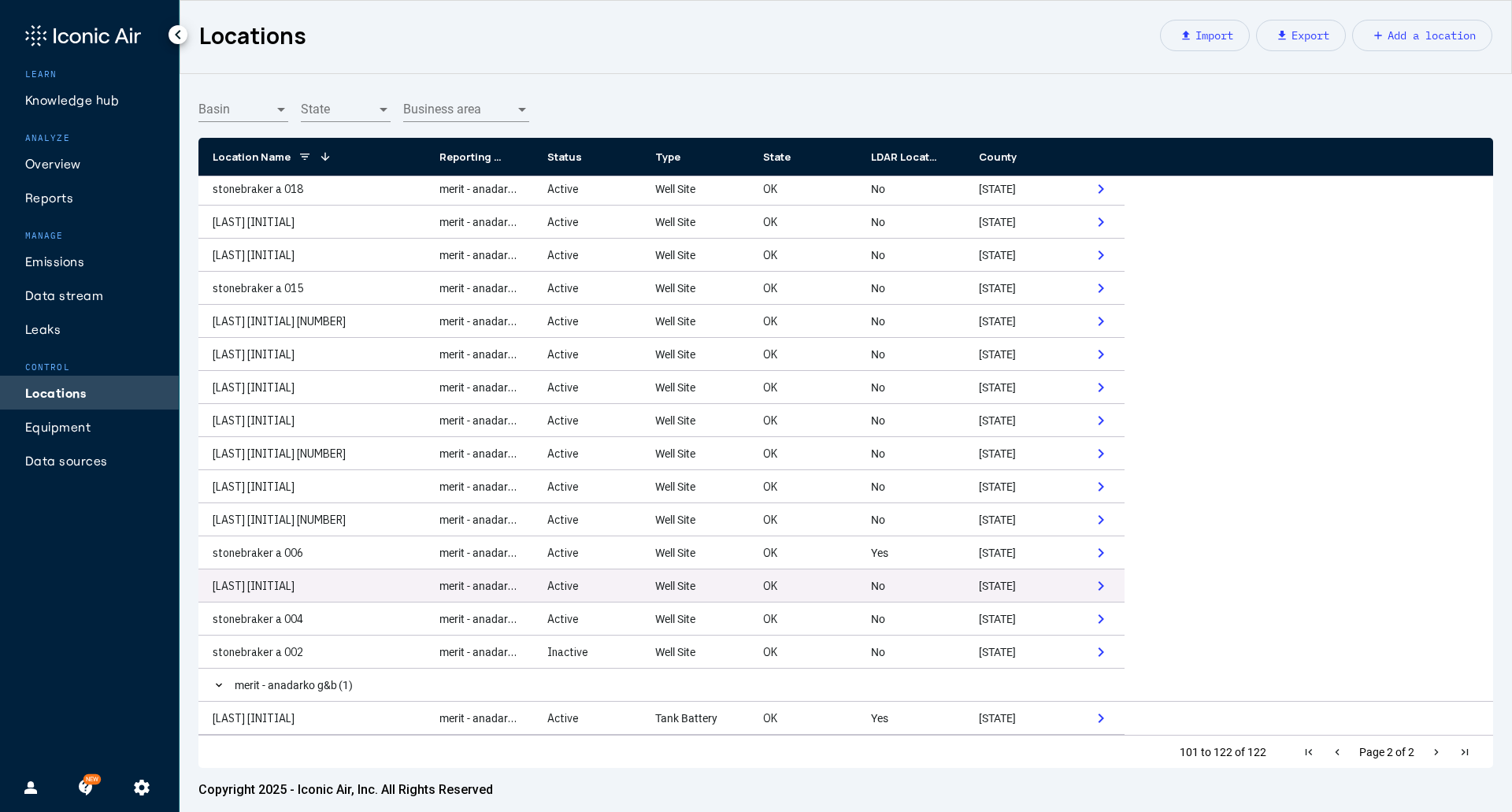 click on "[LAST] [INITIAL]" 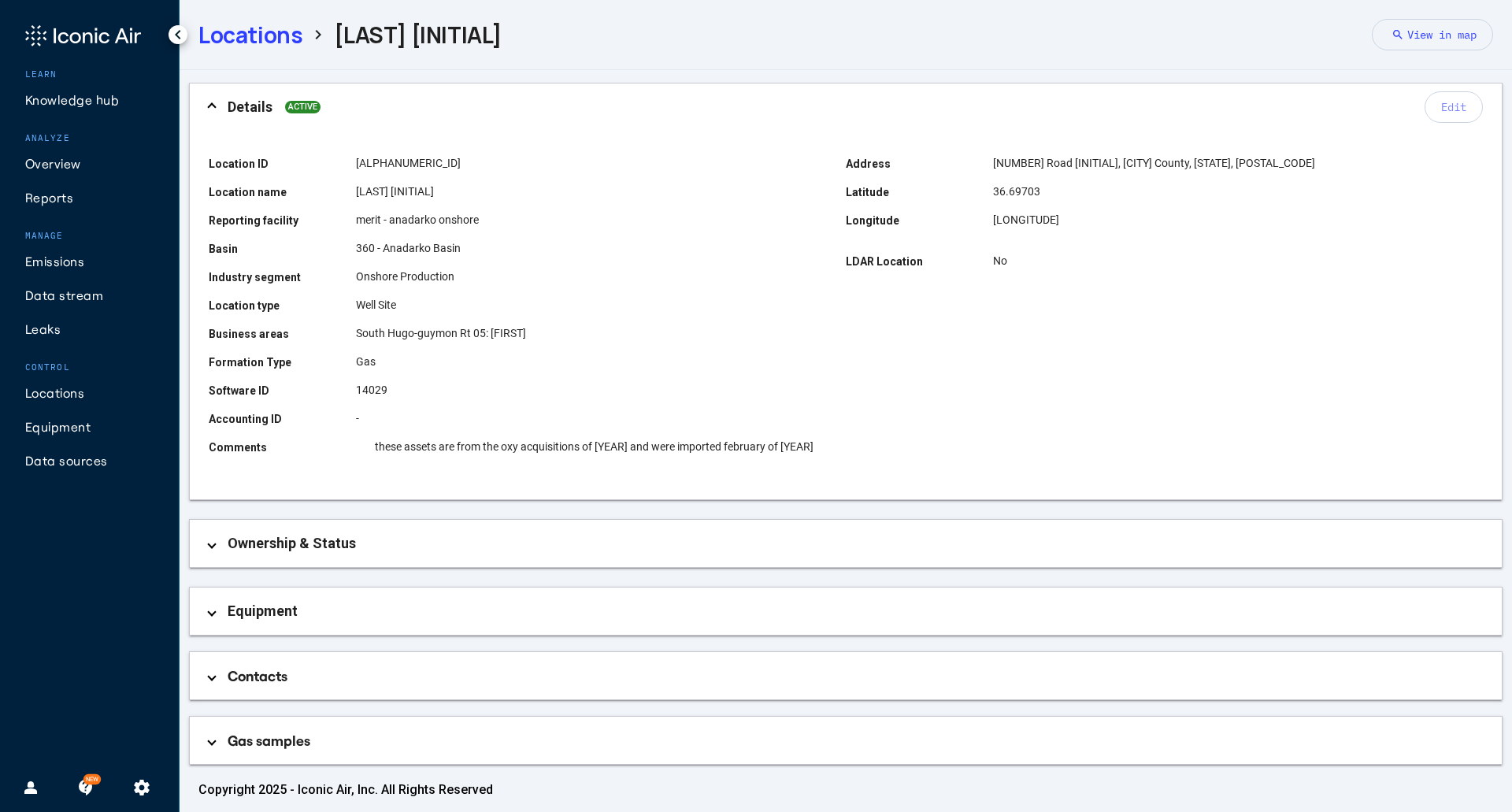 click on "Ownership & Status" at bounding box center [846, 543] 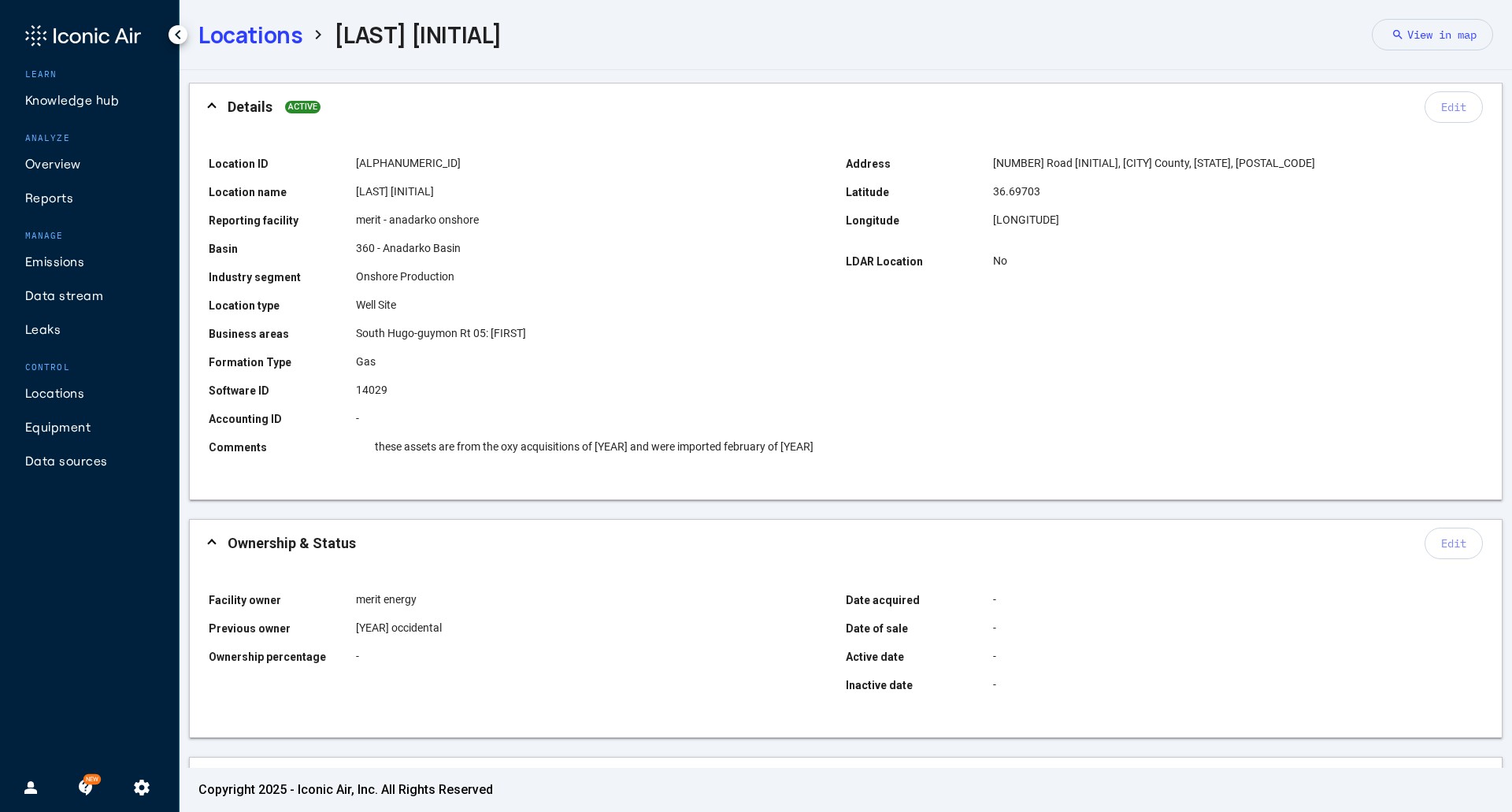 click on "Ownership & Status Edit" at bounding box center (846, 543) 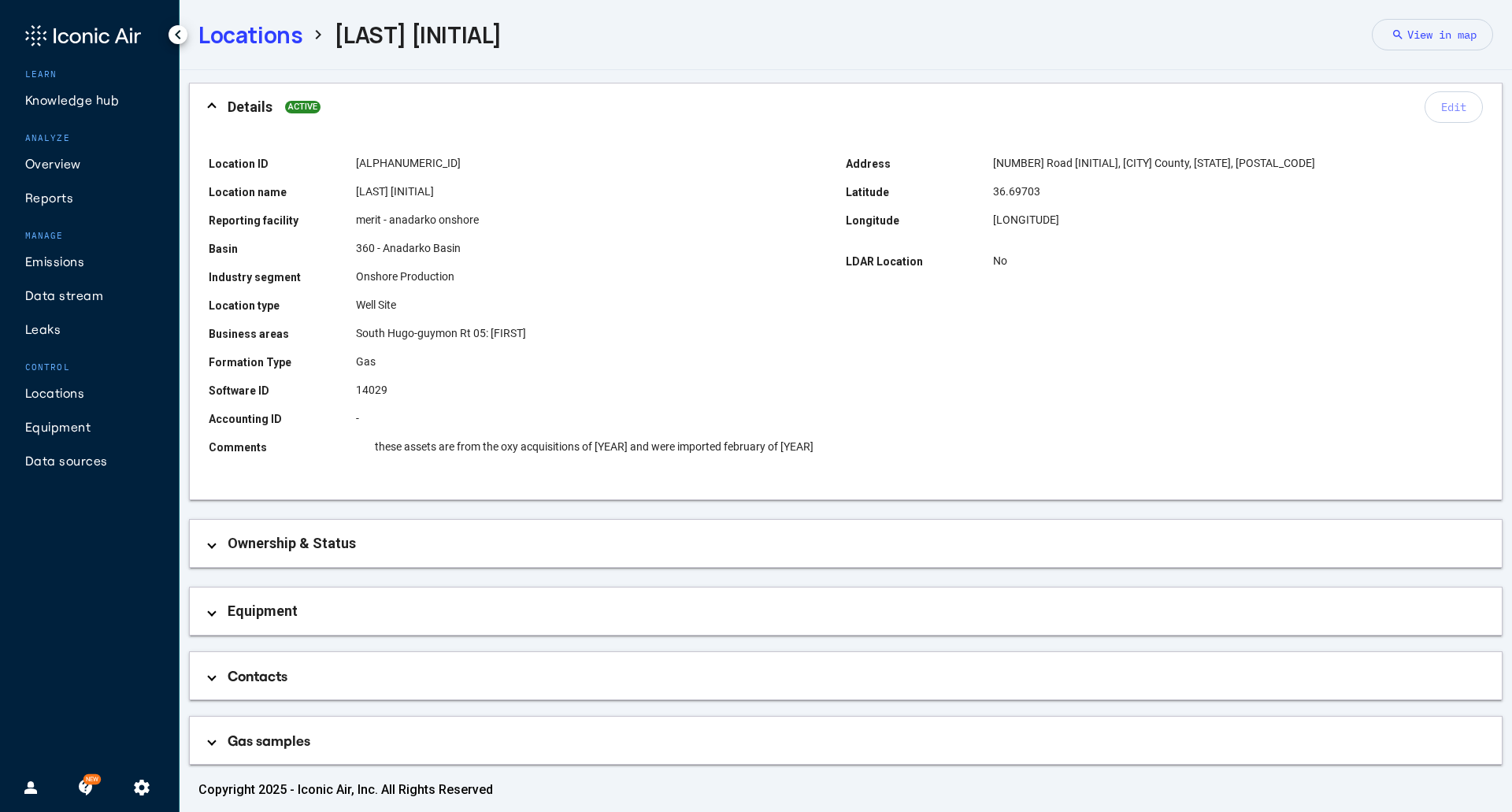 click on "Equipment" at bounding box center (846, 611) 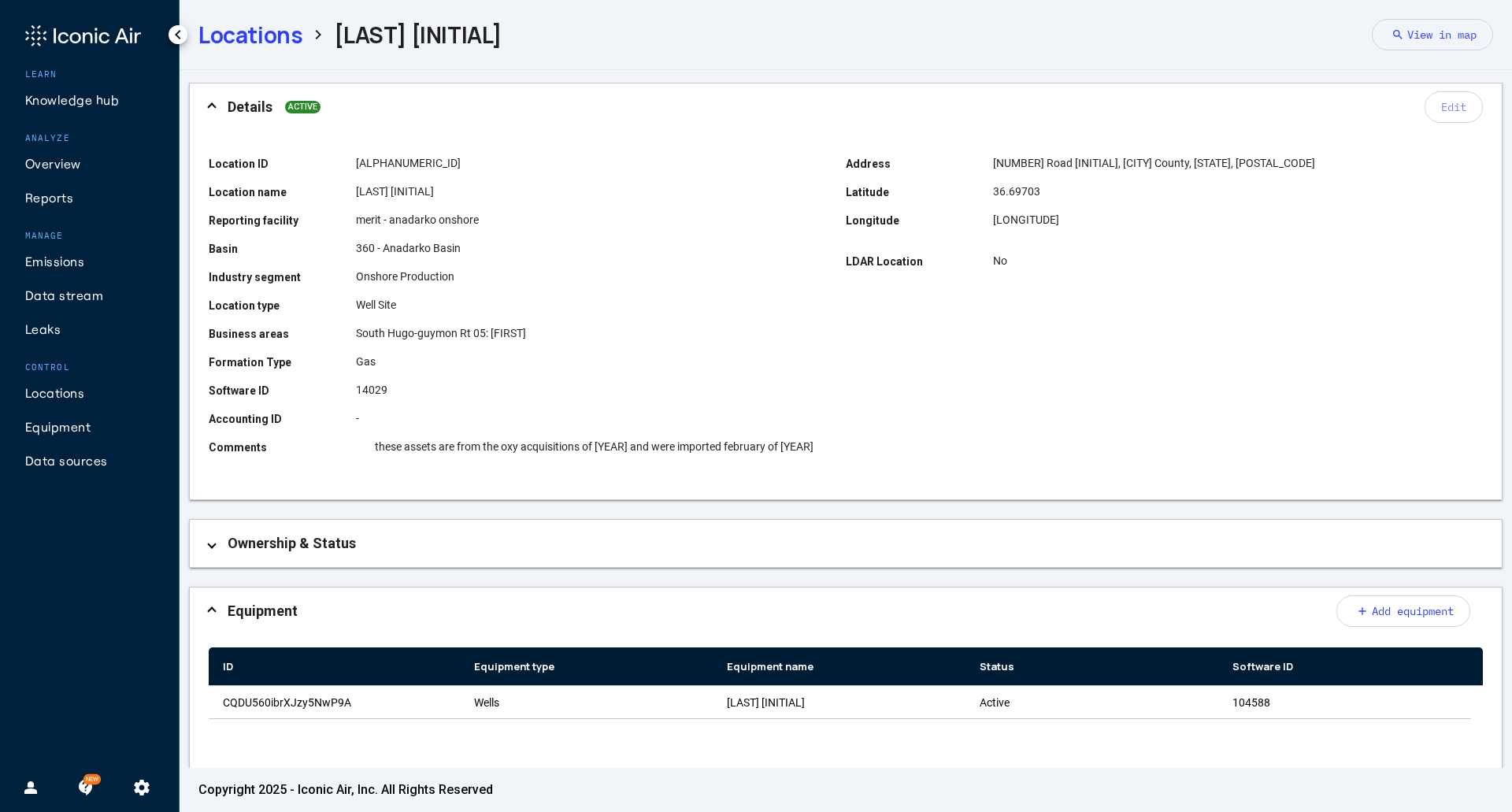 click on "Locations" at bounding box center [250, 35] 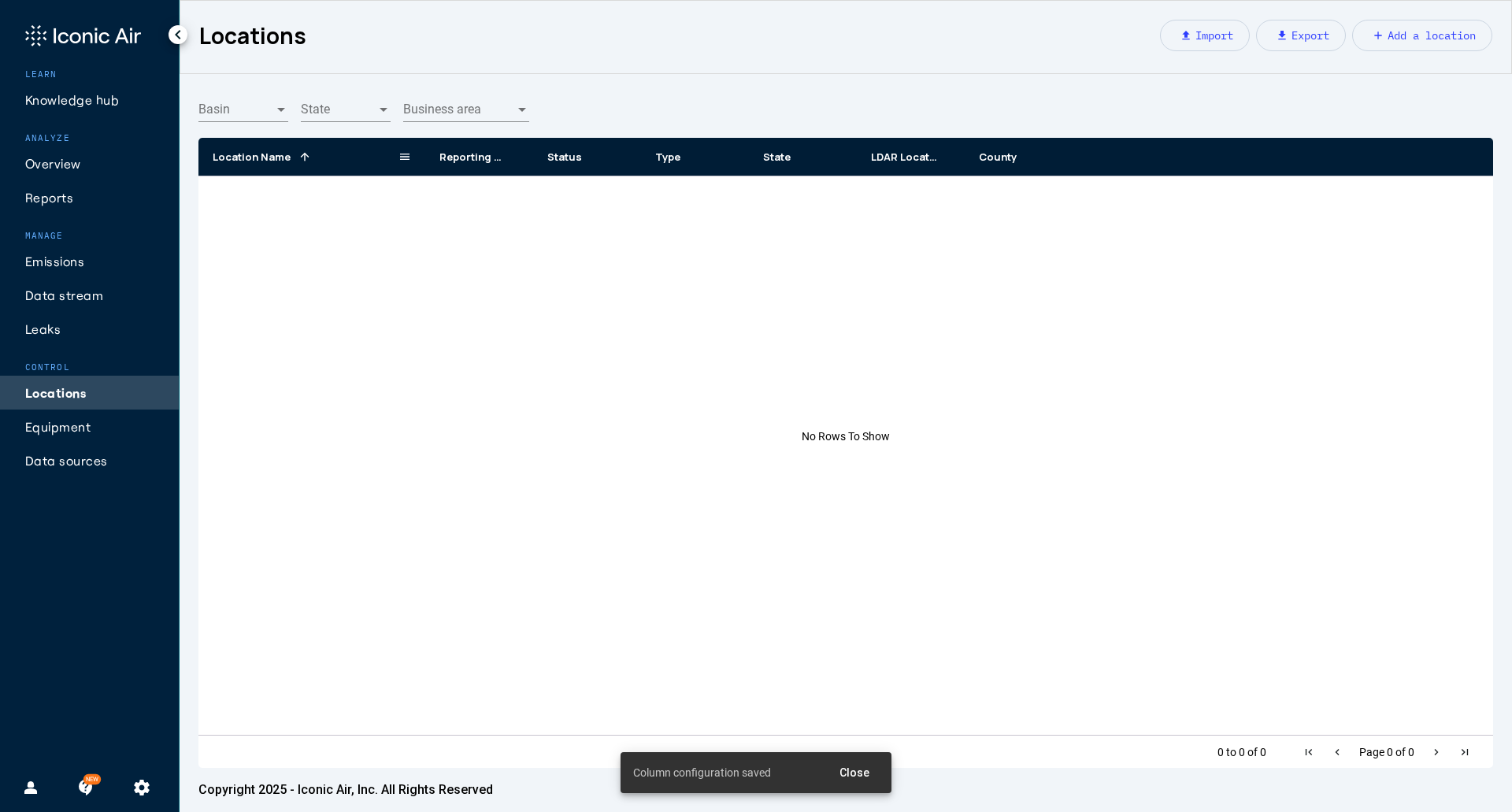 click 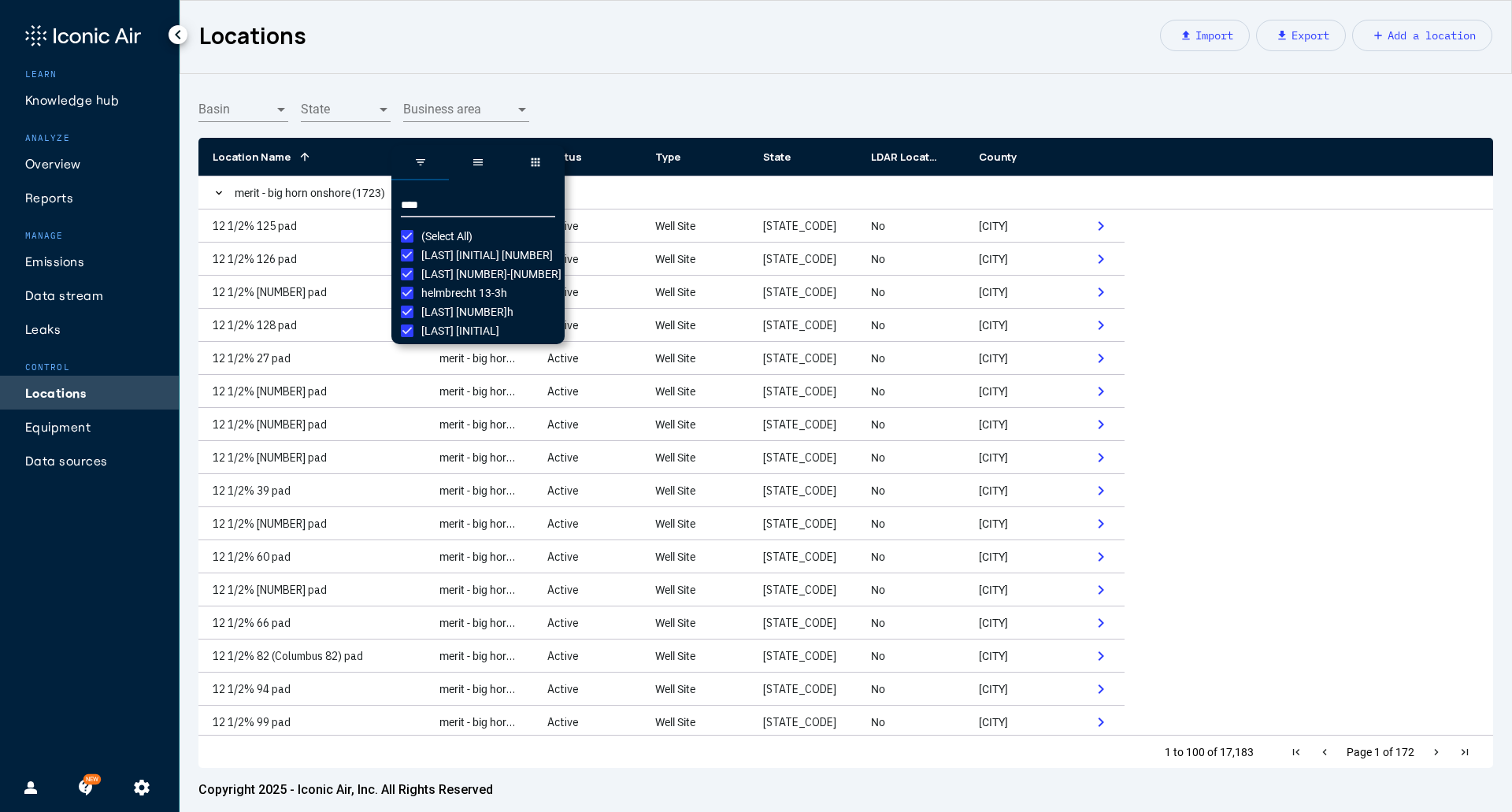 type on "****" 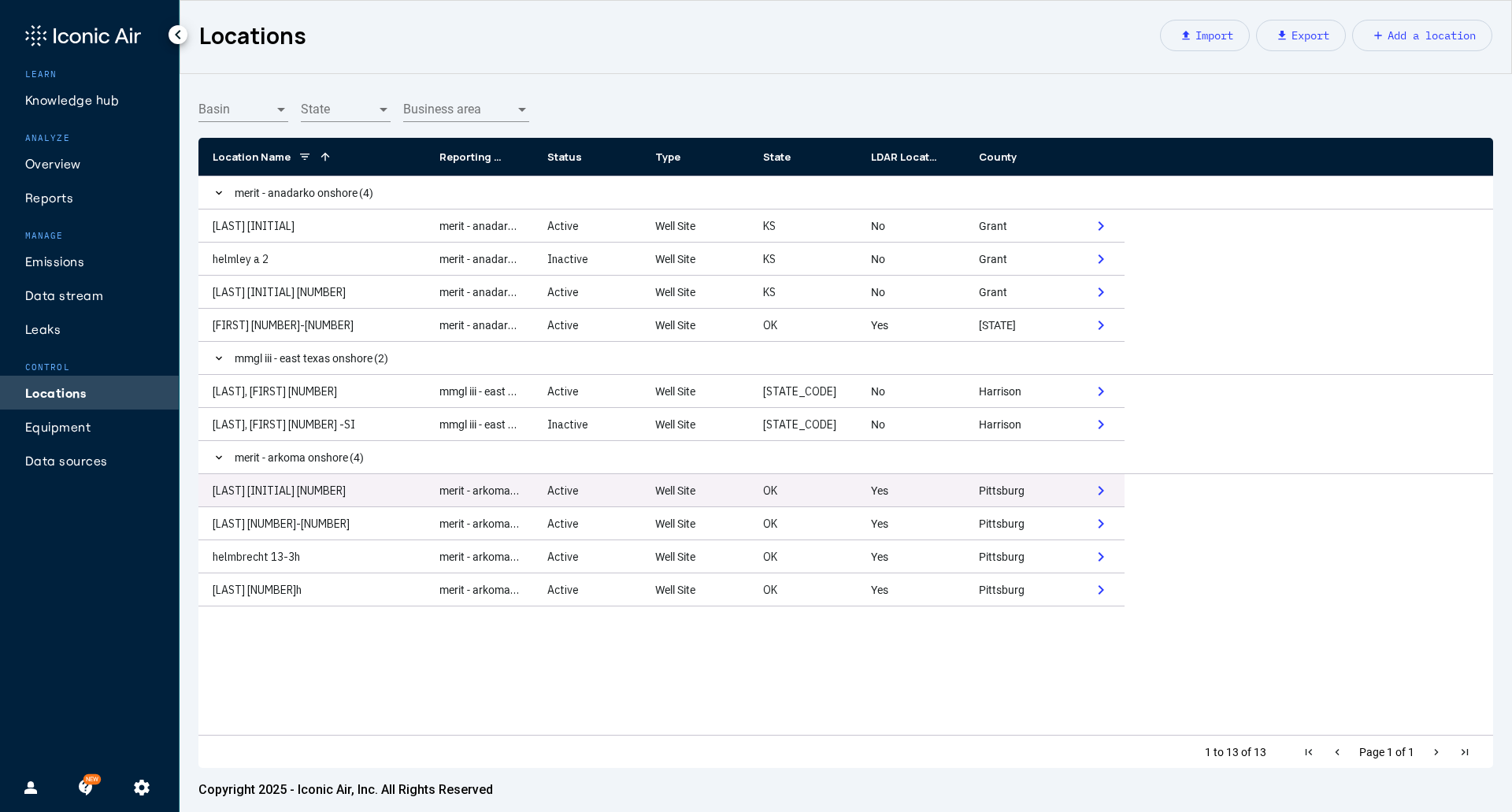 click on "[LAST] [INITIAL] [NUMBER]" 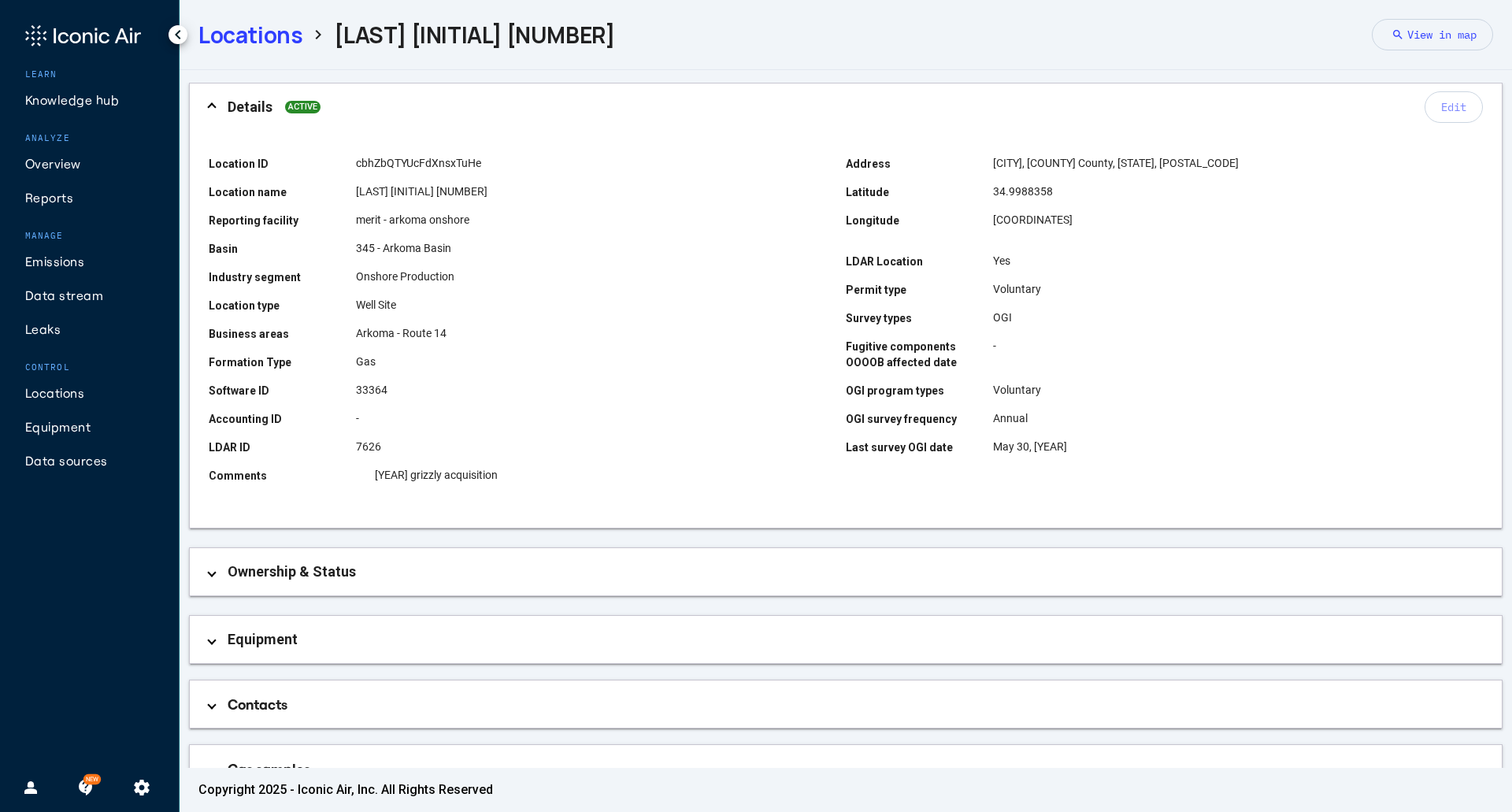 click on "Details  ACTIVE  Edit Location ID [ALPHANUMERIC_ID] Location name [LAST] [NUMBER] Reporting facility merit - arkoma onshore Basin 345 - Arkoma Basin Industry segment Onshore Production Location type Well Site Business areas  Arkoma - Route 14  Formation Type  Gas  Software ID 33364 Accounting ID - LDAR ID 7626 Address  Mcalester, Pittsburg County, [STATE], [POSTAL_CODE]  Latitude [COORDINATES] Longitude [COORDINATES] LDAR Location Yes Permit type  Voluntary  Survey types OGI Fugitive components OOOOB affected date  -  OGI program types Voluntary OGI survey frequency  Annual  Last survey OGI date  May 30, [YEAR]  Comments grizzly 2021 acquisition Ownership & Status Facility owner  merit energy  Previous owner  2021 grizzly  Ownership percentage  -  Date acquired  -  Date of sale  -  Active date  -  Inactive date  -  Equipment
Drag here to set row groups Drag here to set column labels
ID" at bounding box center (846, 470) 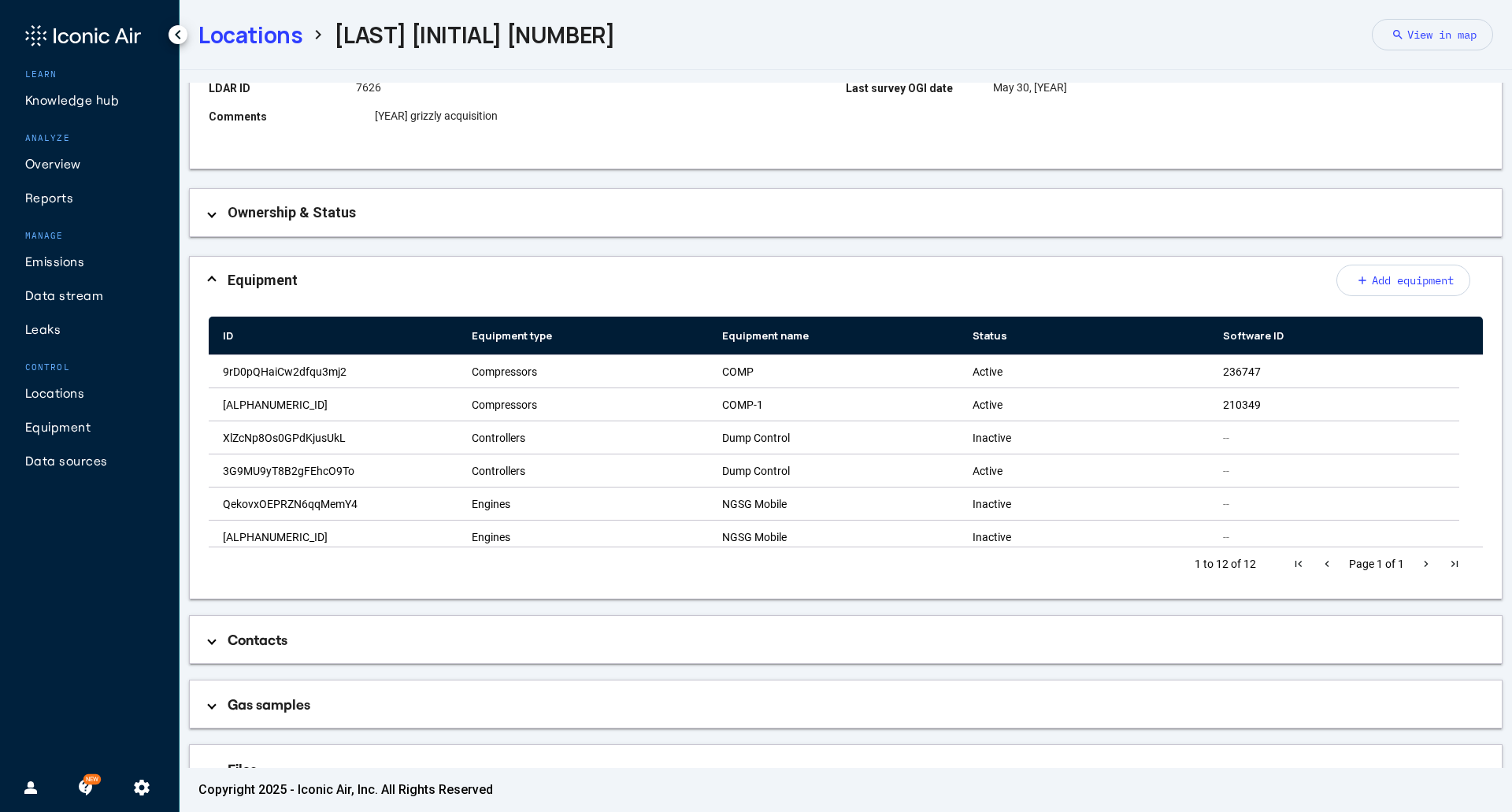 scroll, scrollTop: 362, scrollLeft: 0, axis: vertical 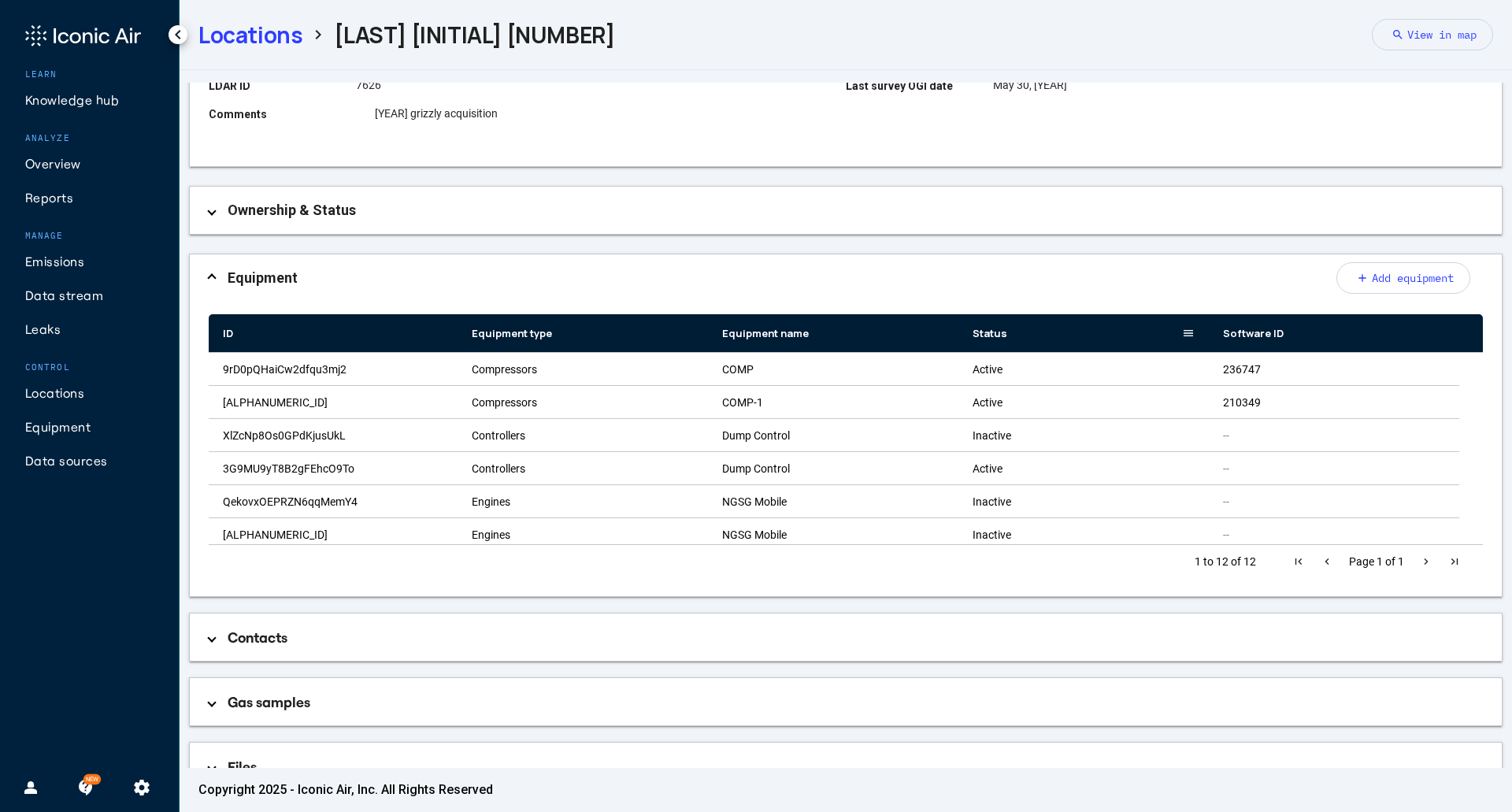 click on "Status" at bounding box center [1077, 333] 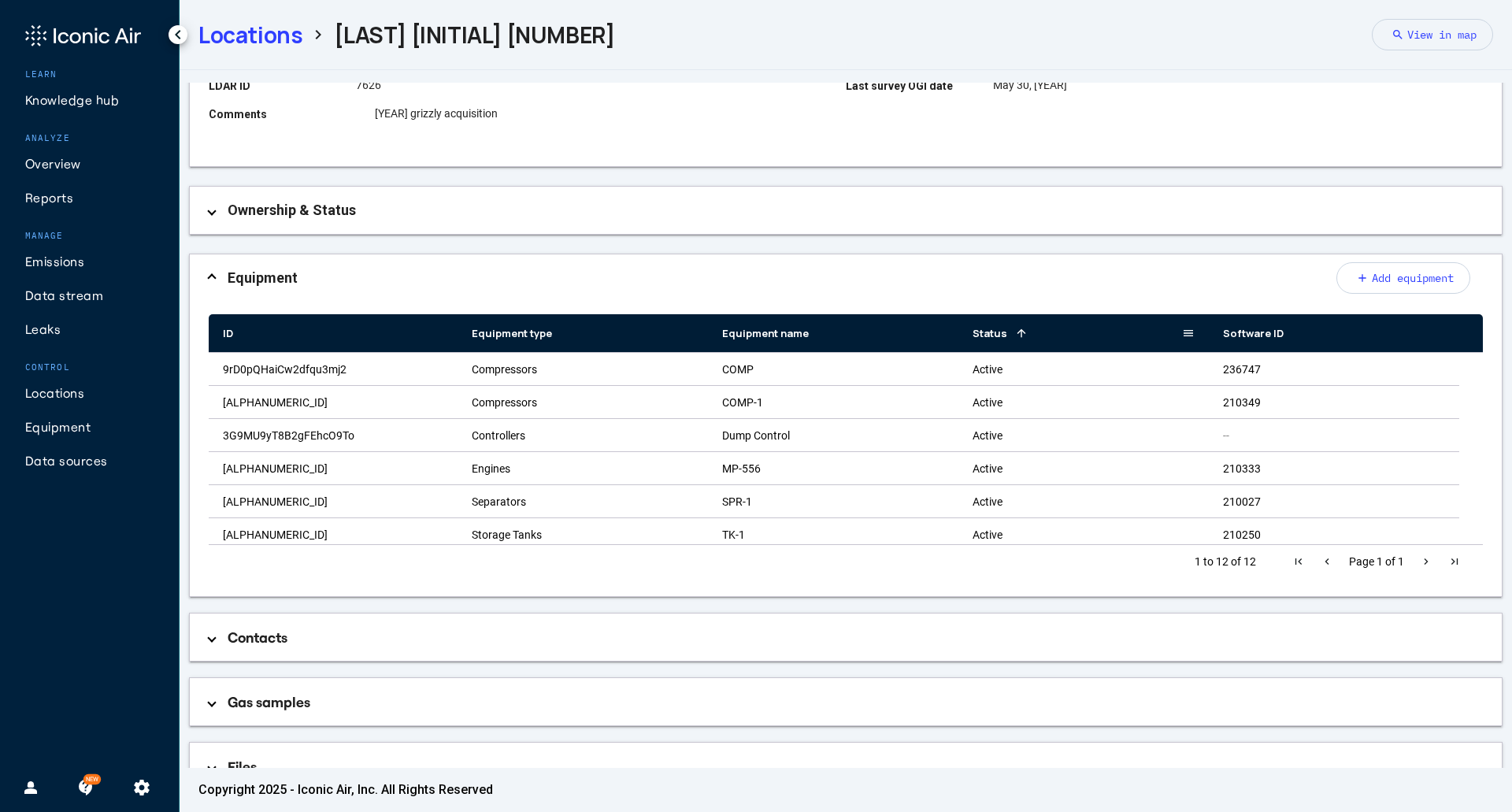 click on "Status
1" at bounding box center (1077, 333) 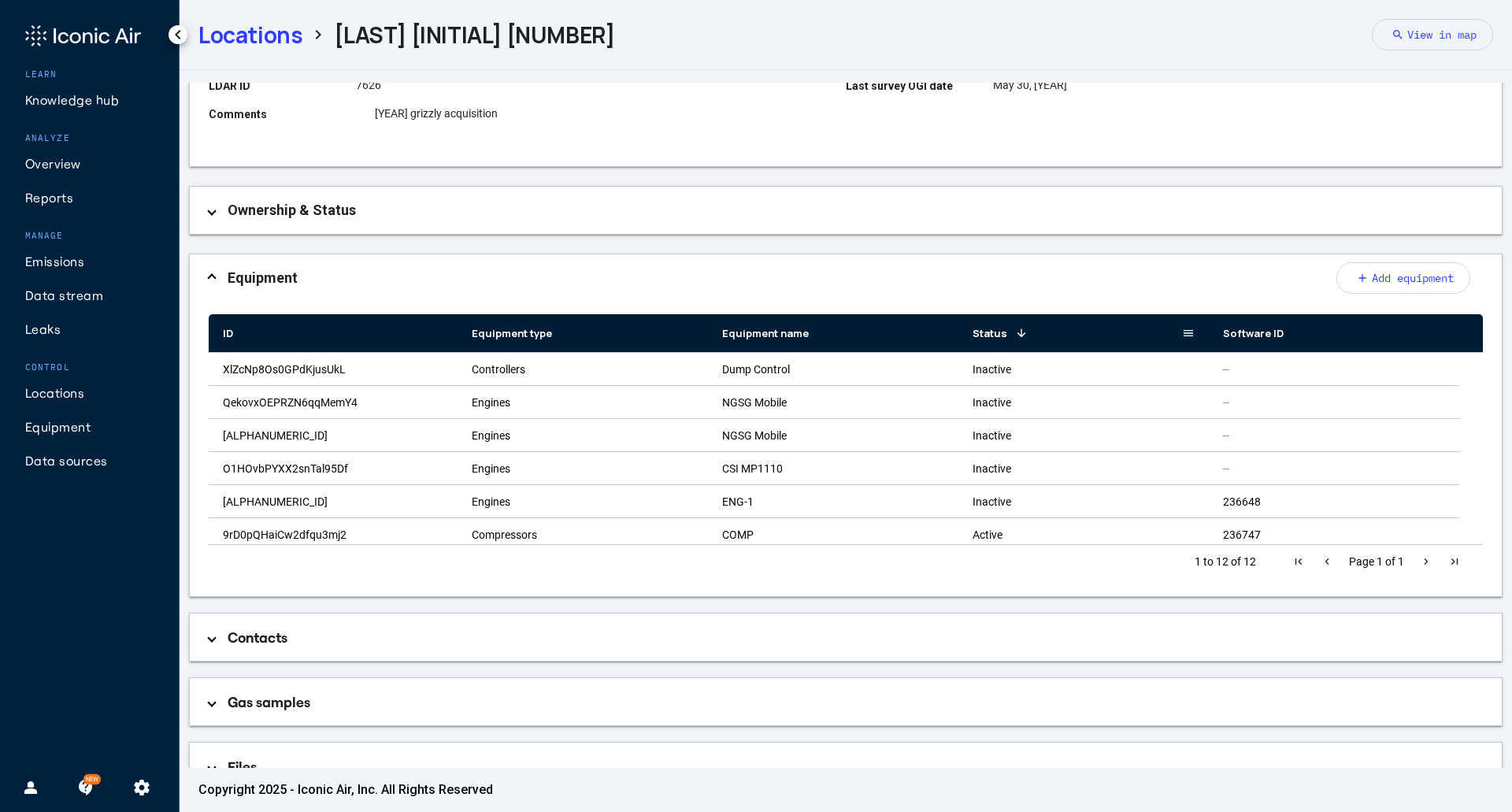 click on "Status
1" at bounding box center (1077, 333) 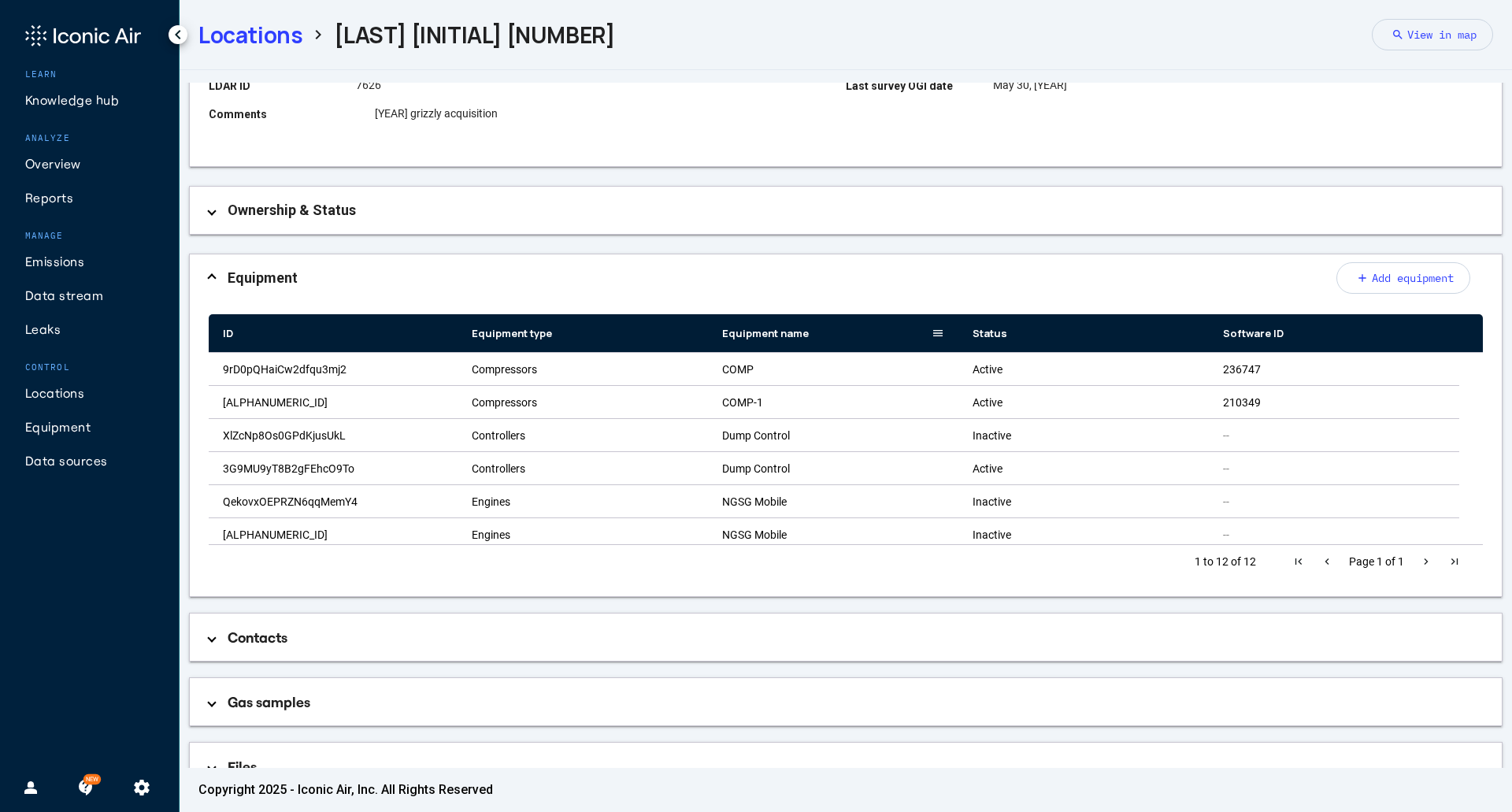 click on "Equipment name" at bounding box center [765, 333] 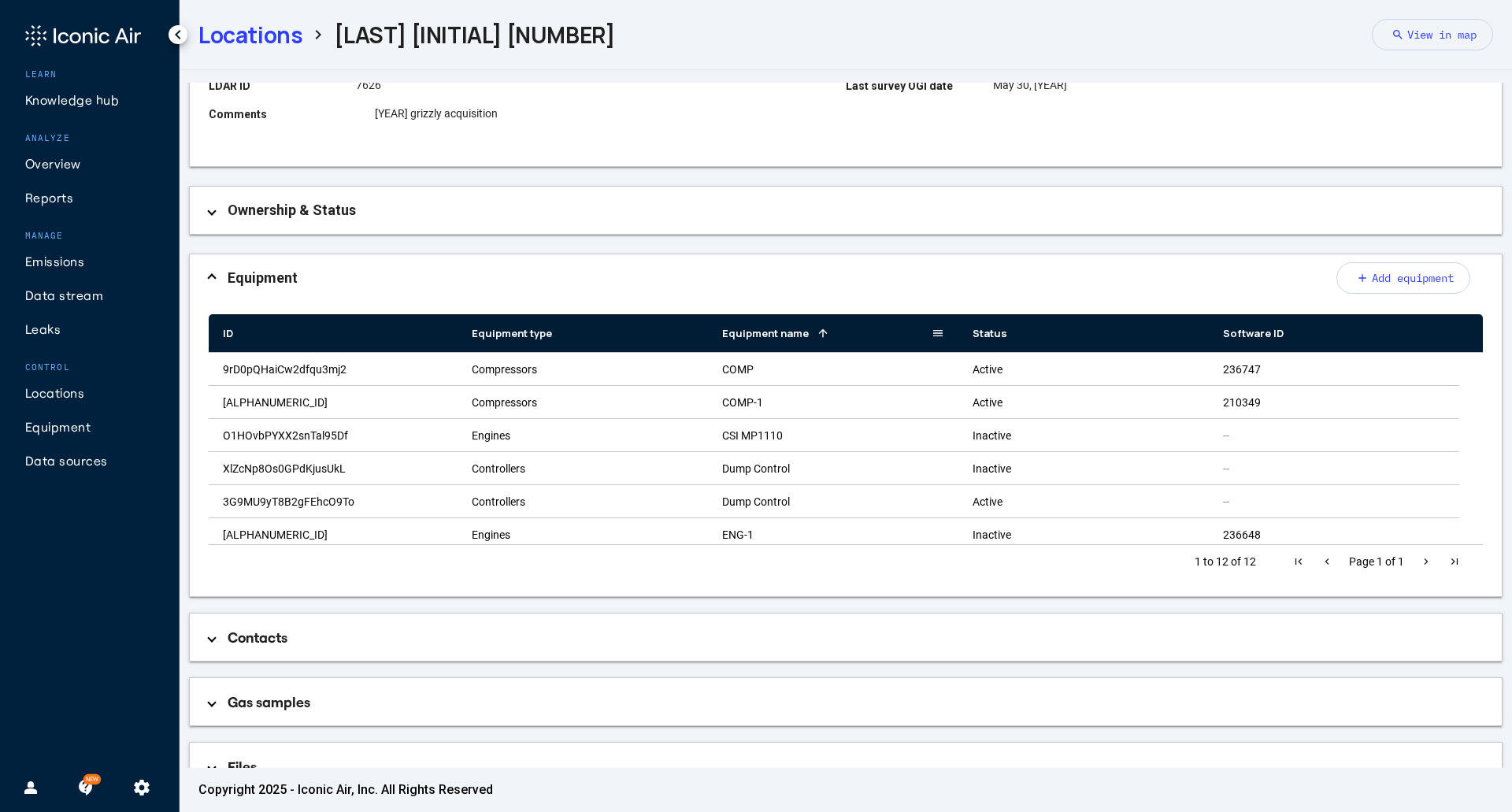 click on "Equipment name" at bounding box center (765, 333) 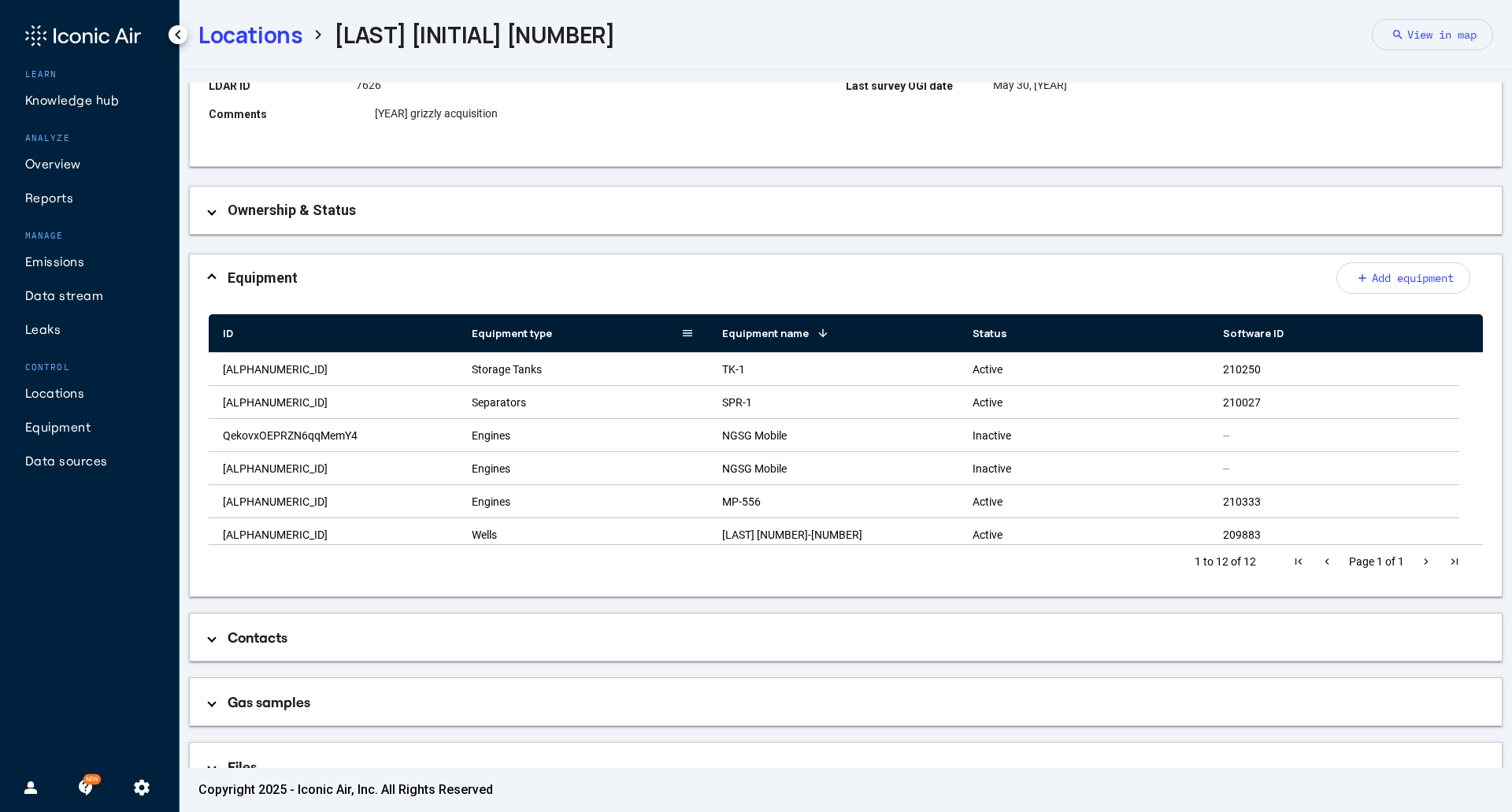 click on "Equipment type" at bounding box center [512, 333] 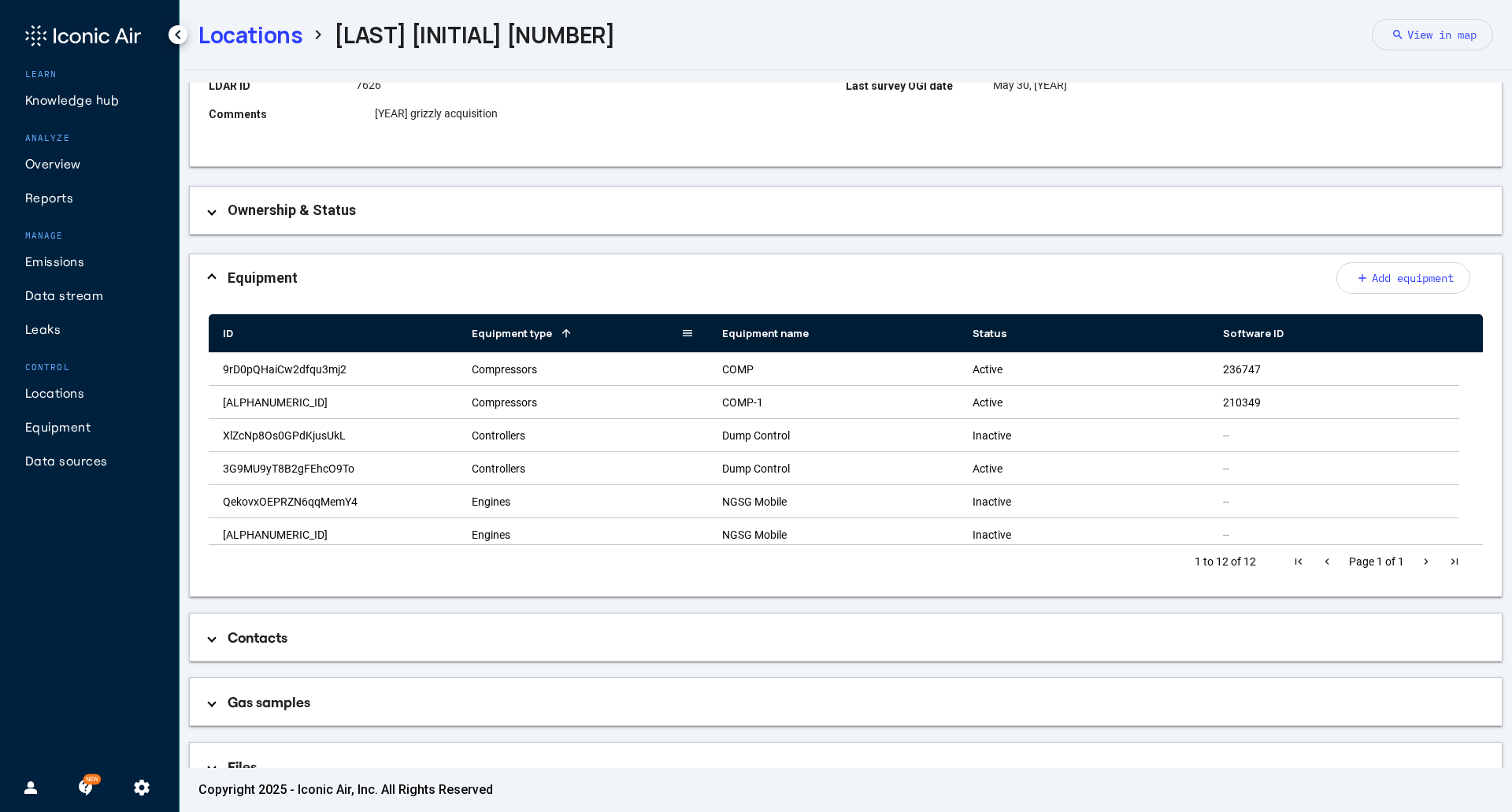 click on "Equipment type" at bounding box center (512, 333) 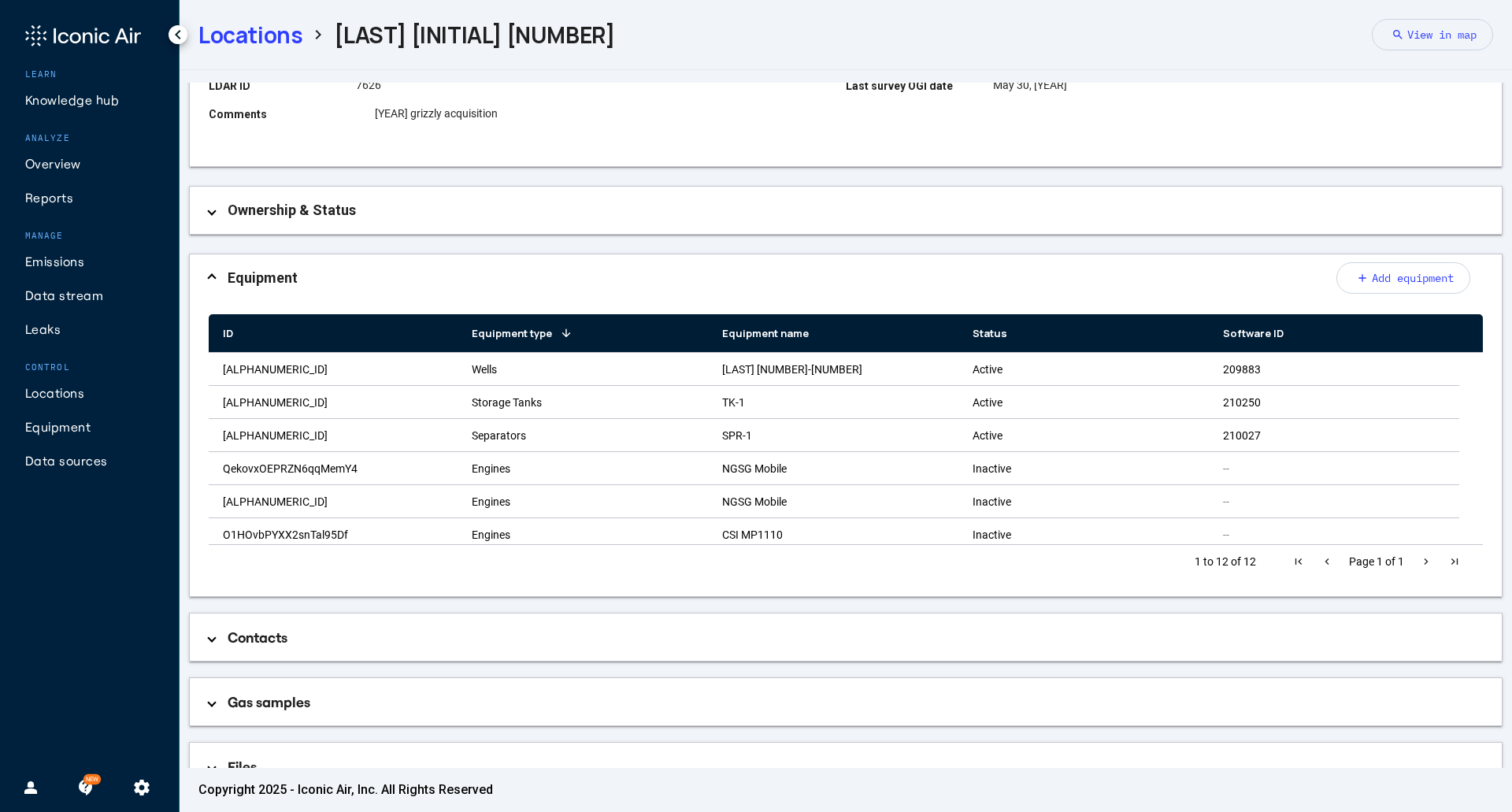 click on "Locations" at bounding box center [250, 35] 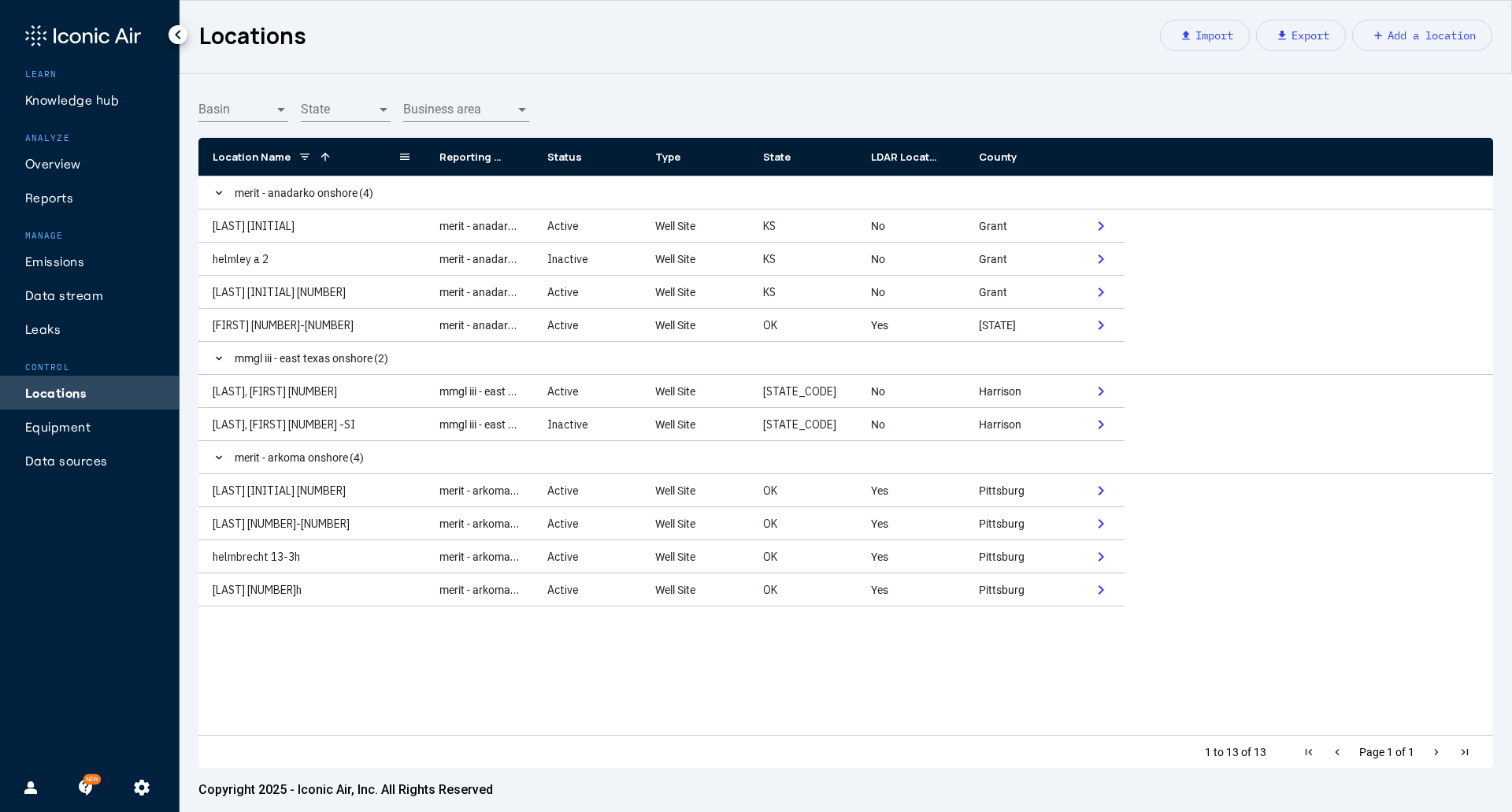 click on "Location Name
1" 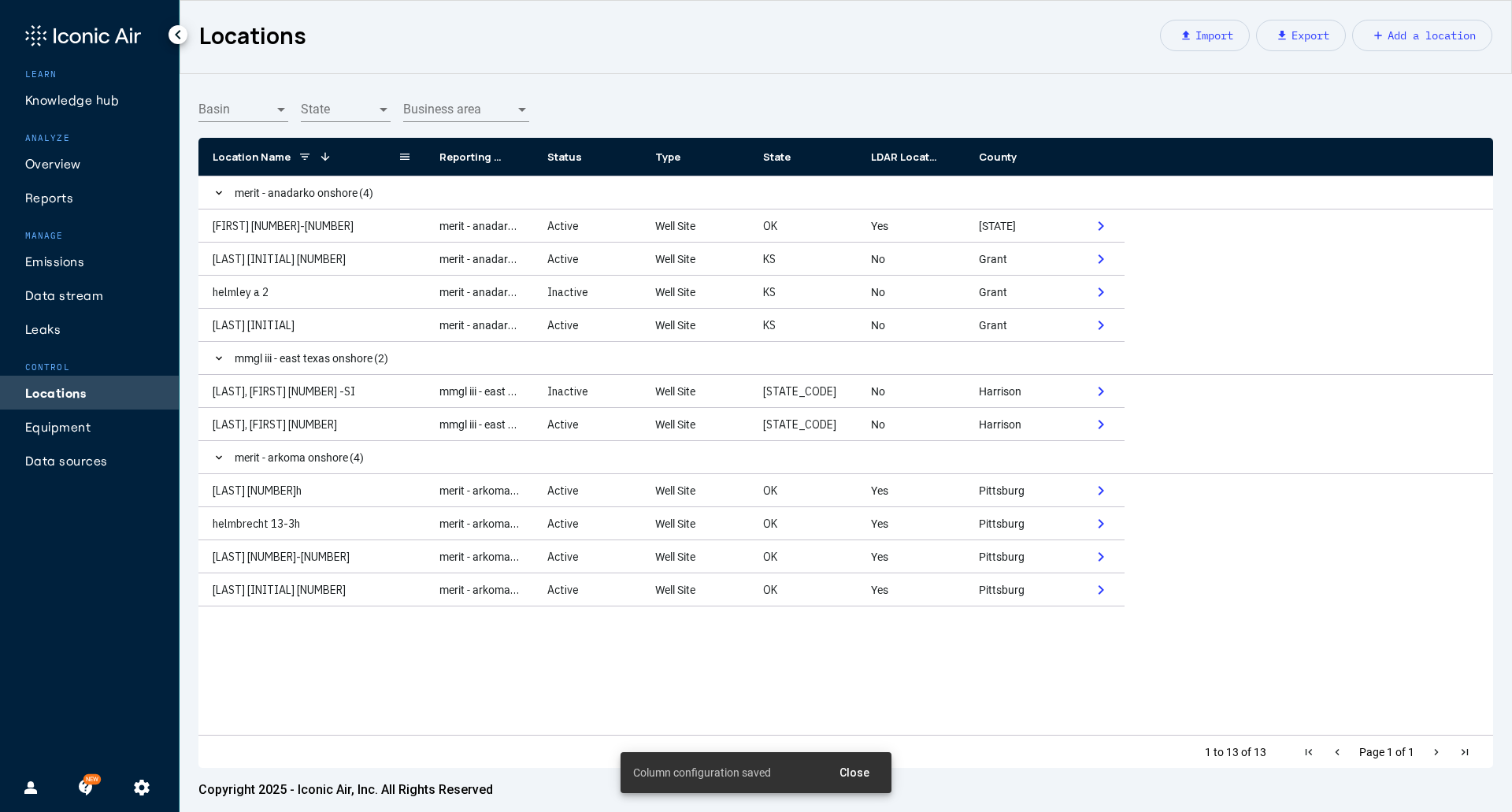 click 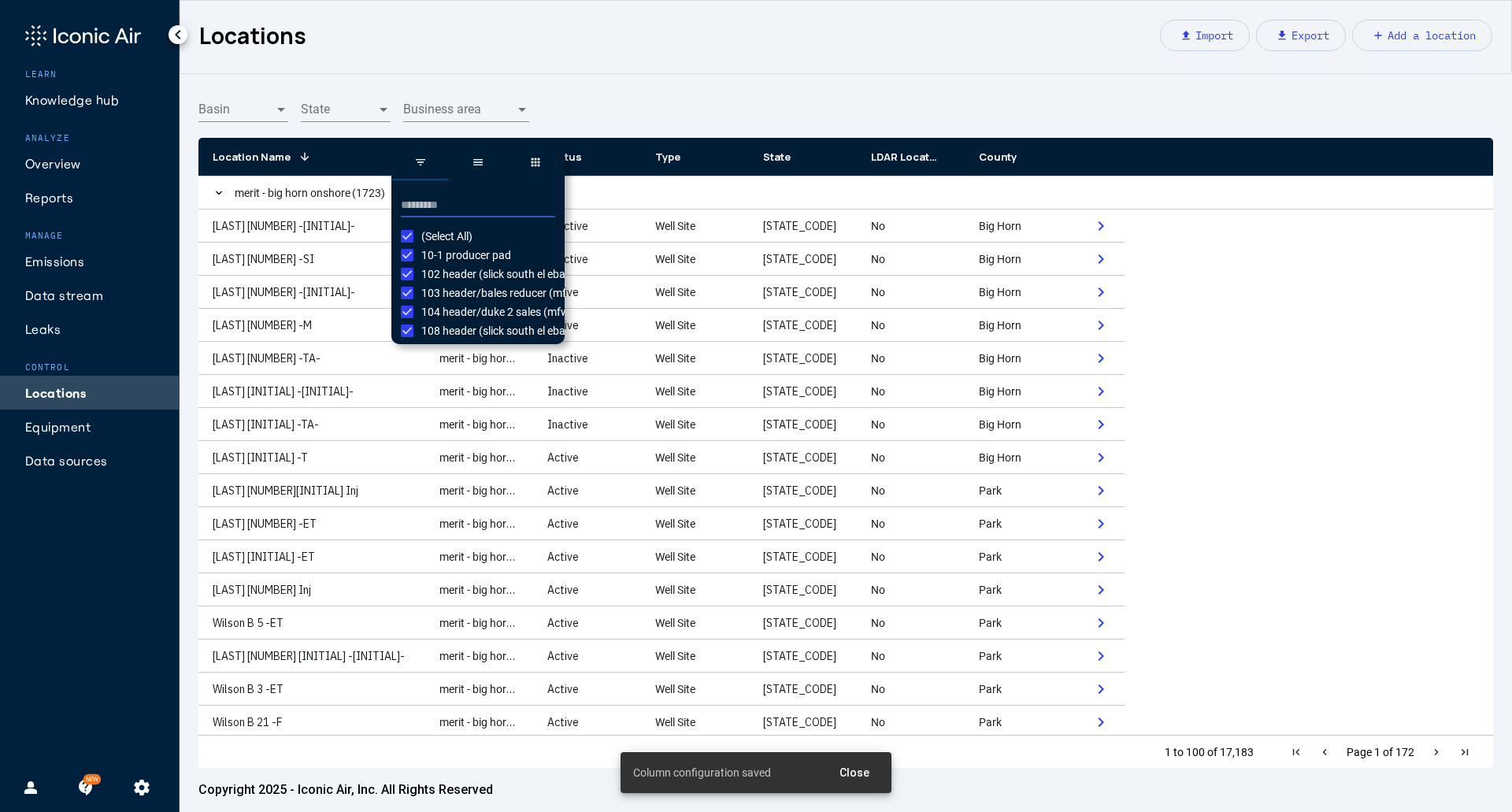 click at bounding box center (478, 206) 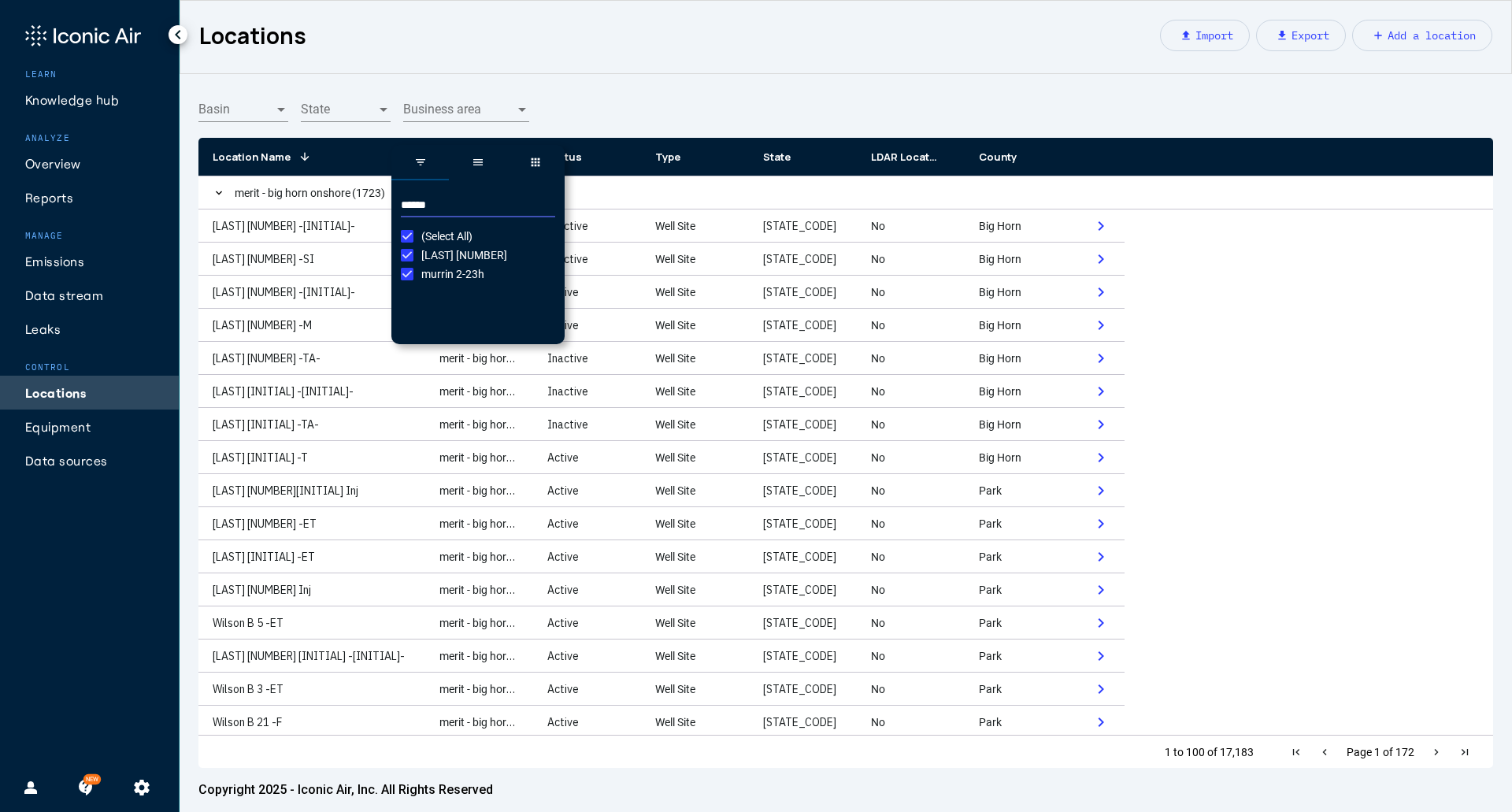 type on "******" 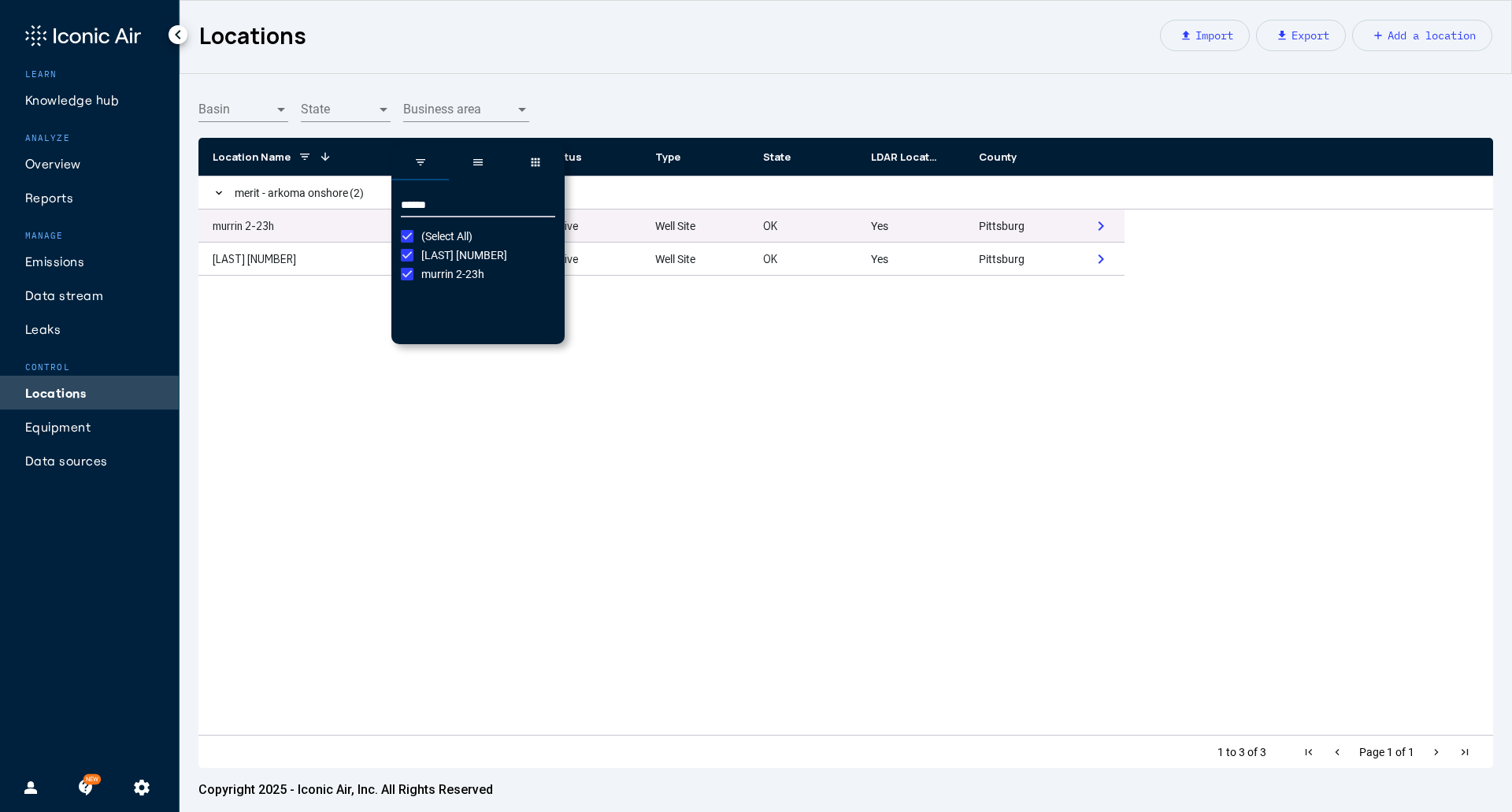 click on "murrin 2-23h" 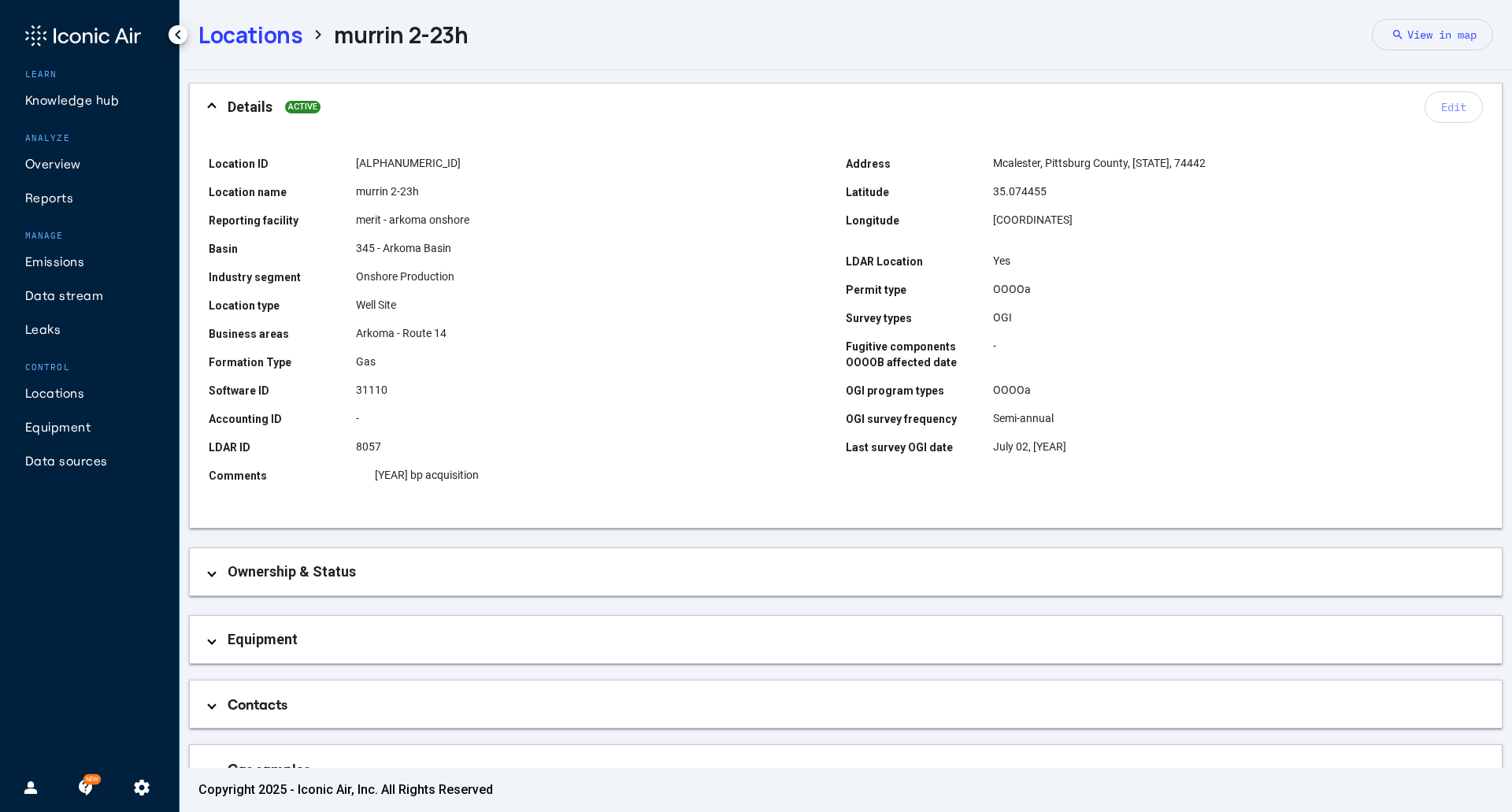 click on "Details  ACTIVE  Edit Location ID [ALPHANUMERIC_ID] Location name [LAST] [NUMBER]h Reporting facility merit - arkoma onshore Basin 345 - Arkoma Basin Industry segment Onshore Production Location type Well Site Business areas  Arkoma - Route 14  Formation Type  Gas  Software ID 31110 Accounting ID - LDAR ID 8057 Address  Mcalester, Pittsburg County, OK, [POSTAL_CODE]  Latitude [COORDINATES] Longitude [COORDINATES] LDAR Location Yes Permit type  OOOOa  Survey types OGI Fugitive components OOOOB affected date  -  OGI program types OOOOa OGI survey frequency  Semi-annual  Last survey OGI date  July 02, [YEAR]  Comments bp 2020 acquisition Ownership & Status Facility owner  merit energy  Previous owner  2020 bp  Ownership percentage  -  Date acquired  -  Date of sale  -  Active date  -  Inactive date  -  Equipment
Drag here to set row groups Drag here to set column labels
1" at bounding box center (846, 470) 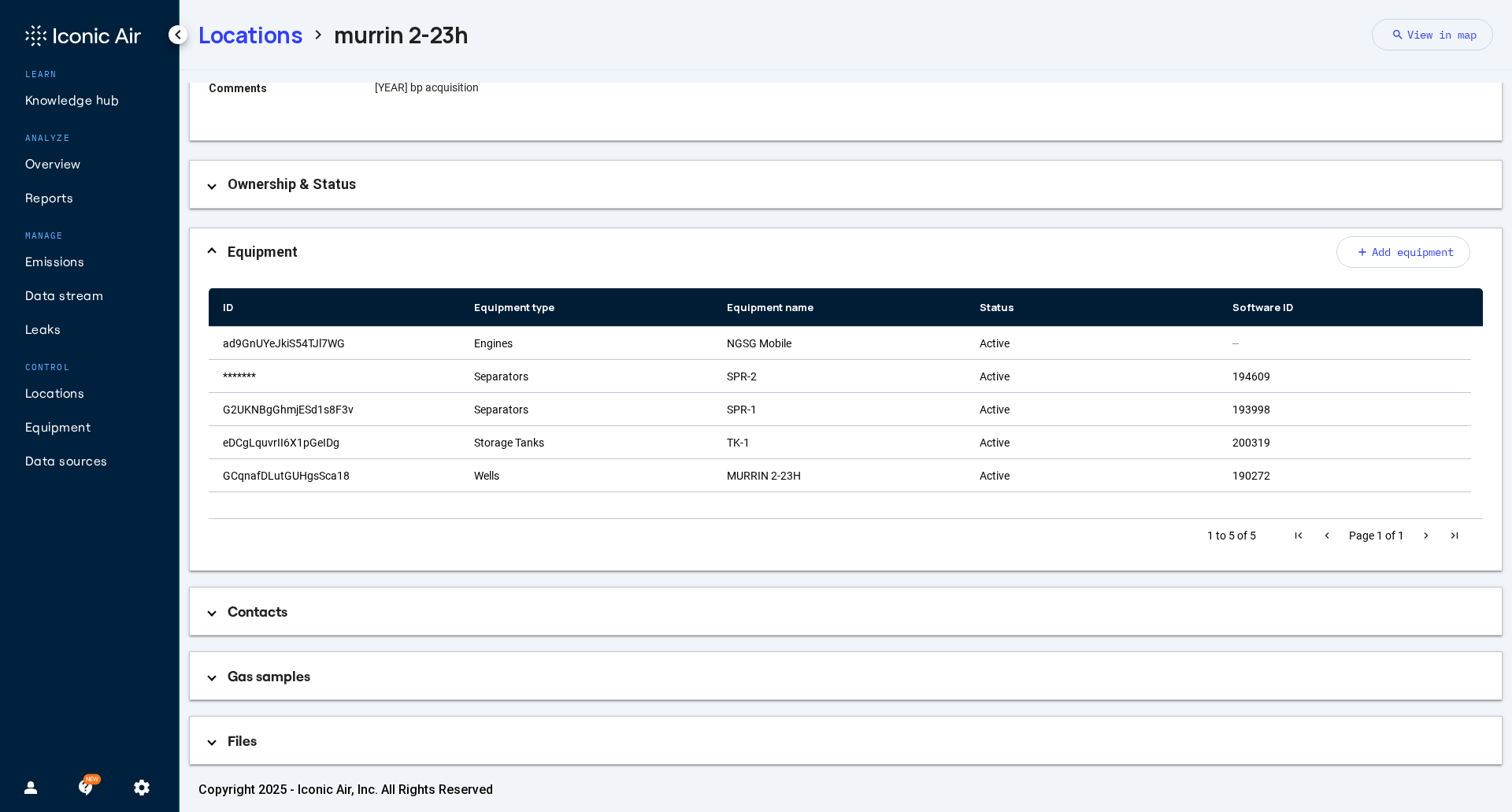 scroll, scrollTop: 405, scrollLeft: 0, axis: vertical 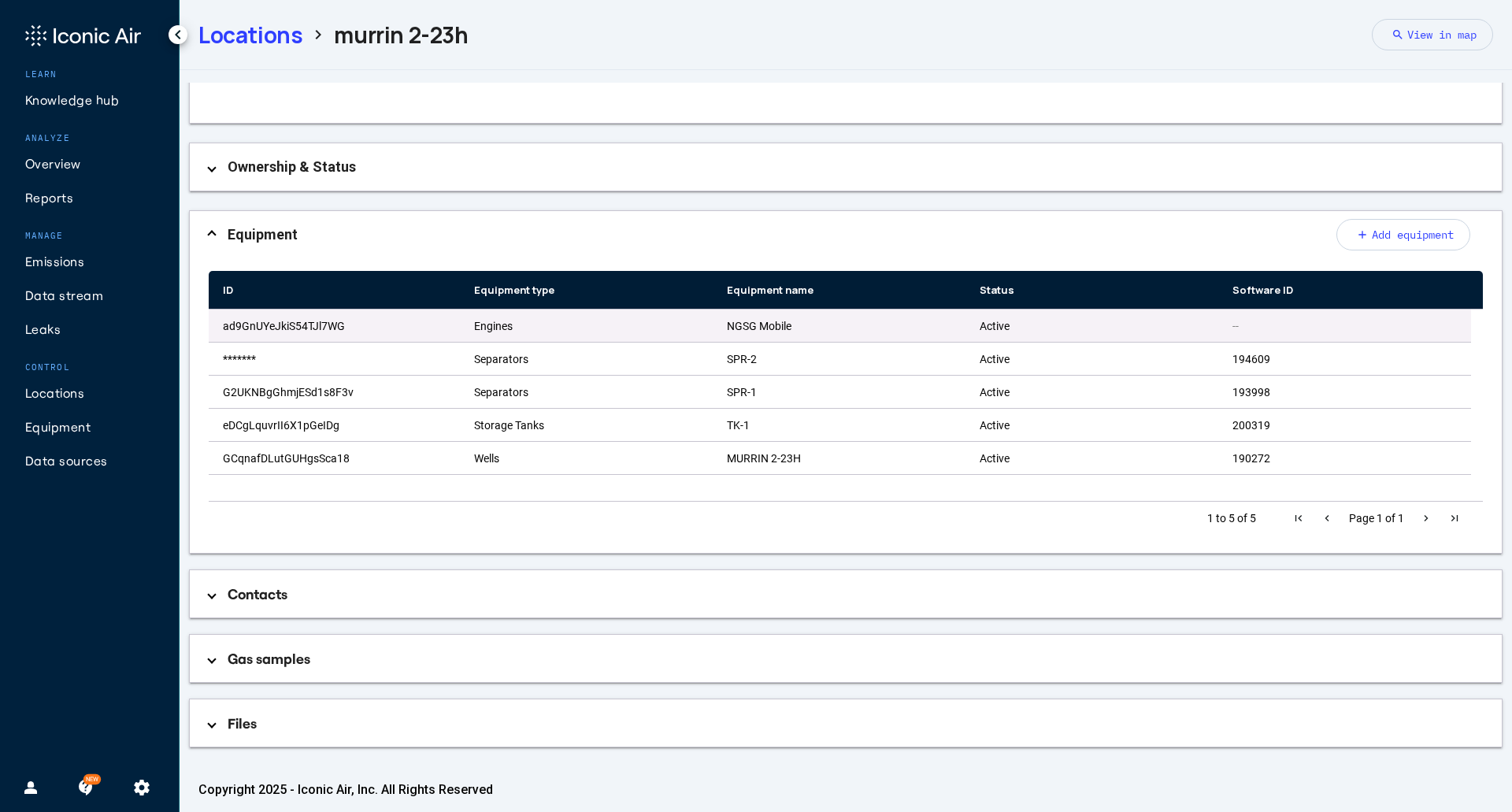 click on "Engines" at bounding box center (586, 326) 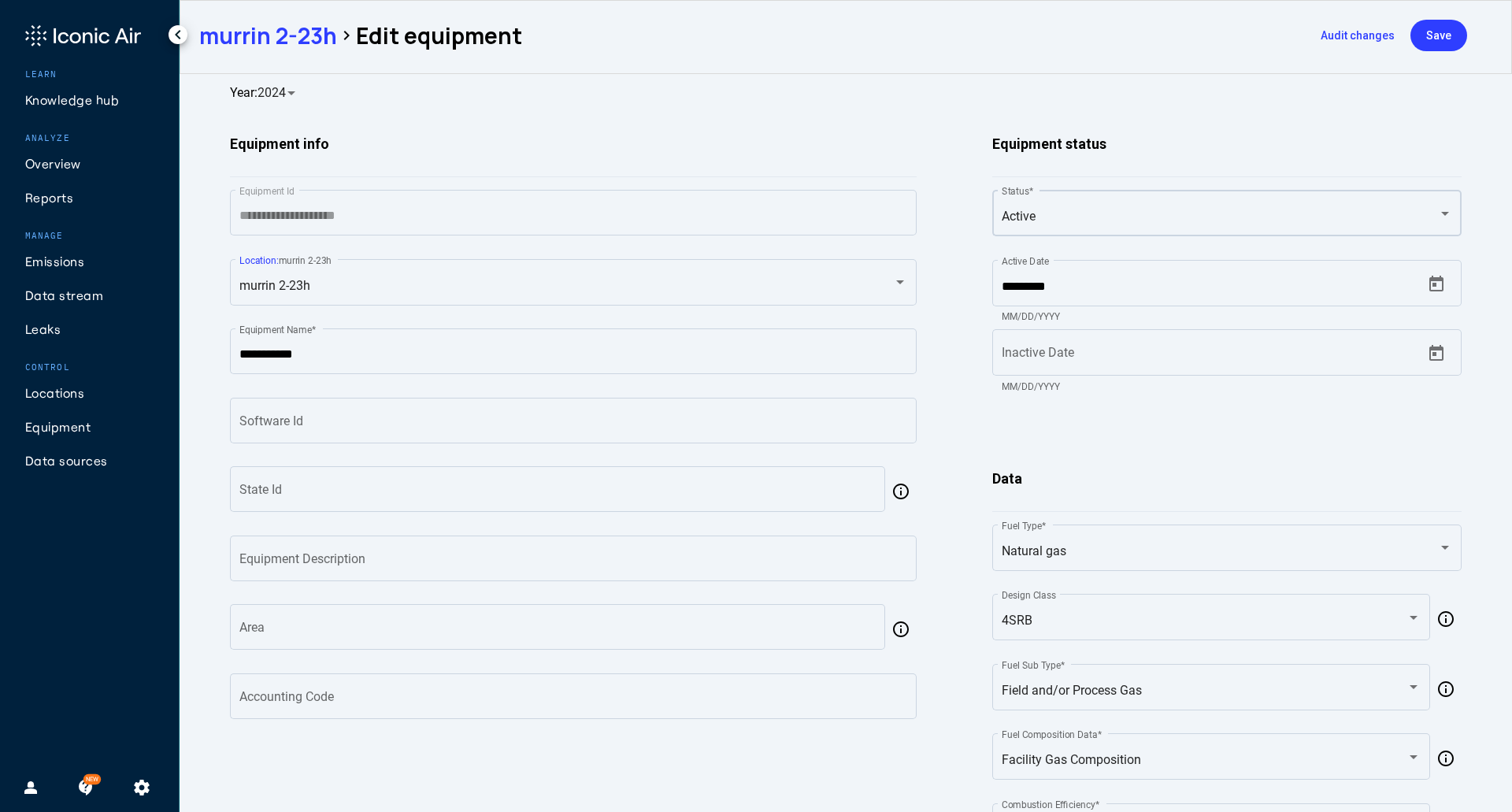 click on "Active" at bounding box center (1221, 217) 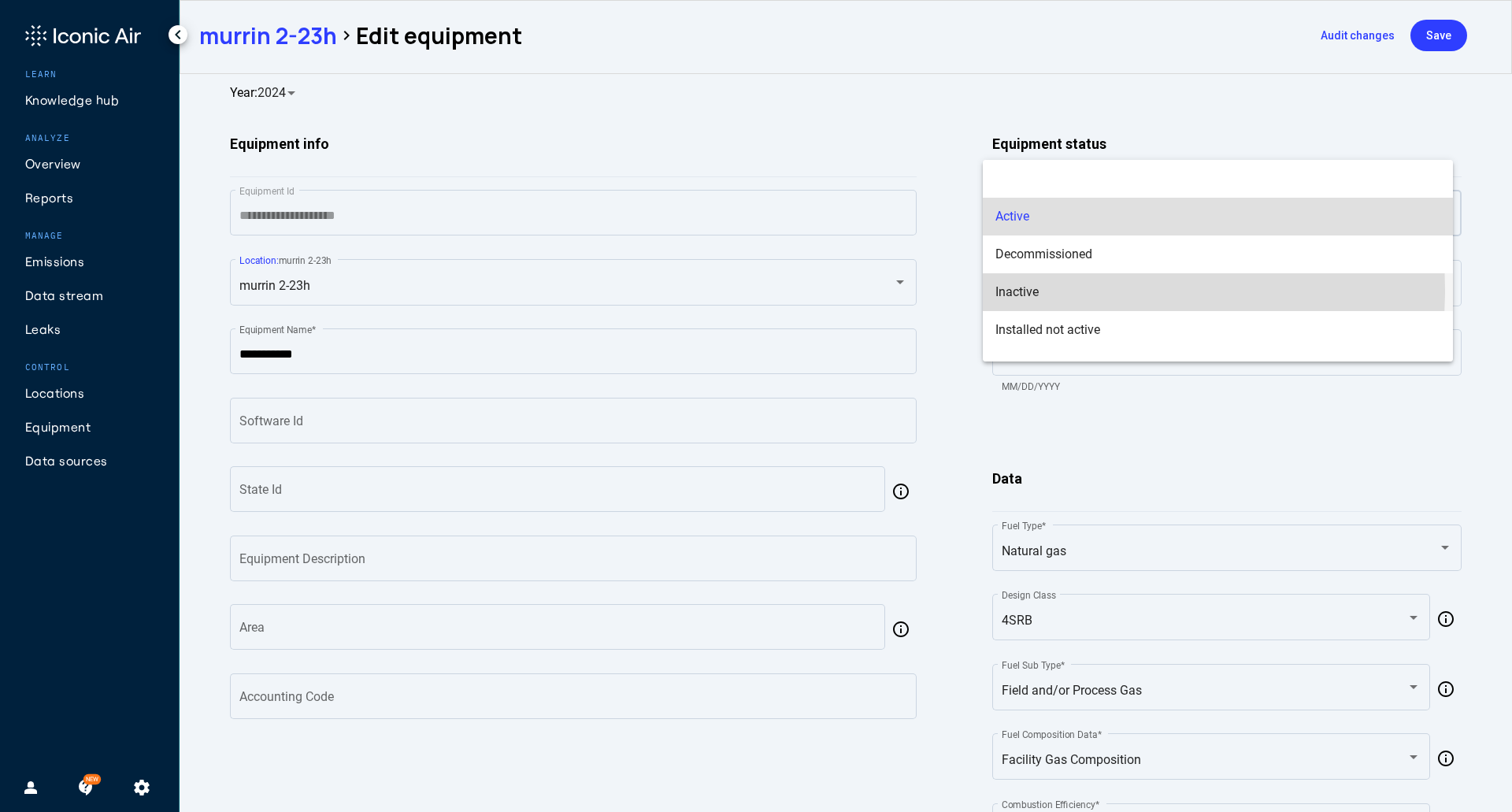 click on "Inactive" at bounding box center [1217, 292] 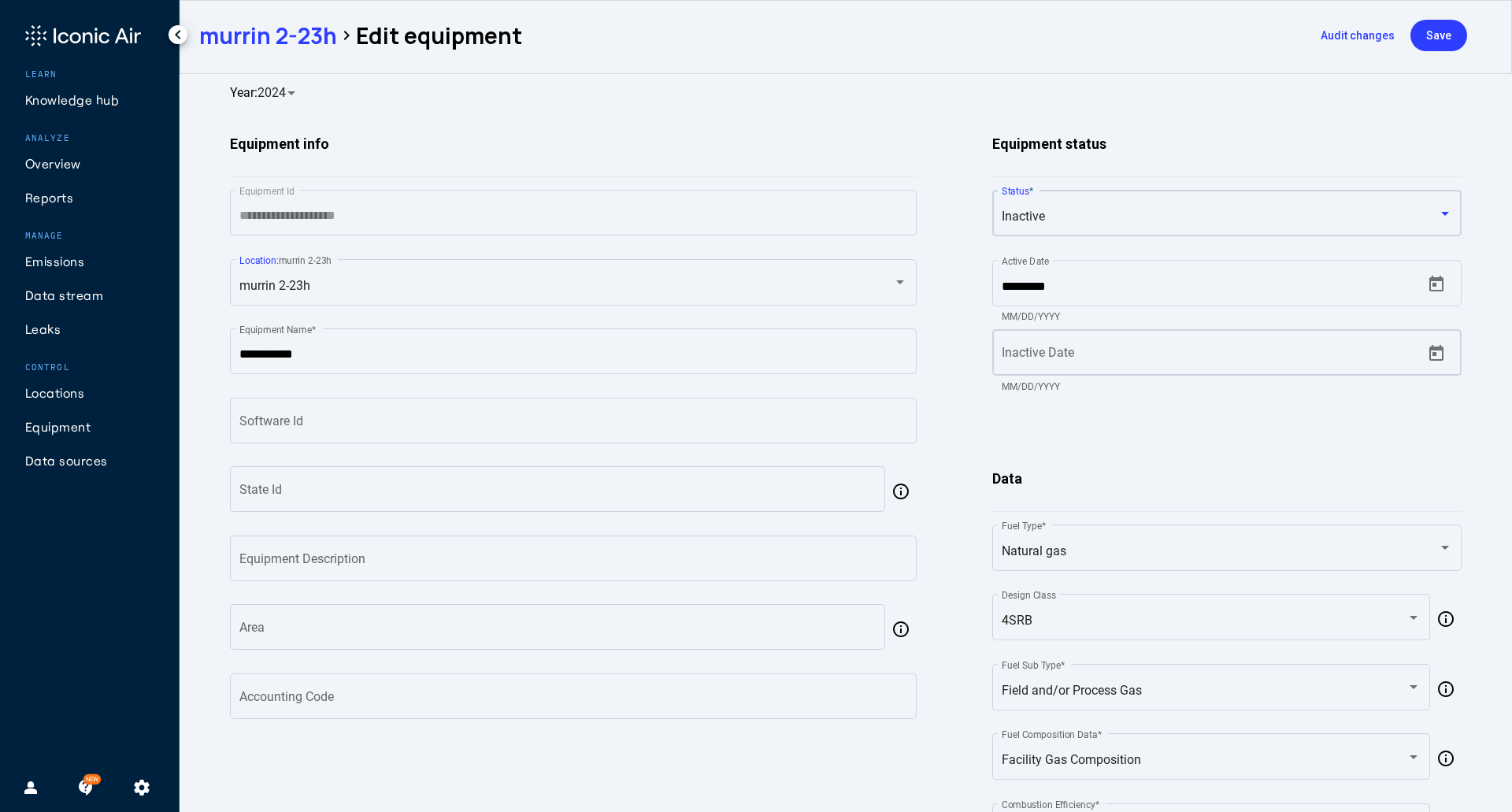 click on "Inactive Date" at bounding box center (1211, 356) 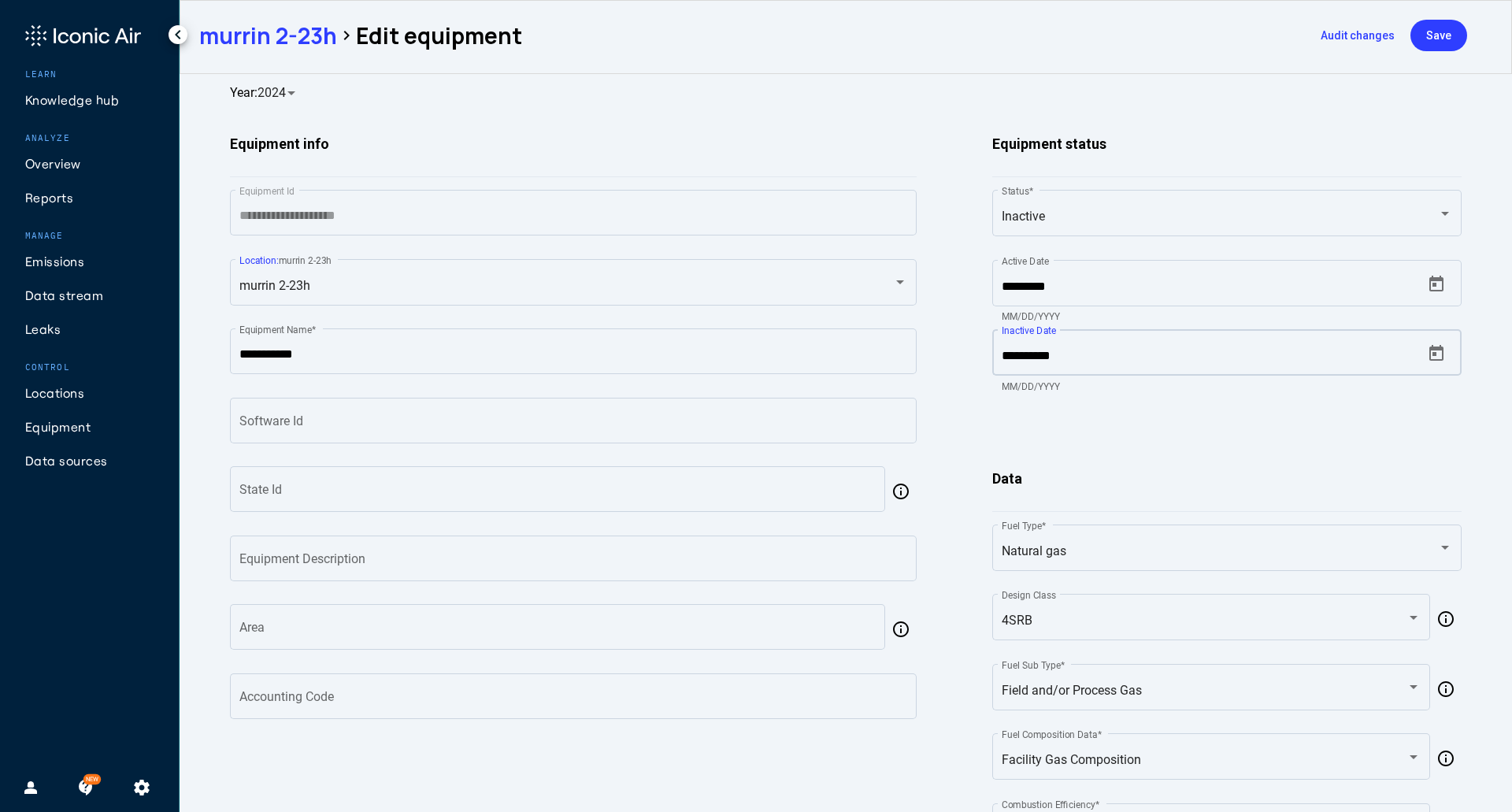 type on "********" 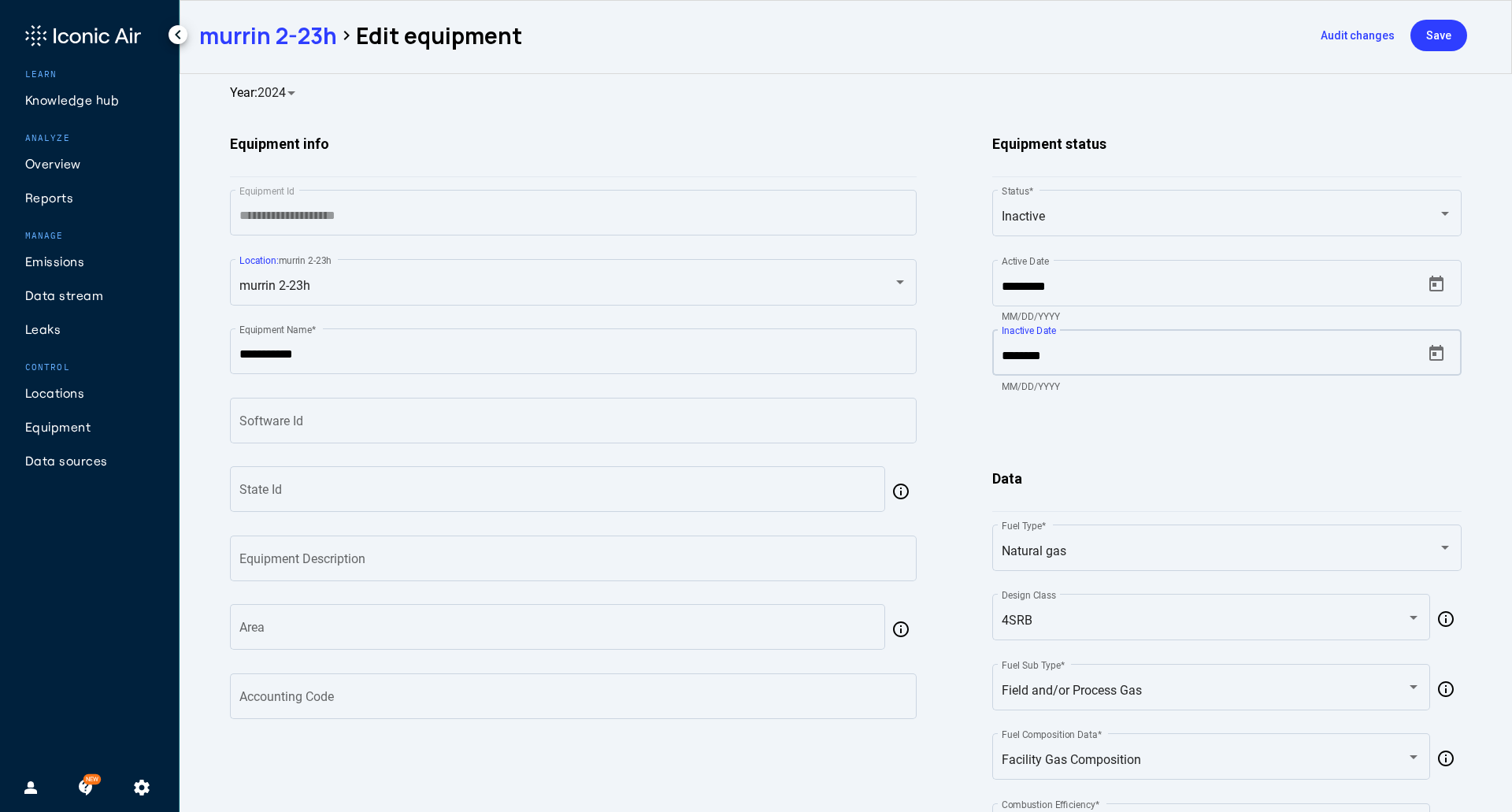 click on "Save" at bounding box center [1439, 35] 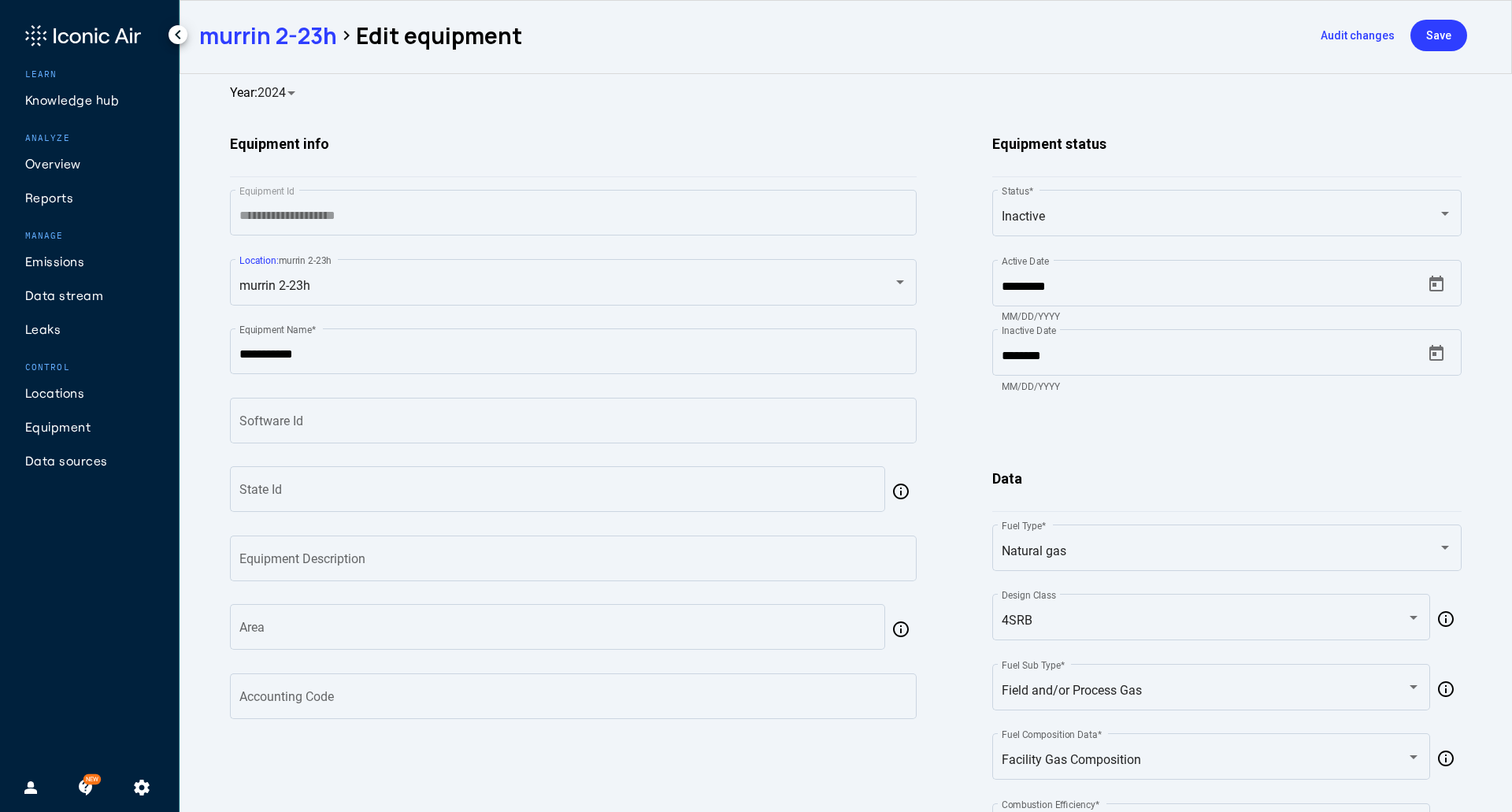 click on "murrin 2-23h" at bounding box center [268, 35] 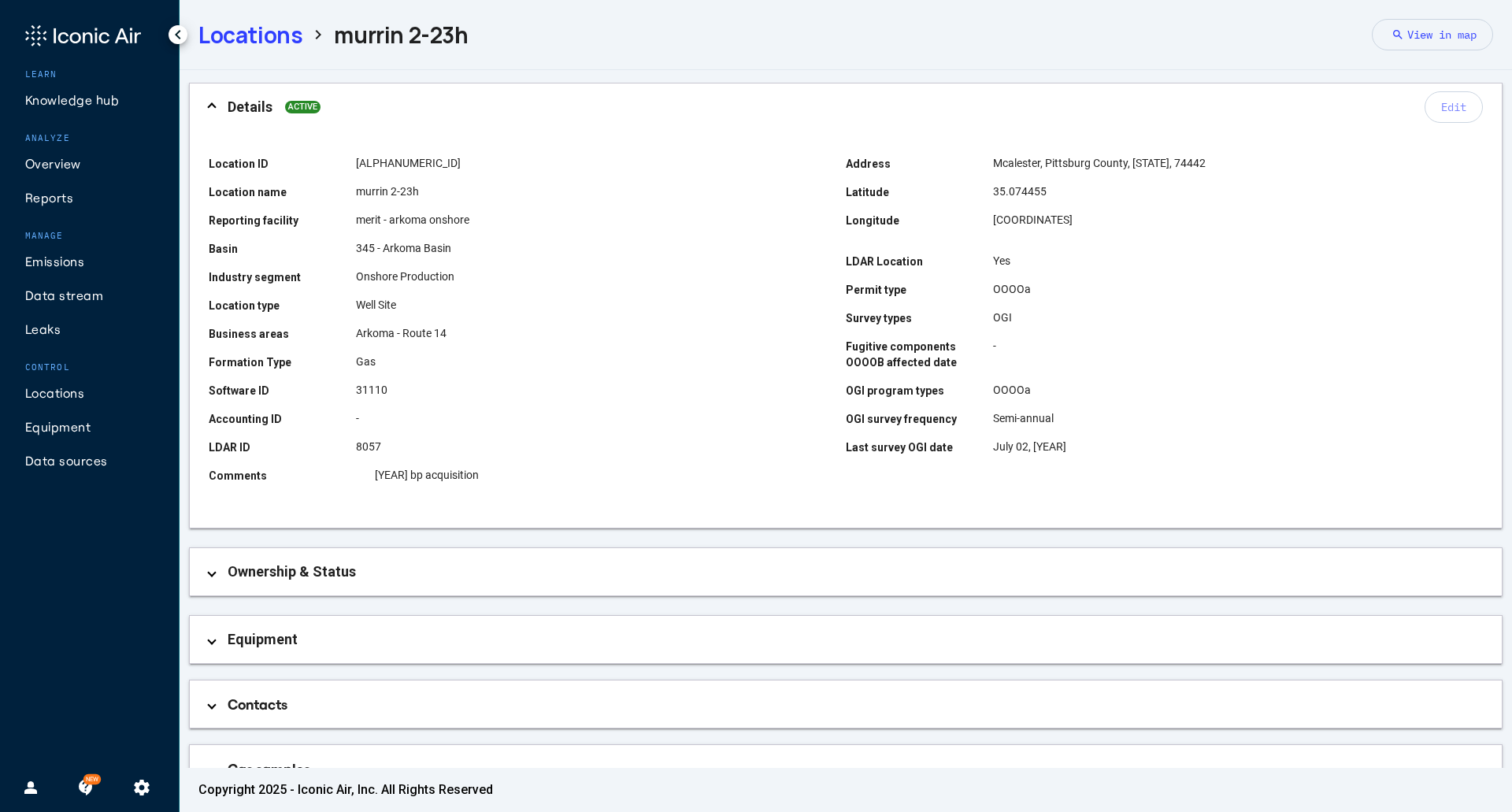 click on "Equipment" at bounding box center [849, 640] 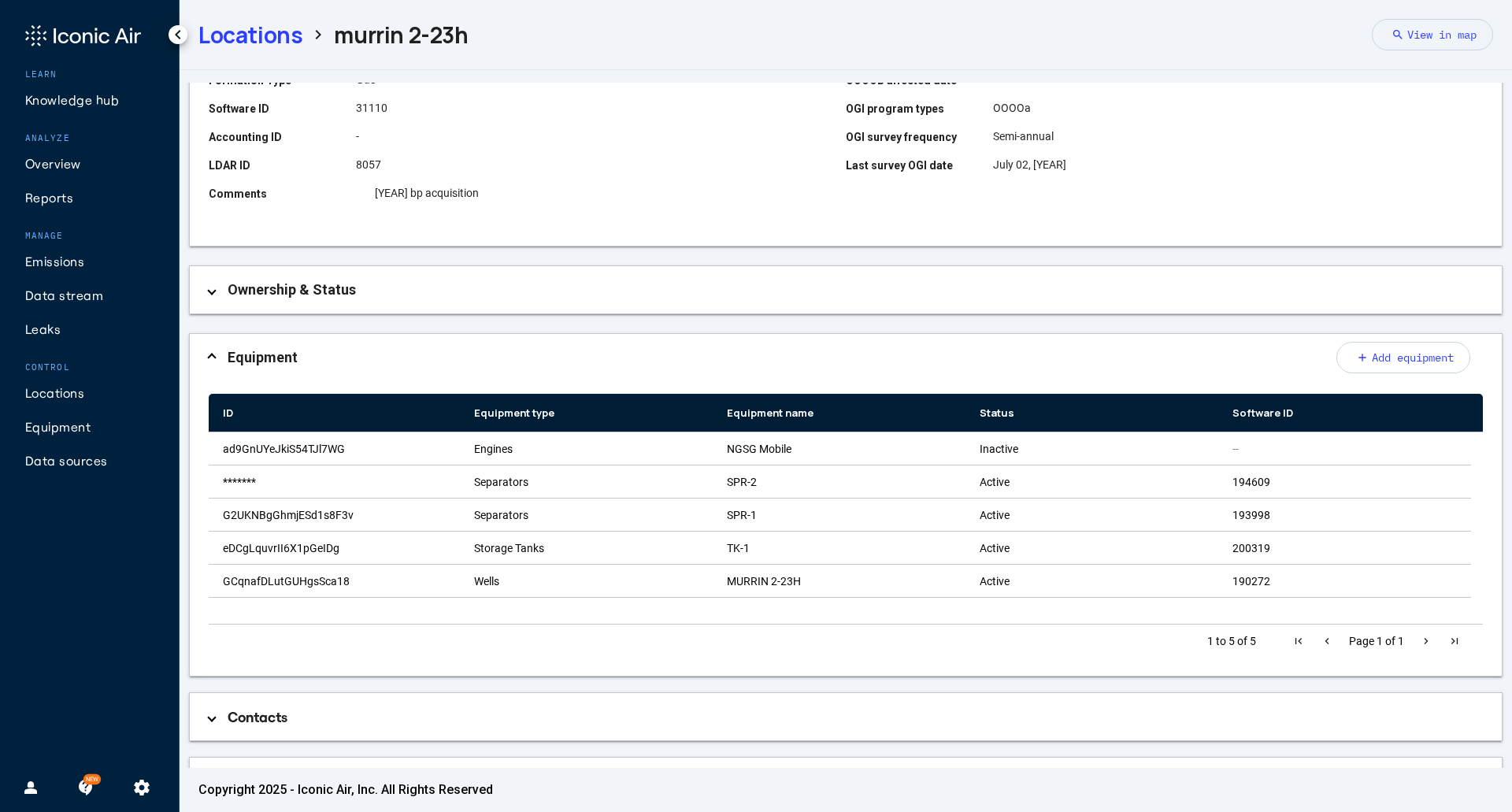 scroll, scrollTop: 324, scrollLeft: 0, axis: vertical 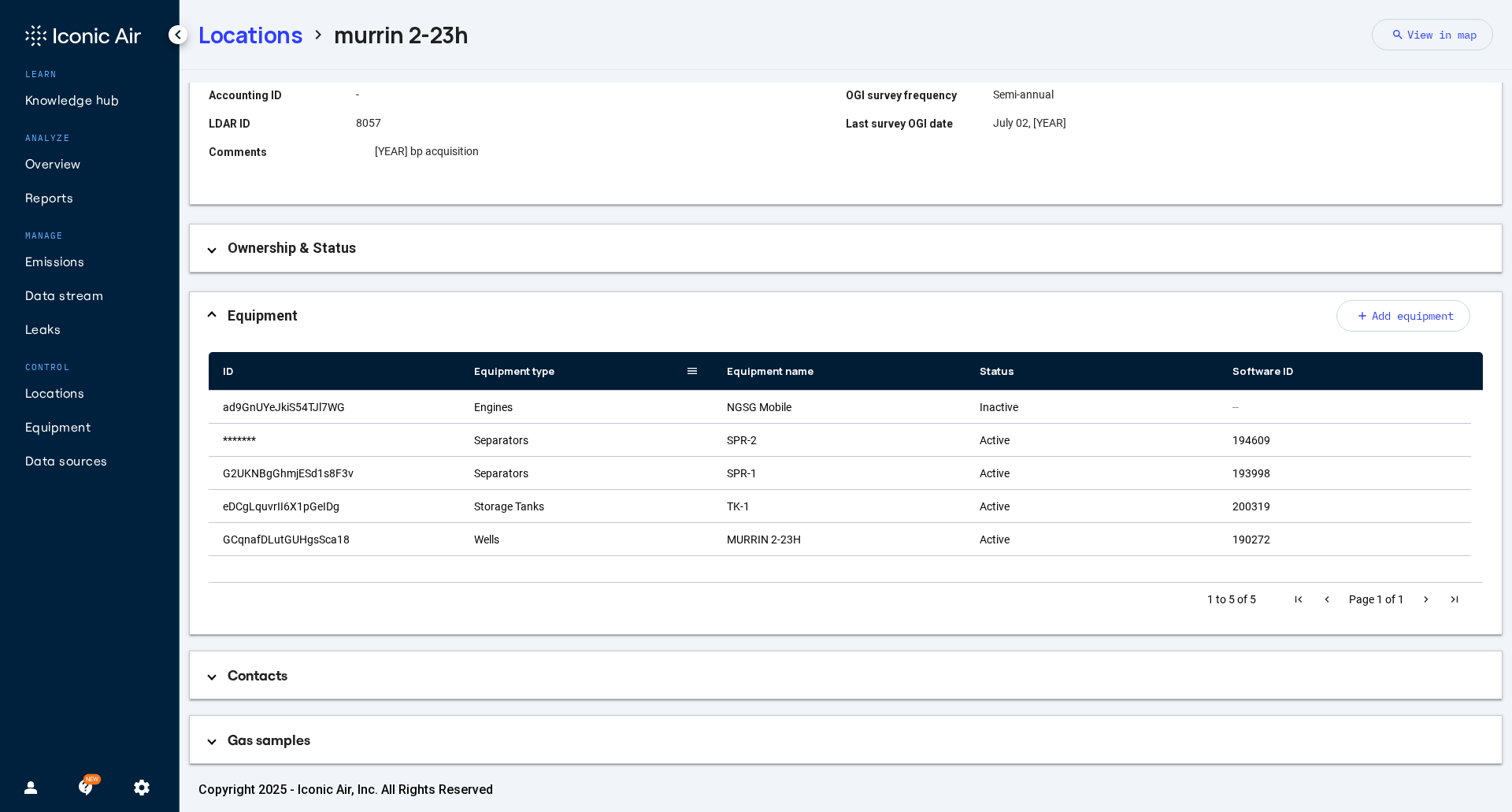 click at bounding box center [692, 371] 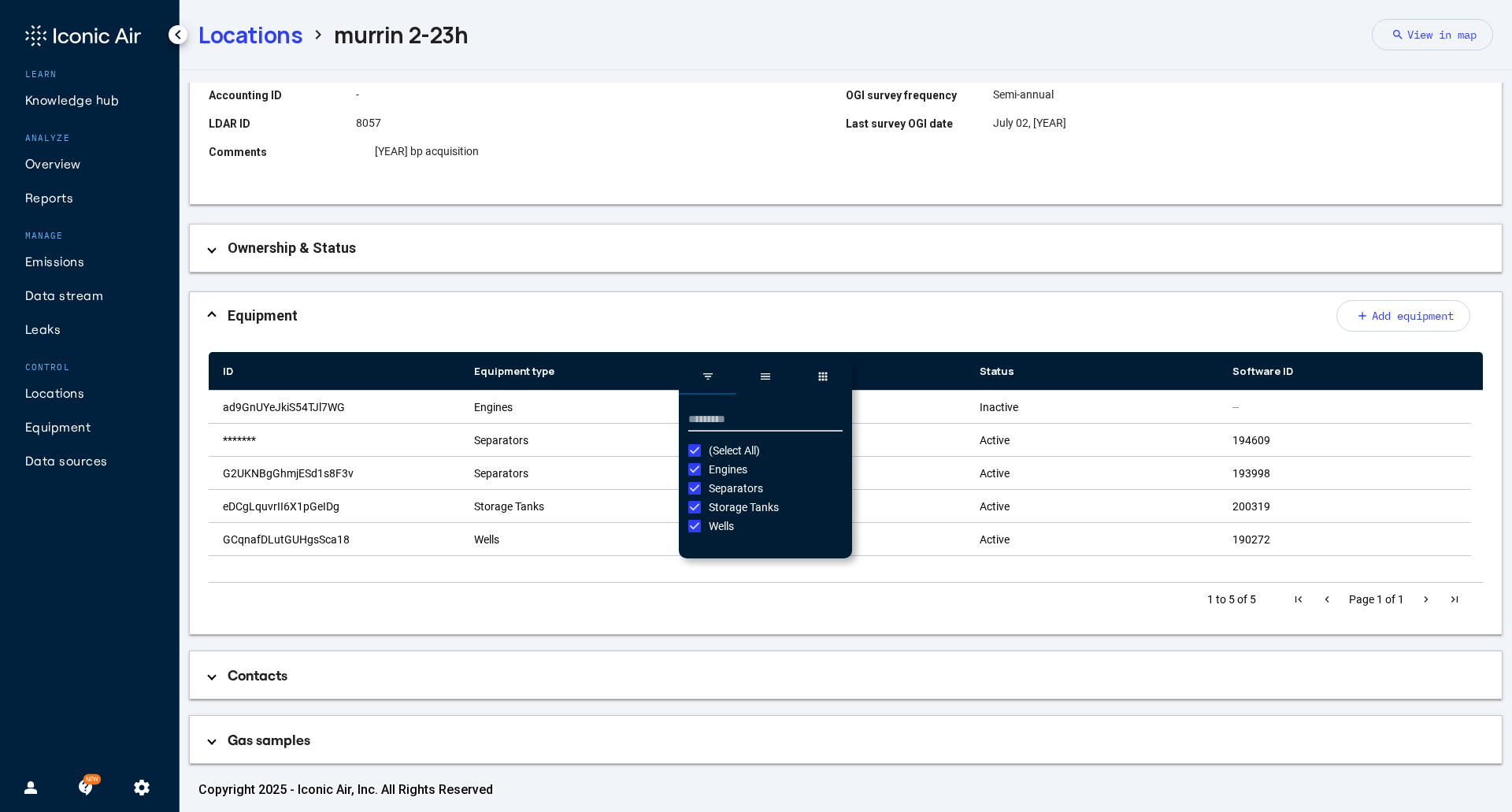 click on "Details  ACTIVE  Edit Location ID [ALPHANUMERIC_ID] Location name [LAST] [NUMBER]h Reporting facility merit - arkoma onshore Basin 345 - Arkoma Basin Industry segment Onshore Production Location type Well Site Business areas  Arkoma - Route 14  Formation Type  Gas  Software ID 31110 Accounting ID - LDAR ID 8057 Address  Mcalester, Pittsburg County, [STATE], [POSTAL_CODE]  Latitude [COORDINATES] Longitude [COORDINATES] LDAR Location Yes Permit type  OOOOa  Survey types OGI Fugitive components OOOOB affected date  -  OGI program types OOOOa OGI survey frequency  Semi-annual  Last survey OGI date  July 02, [YEAR]  Comments bp 2020 acquisition Ownership & Status Facility owner  merit energy  Previous owner  2020 bp  Ownership percentage  -  Date acquired  -  Date of sale  -  Active date  -  Inactive date  -  Equipment add  Add equipment
Drag here to set row groups Drag here to set column labels" at bounding box center [846, 294] 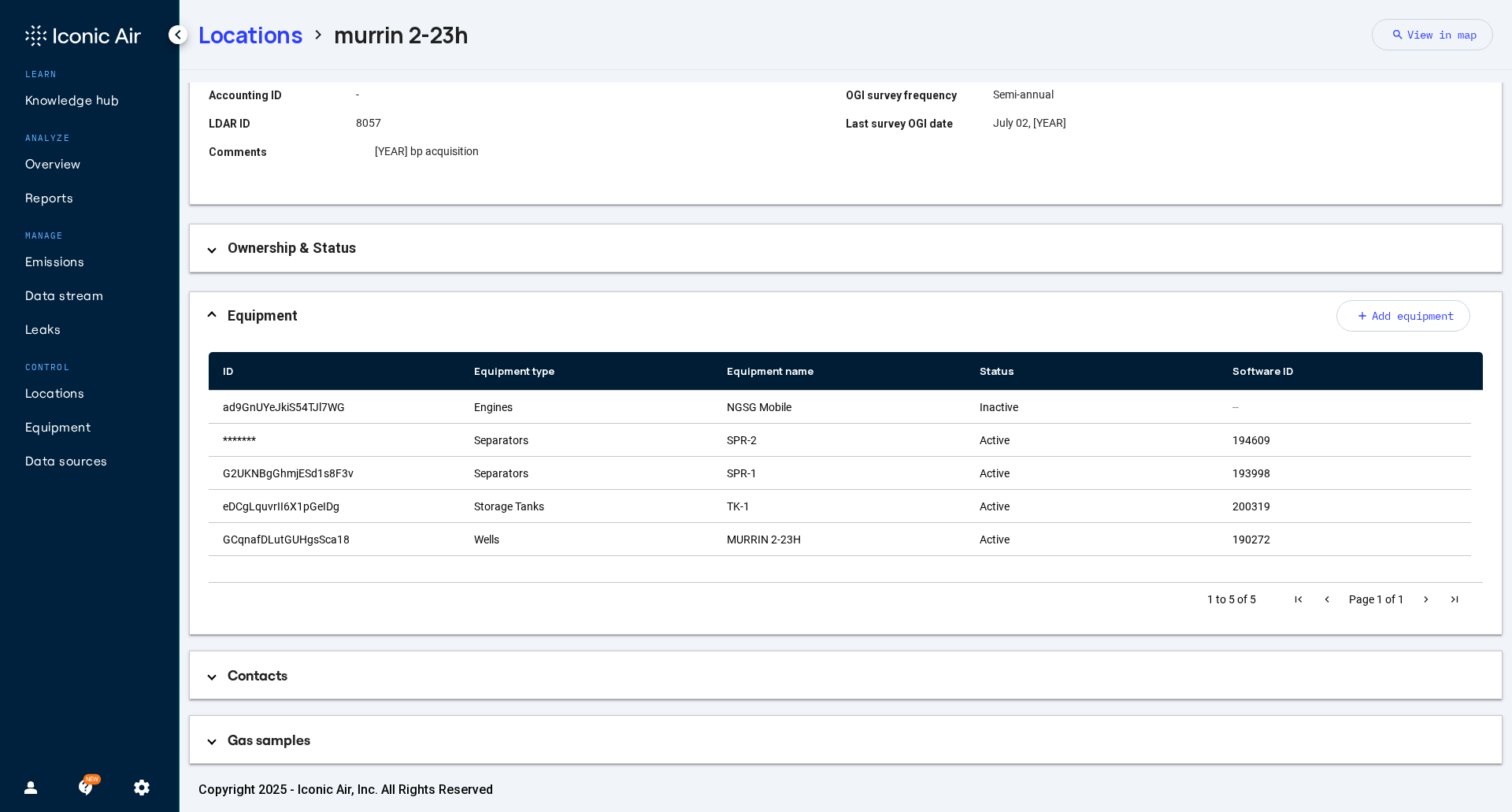 click on "Locations" at bounding box center (250, 35) 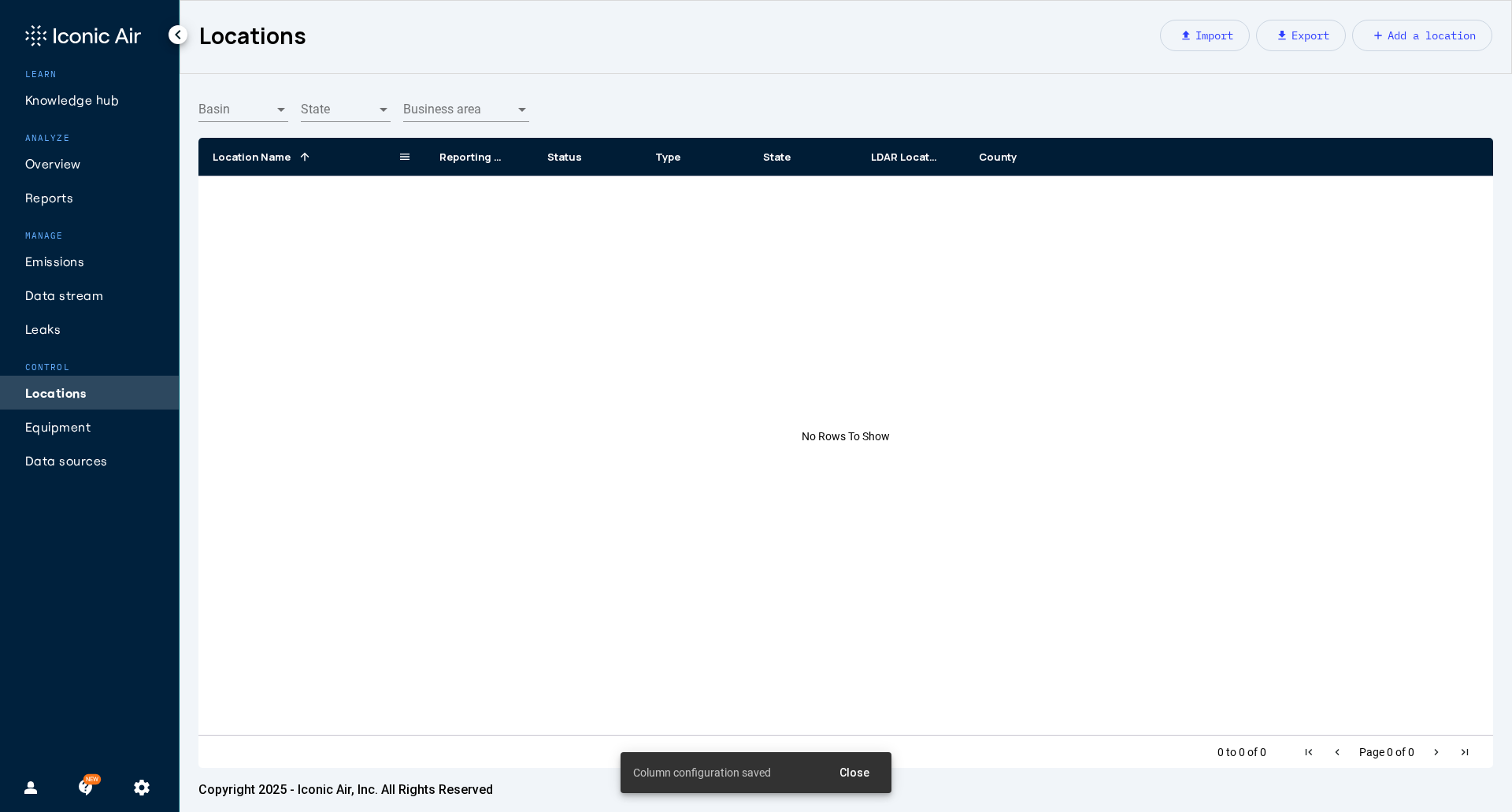 click on "Location Name
1" 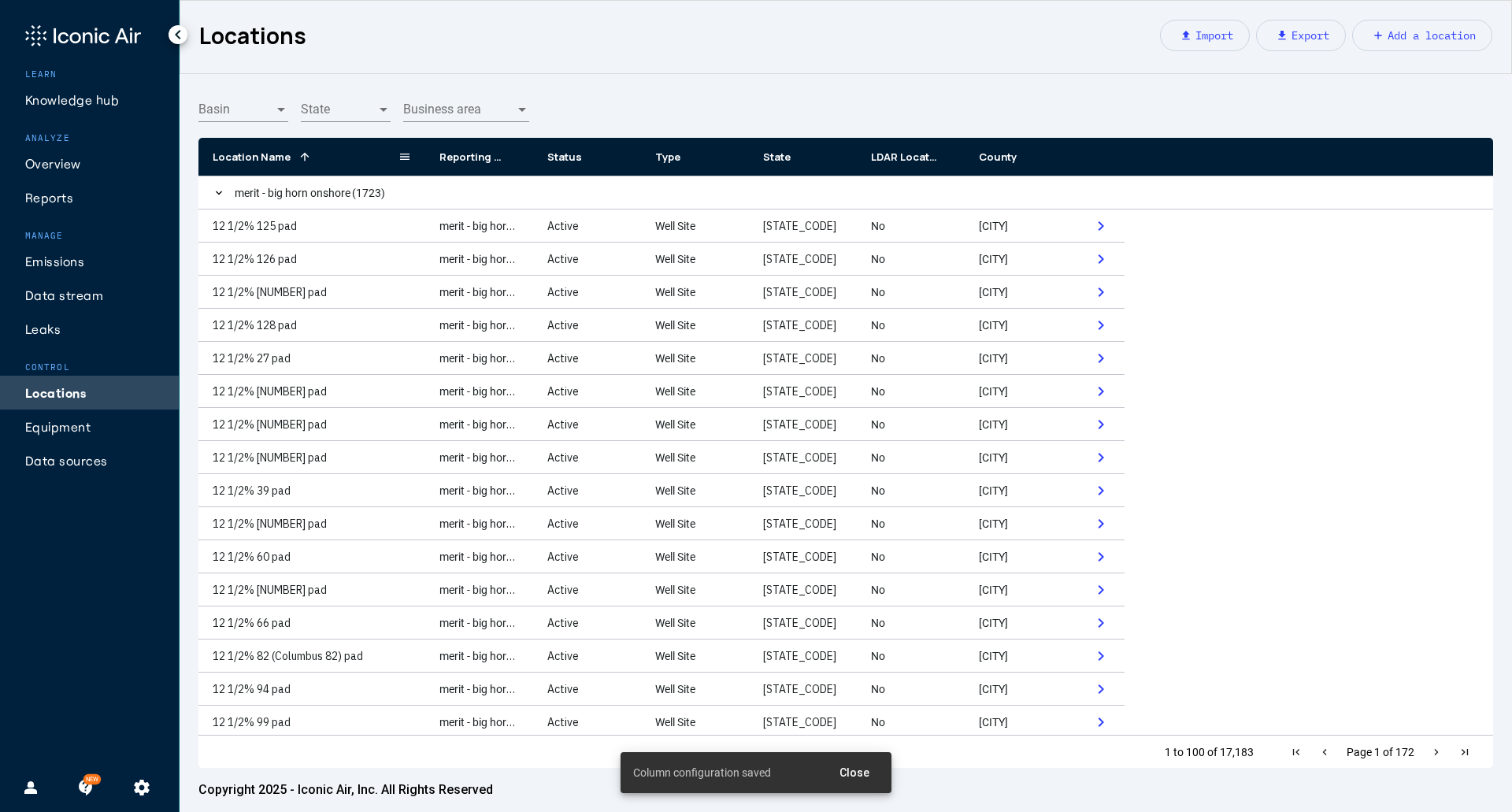 click 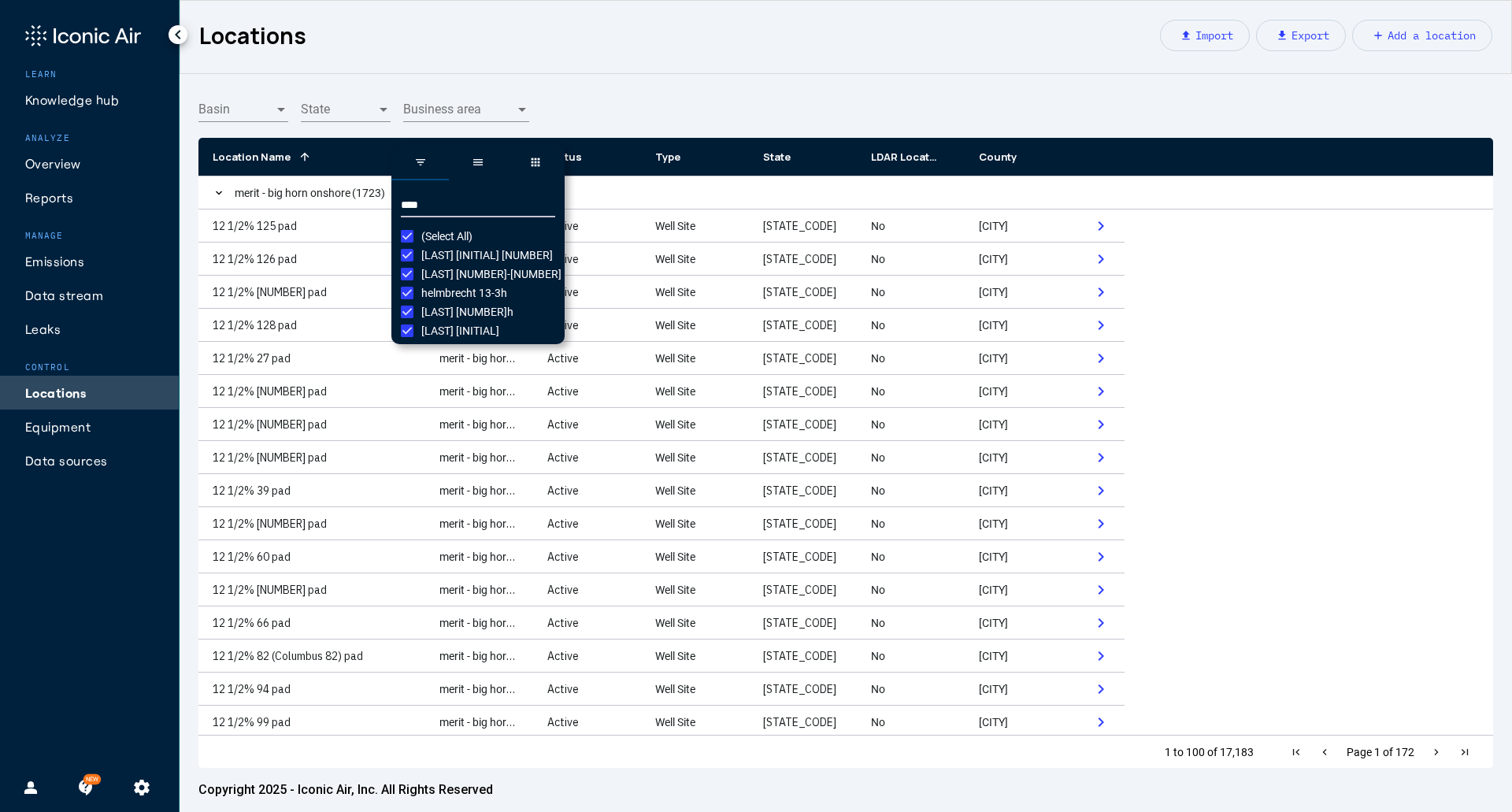 type on "****" 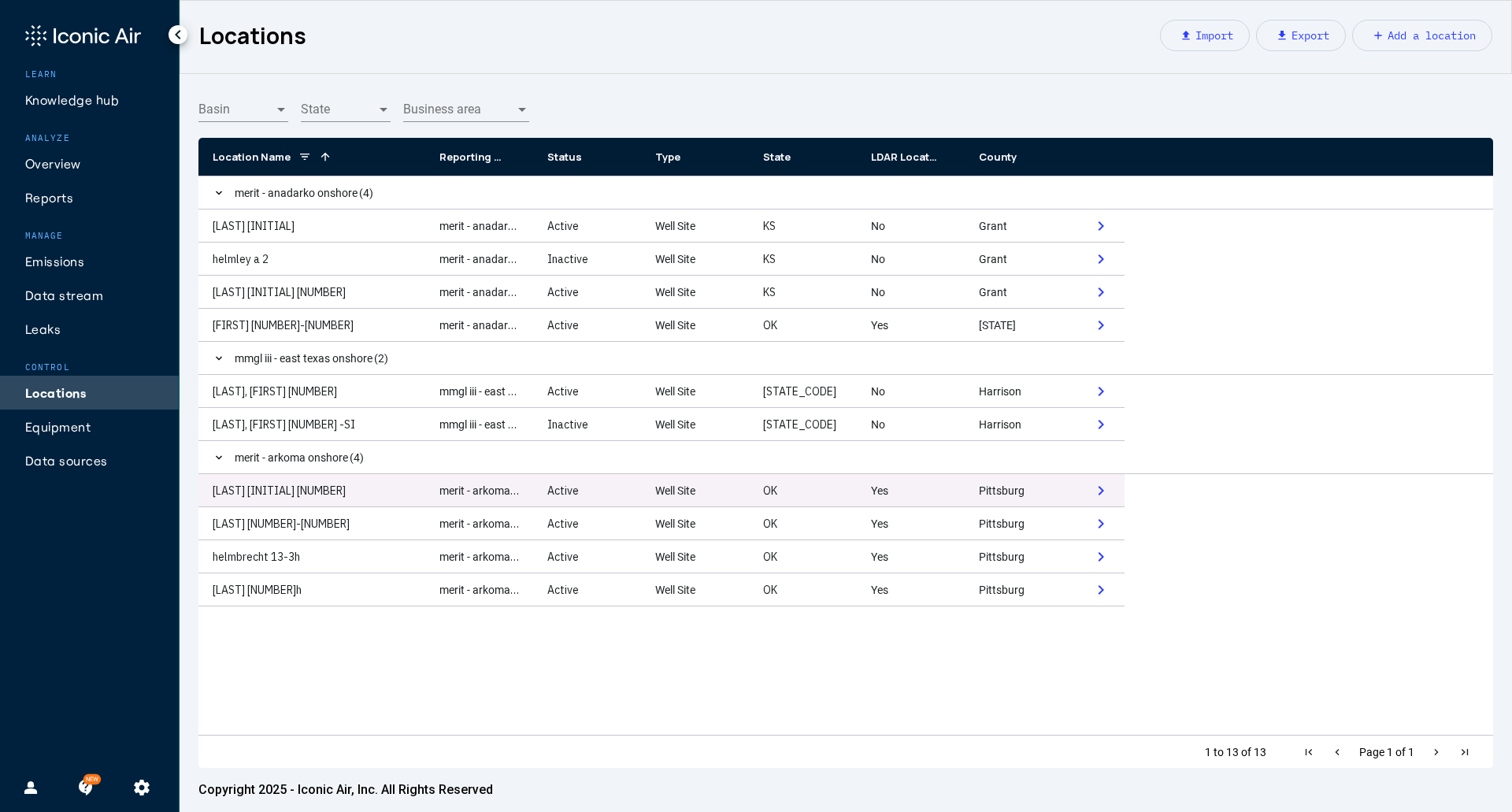 click on "[LAST] [INITIAL] [NUMBER]" 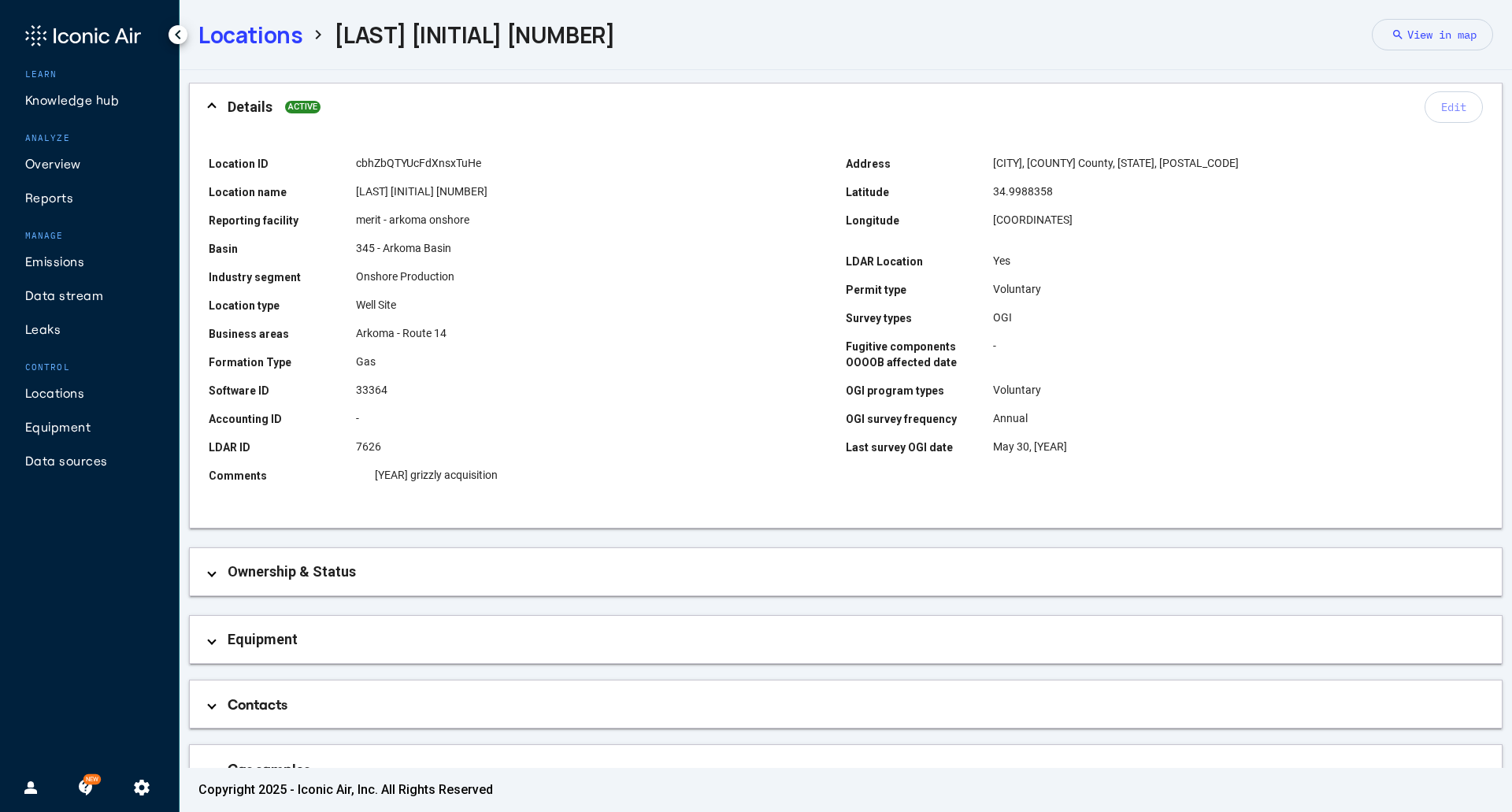 click on "Equipment" at bounding box center (849, 640) 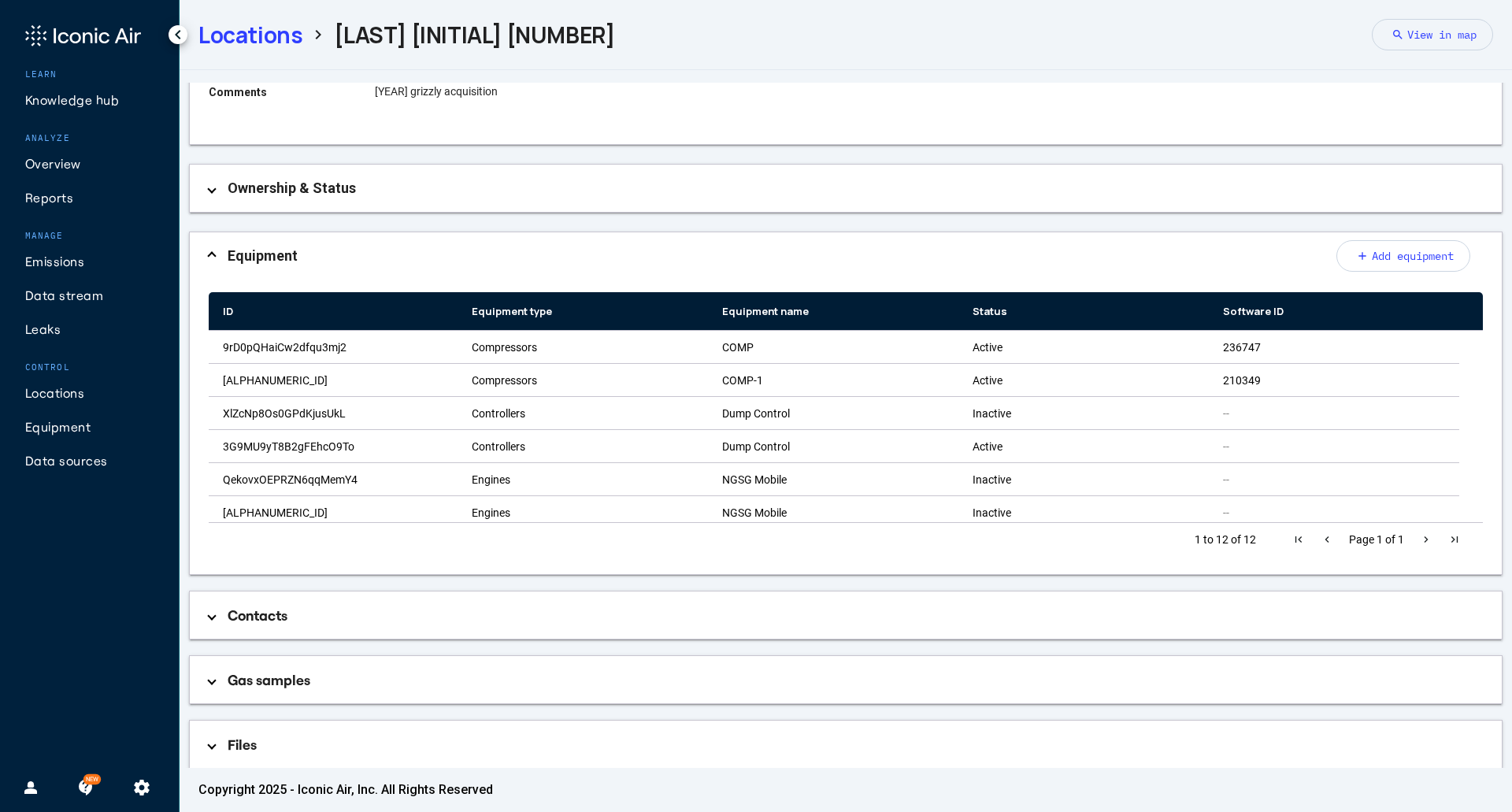 scroll, scrollTop: 387, scrollLeft: 0, axis: vertical 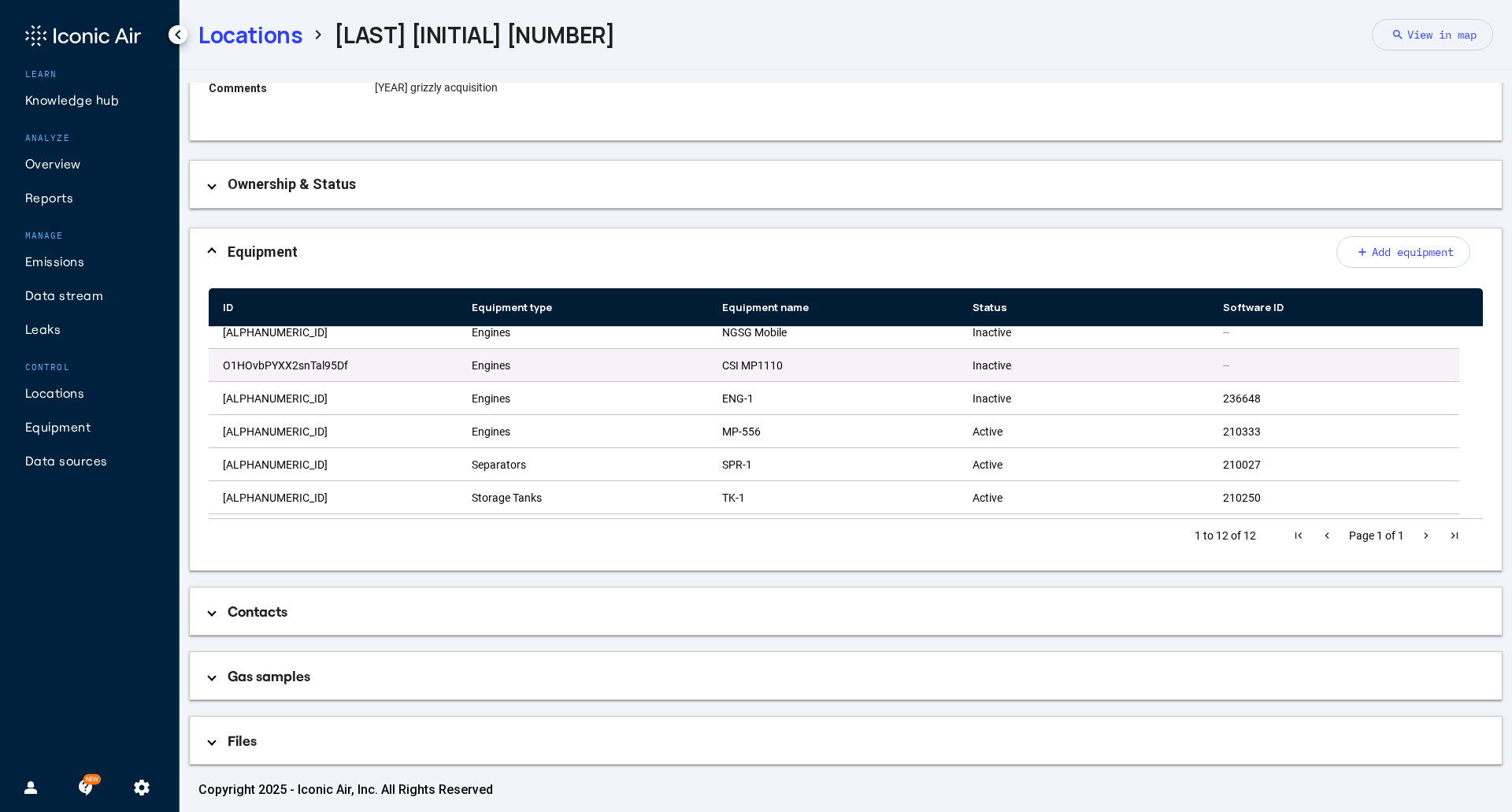 click on "CSI MP1110" at bounding box center [833, 365] 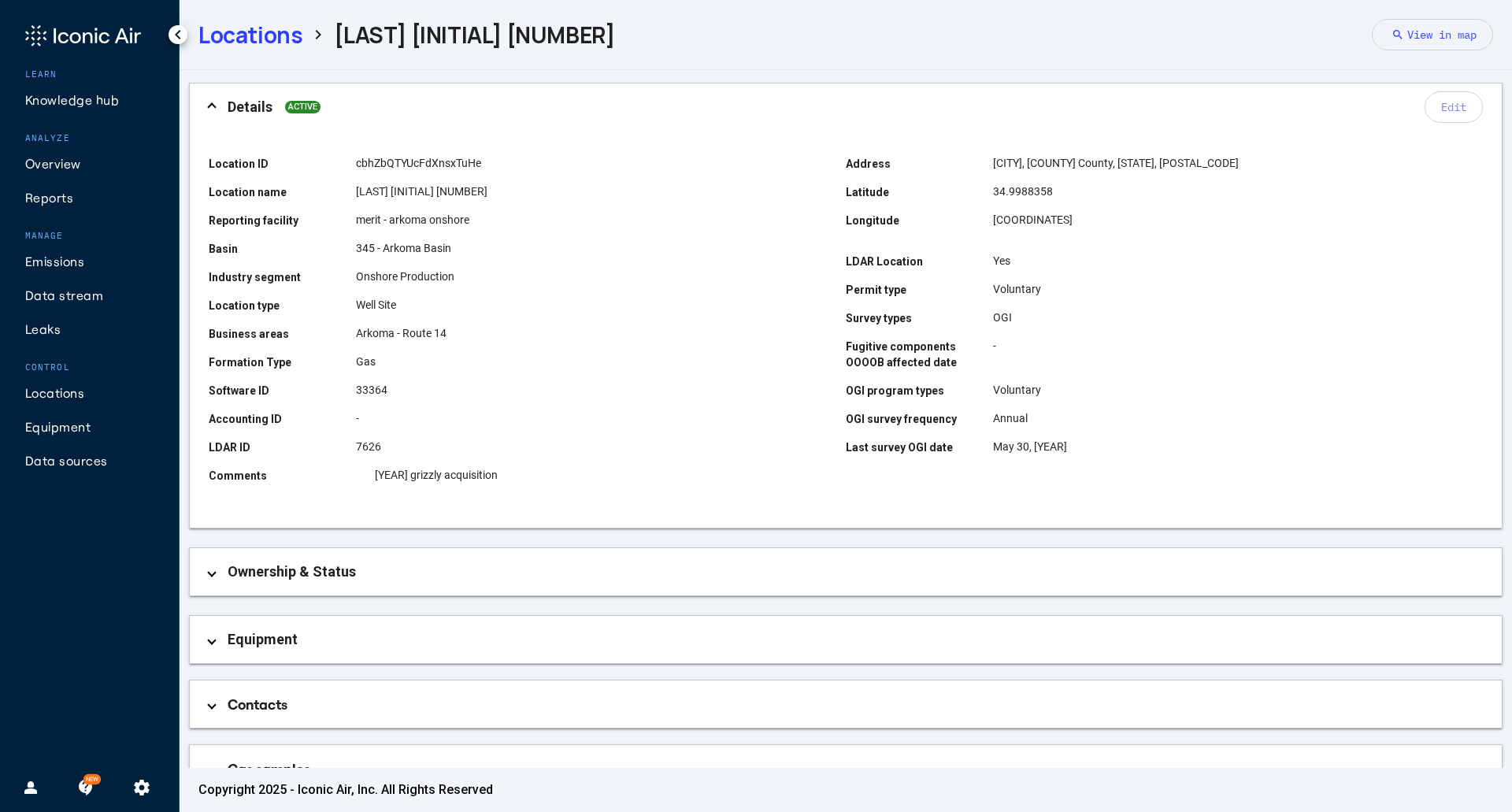 click on "Equipment" at bounding box center (849, 640) 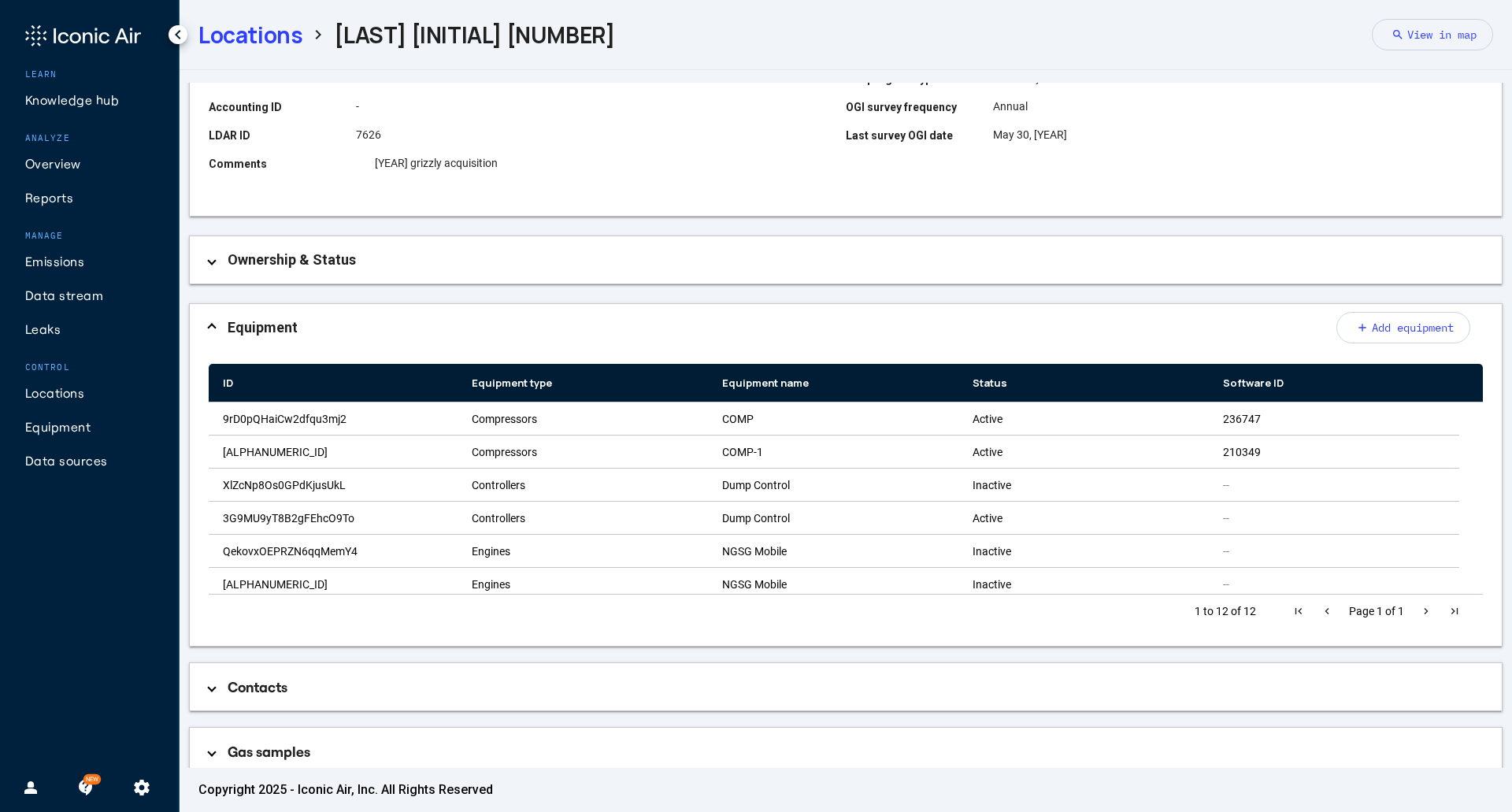 scroll, scrollTop: 323, scrollLeft: 0, axis: vertical 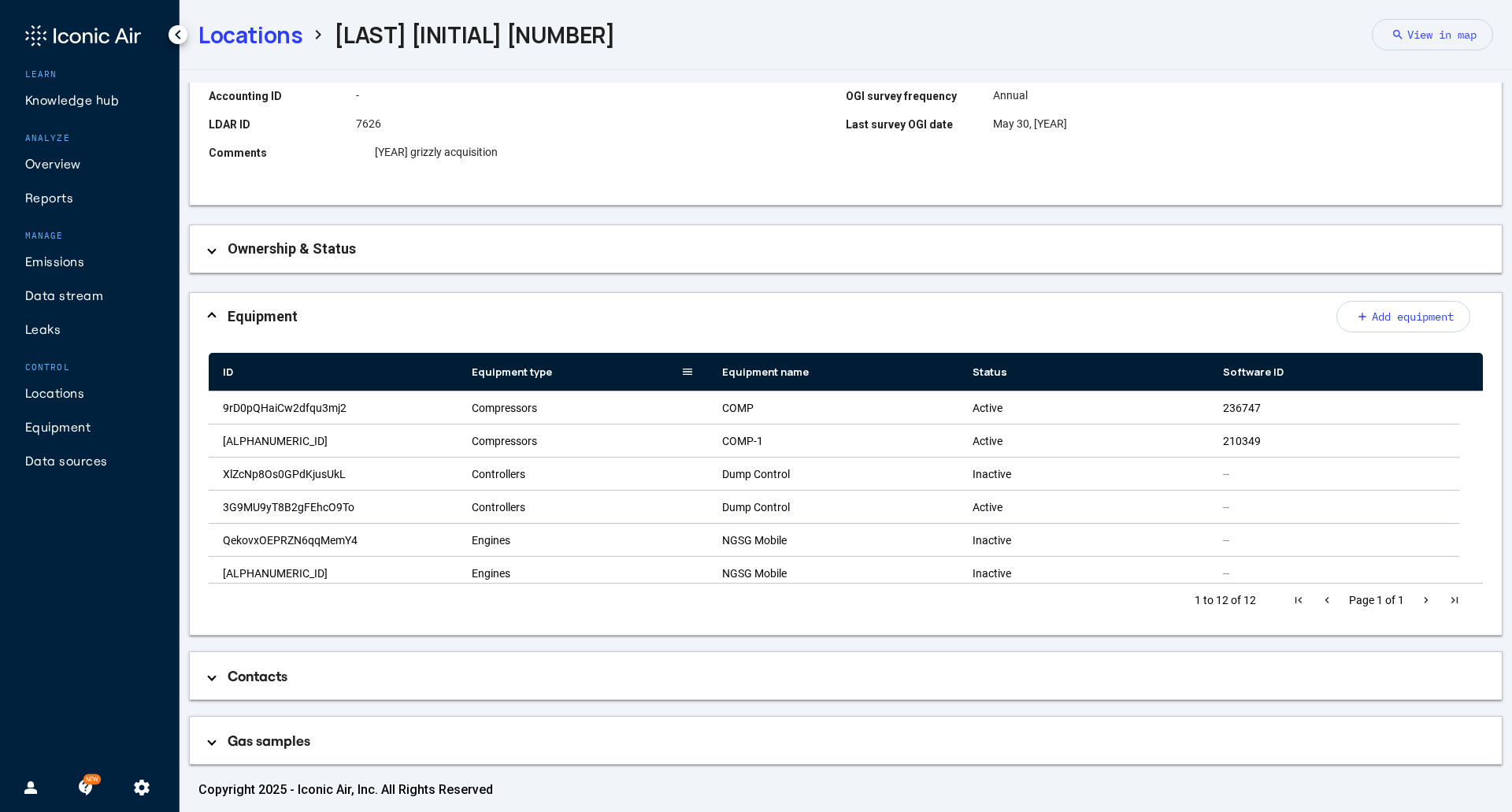 click at bounding box center (687, 372) 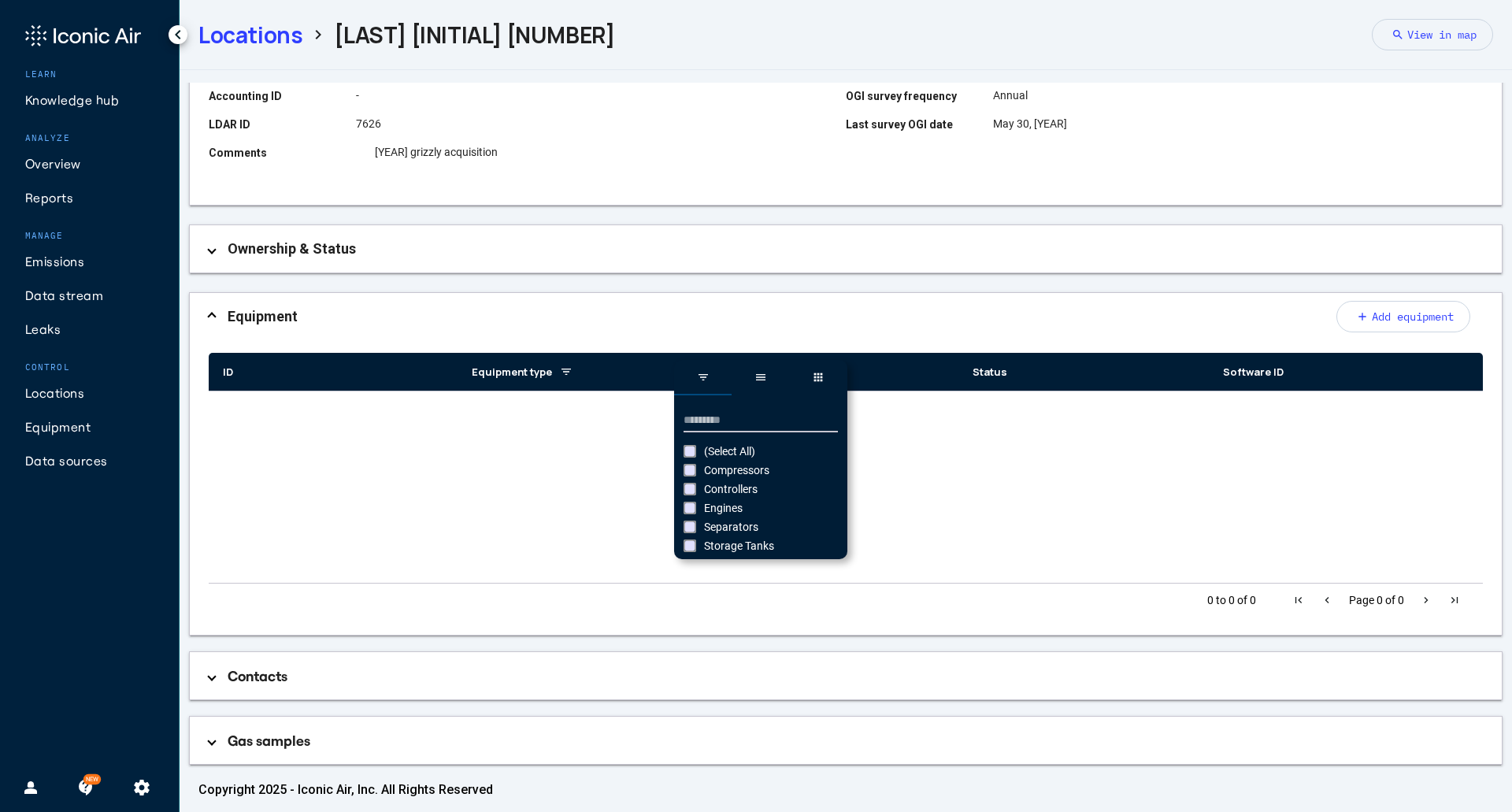 click on "Engines" at bounding box center [723, 508] 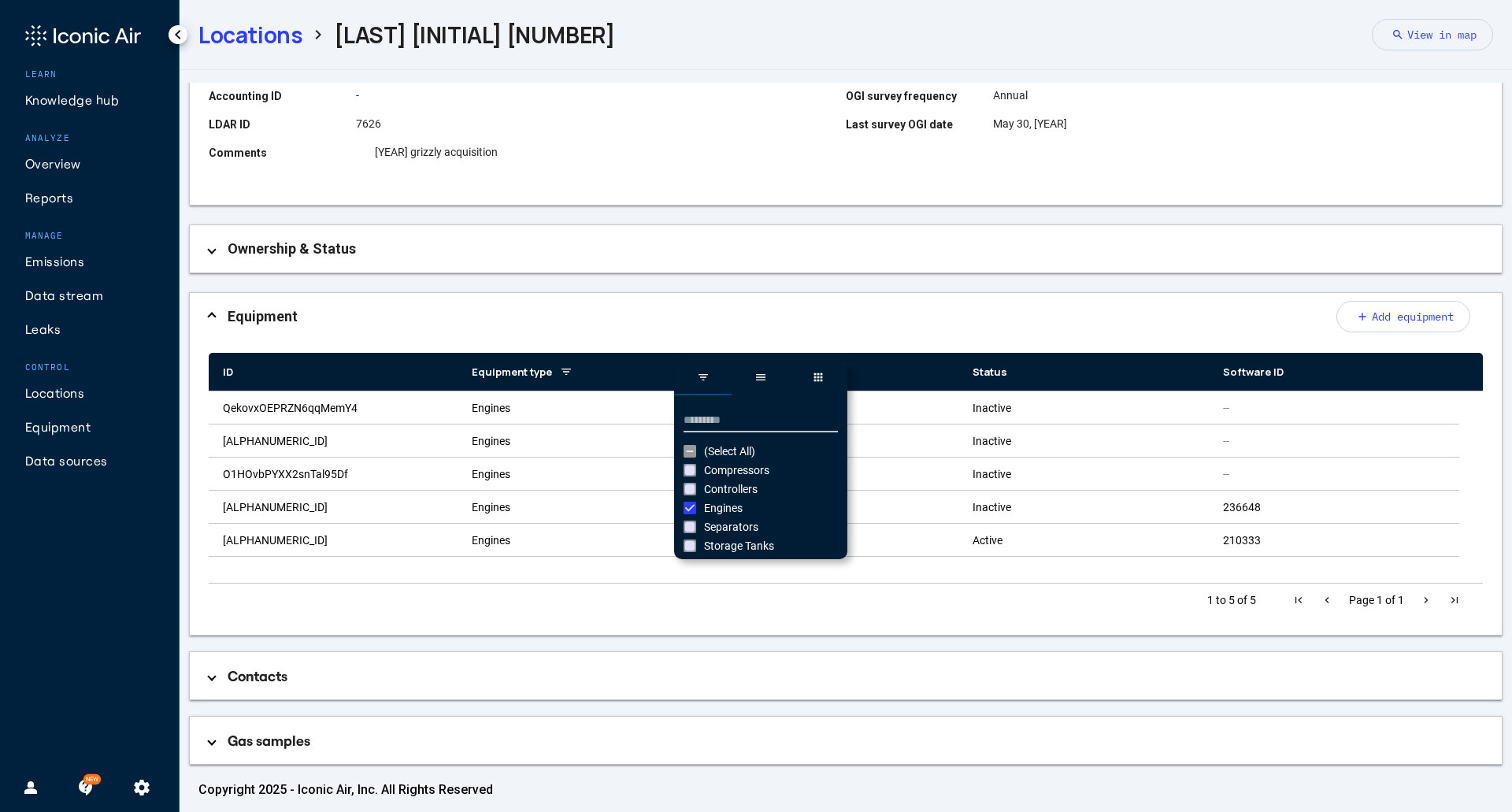 click on "Details ACTIVE Edit Location ID cbhZbQTYUcFdXnsxTuHe Location name [LAST] [NUMBER]-[NUMBER] Reporting facility merit - arkoma onshore Basin [NUMBER] - Arkoma Basin Industry segment Onshore Production Location type Well Site Business areas Arkoma - Route [NUMBER] Formation Type Gas Software ID [NUMBER] Accounting ID - LDAR ID [NUMBER] Address [CITY], [COUNTY] County, [STATE], [POSTAL_CODE] Latitude [LATITUDE] Longitude [LONGITUDE] LDAR Location Yes Permit type Voluntary Survey types OGI Fugitive components OOOOB affected date - OGI program types Voluntary OGI survey frequency Annual Last survey OGI date May [NUMBER], [YEAR] Comments grizzly [YEAR] acquisition Ownership & Status Facility owner merit energy Previous owner [YEAR] grizzly Ownership percentage - Date acquired - Date of sale - Active date - Inactive date - Equipment add Add equipment Drag here to set row groups Drag here to set column labels" at bounding box center (846, 295) 